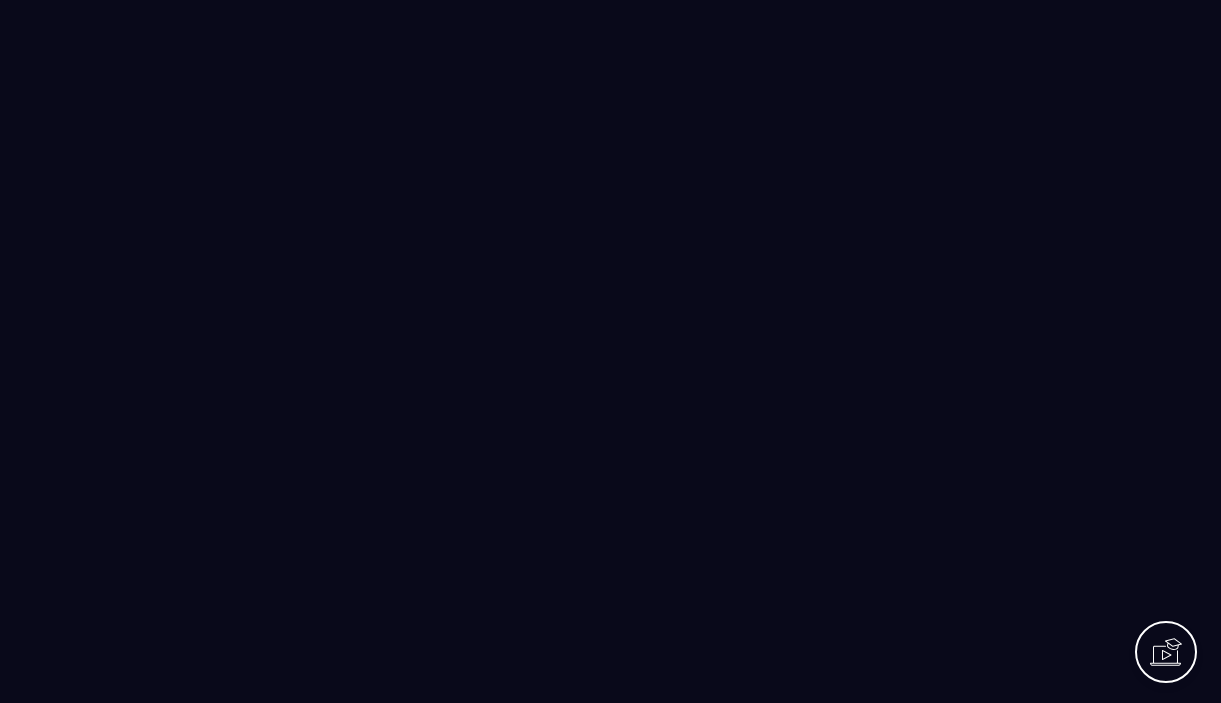 scroll, scrollTop: 0, scrollLeft: 0, axis: both 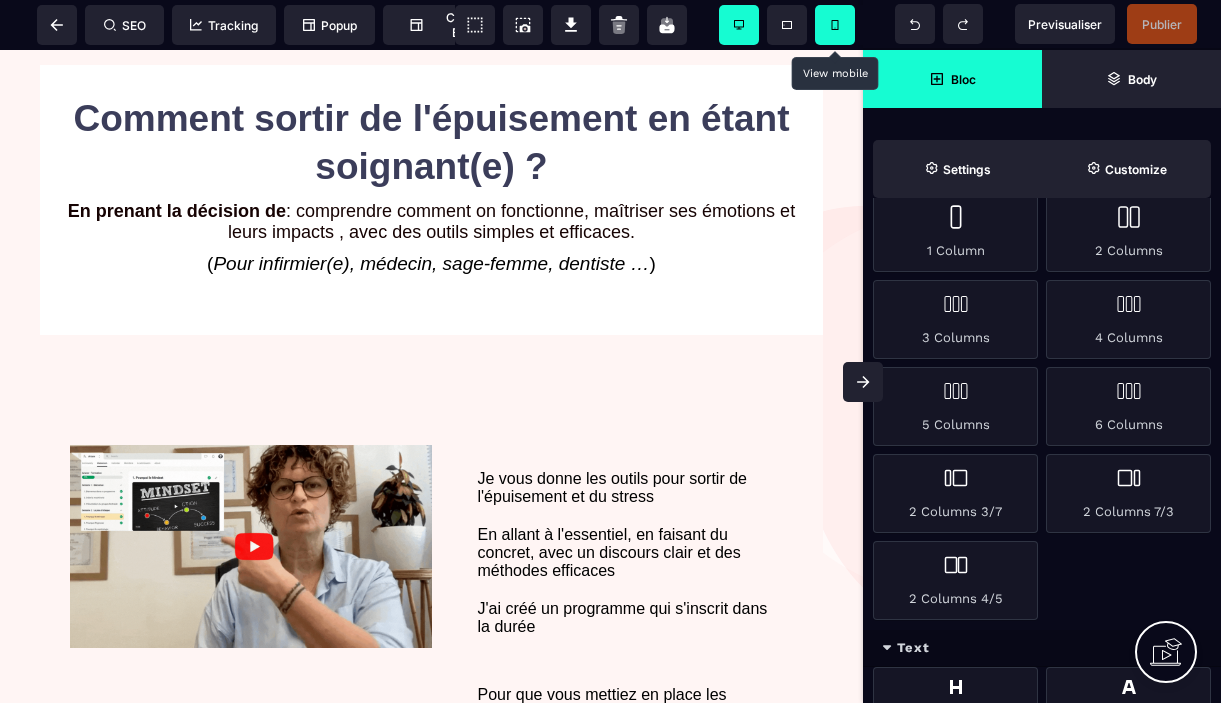 click 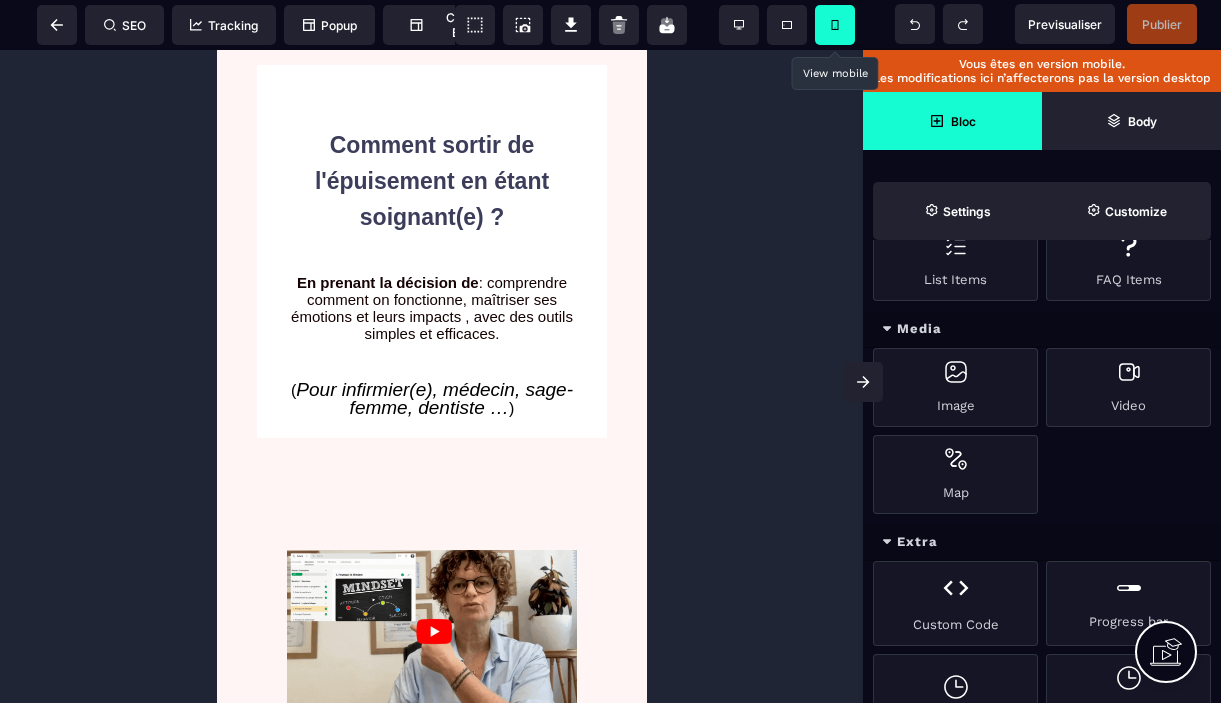 scroll, scrollTop: 942, scrollLeft: 0, axis: vertical 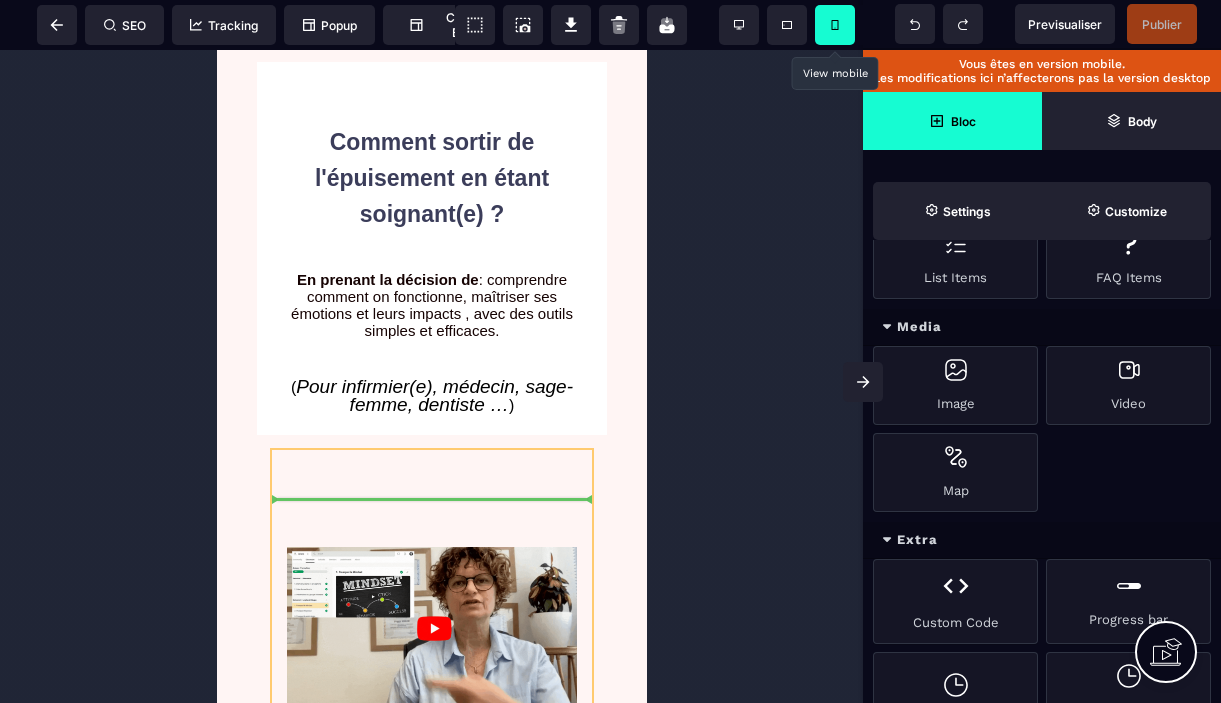 drag, startPoint x: 562, startPoint y: 251, endPoint x: 463, endPoint y: 500, distance: 267.95895 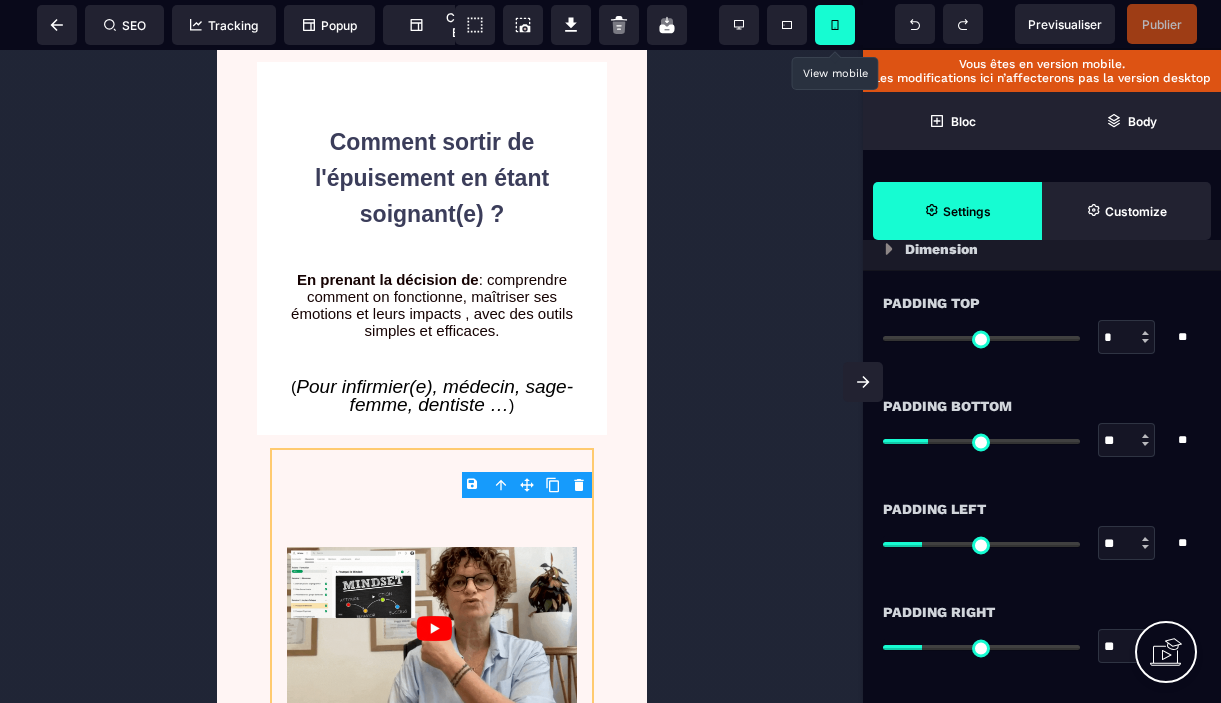 scroll, scrollTop: 0, scrollLeft: 0, axis: both 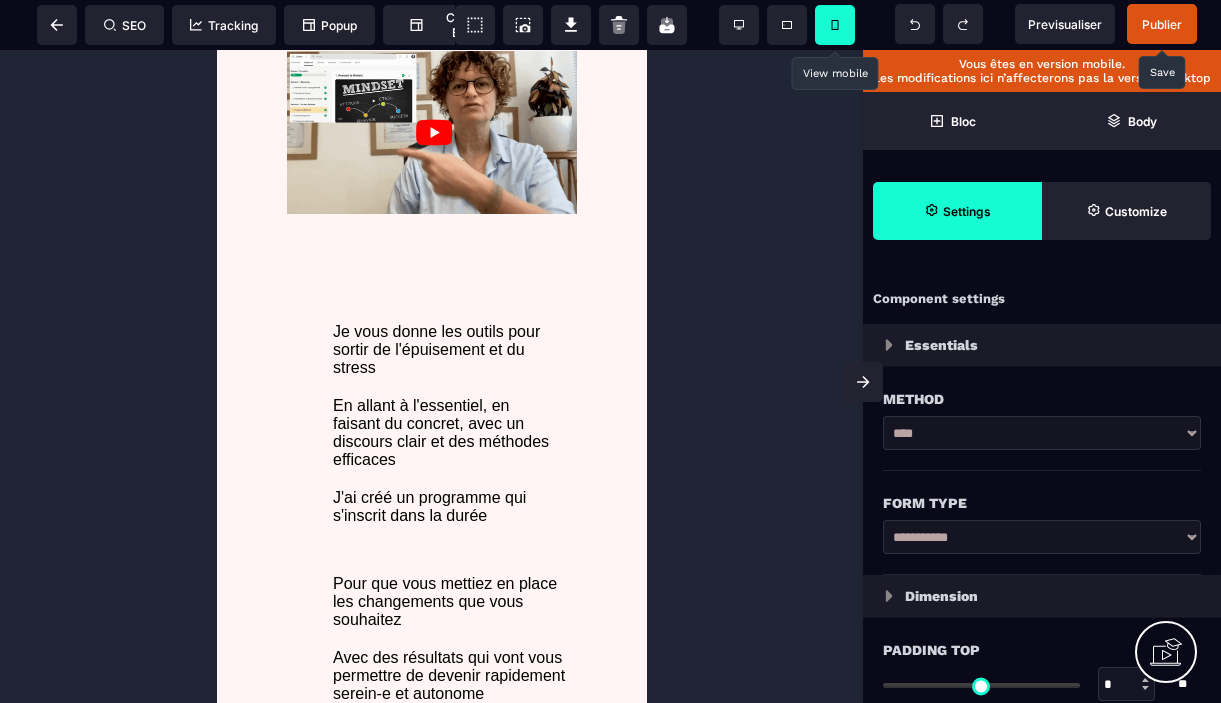 click on "Publier" at bounding box center [1162, 24] 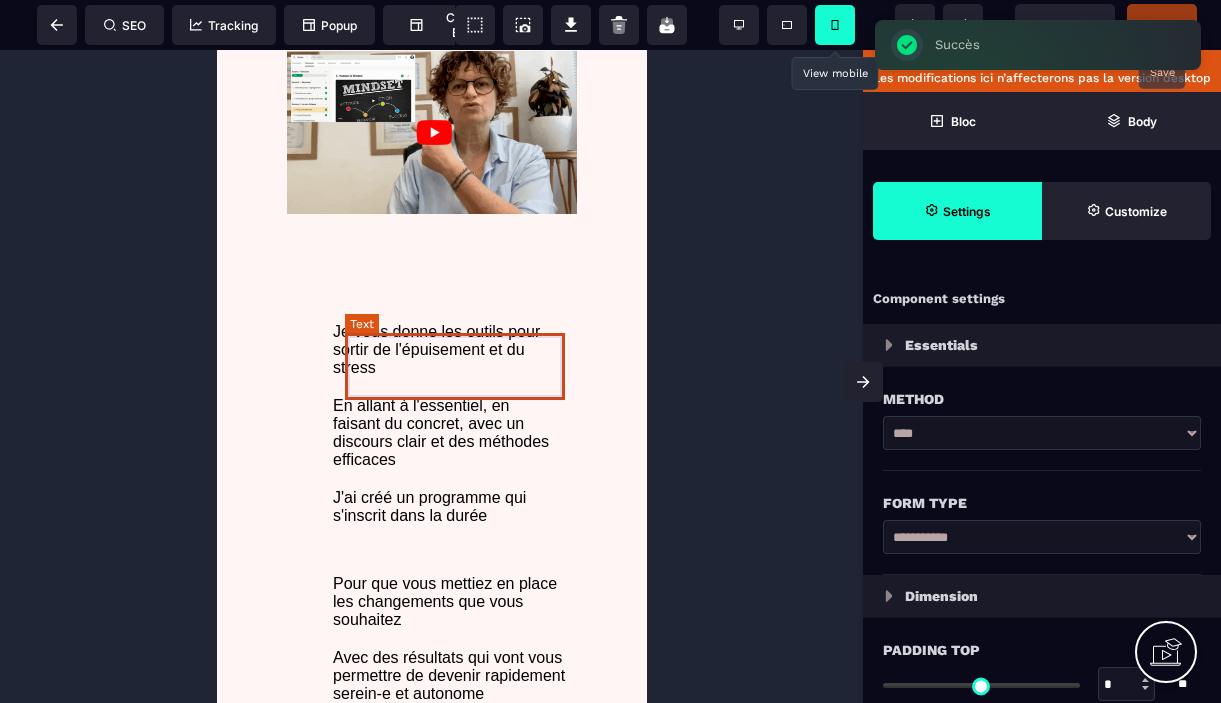 click on "Je vous donne les outils pour sortir de l'épuisement et du stress" at bounding box center (445, 350) 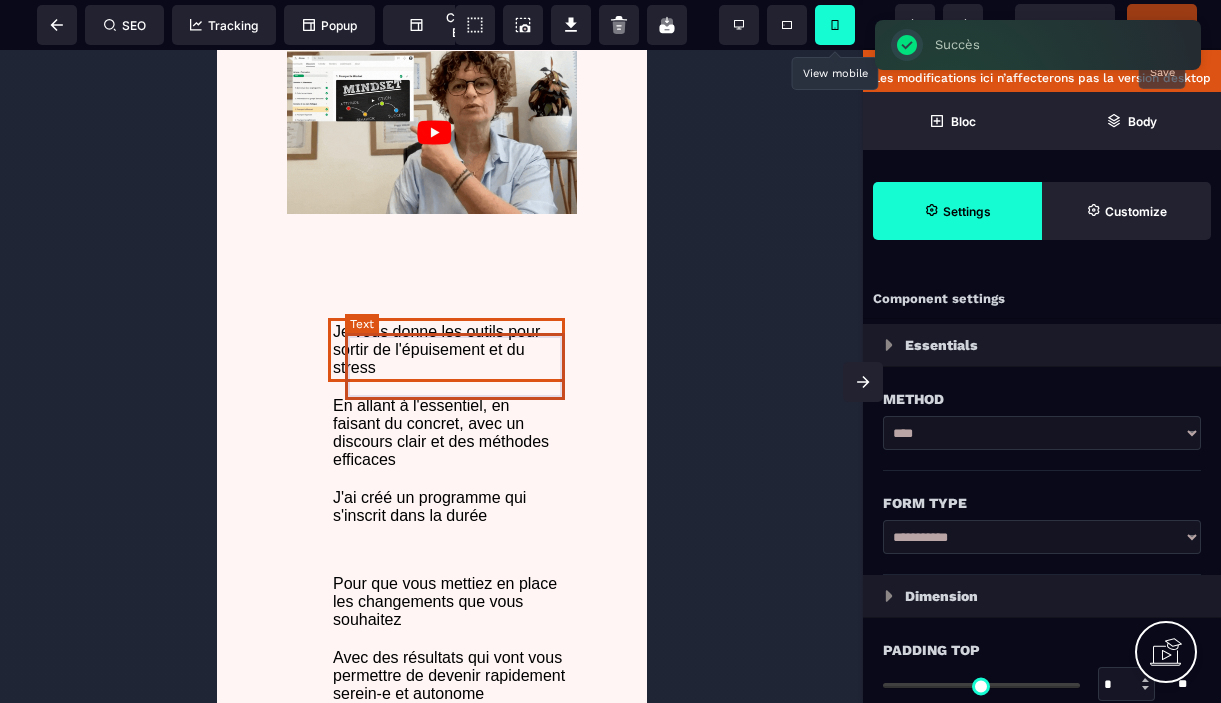 select on "***" 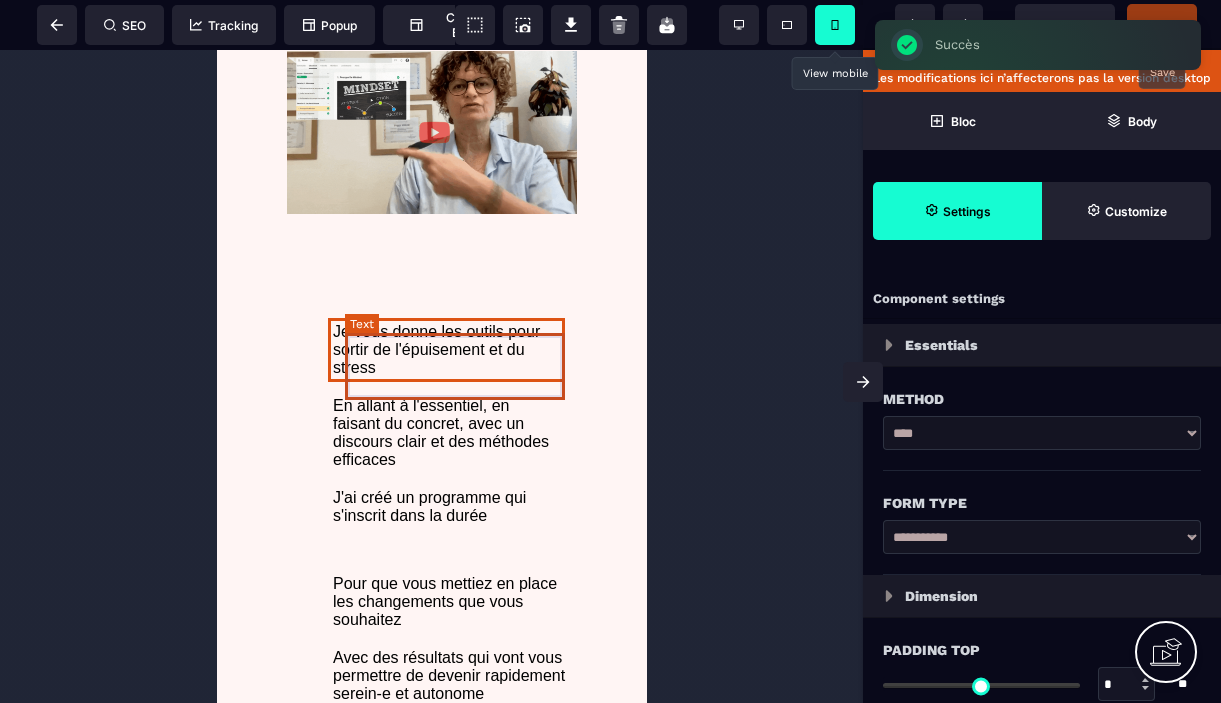 select on "**" 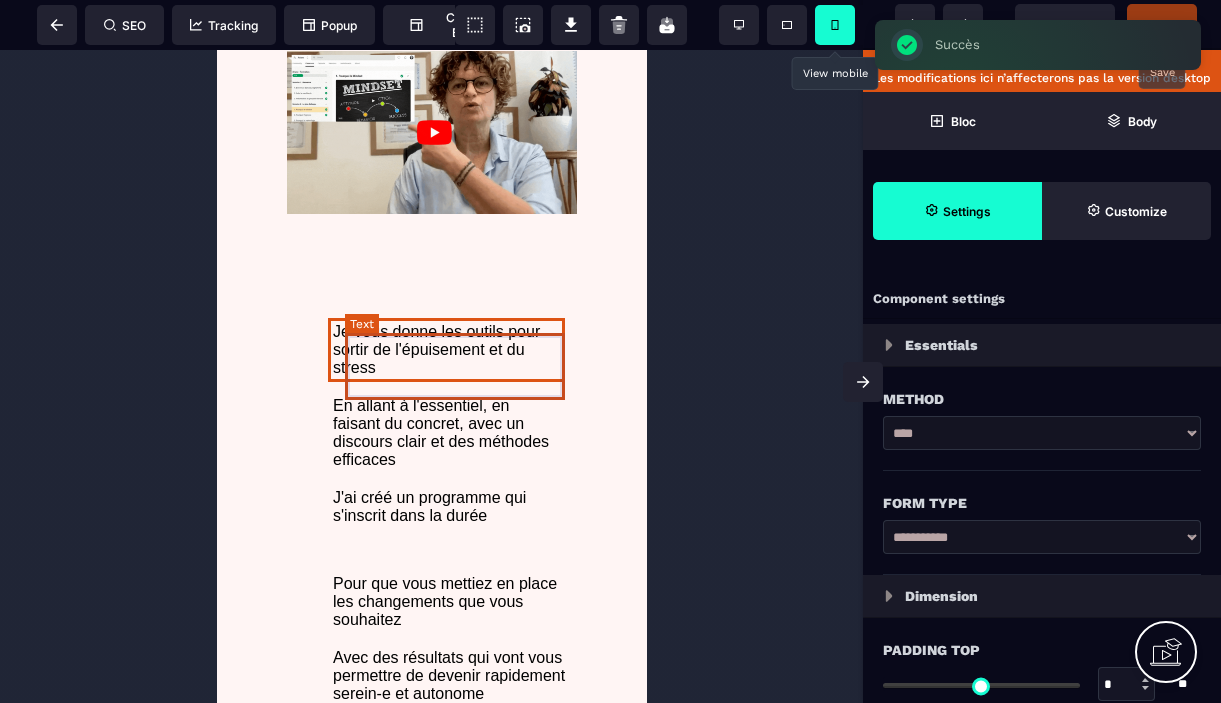 select on "**" 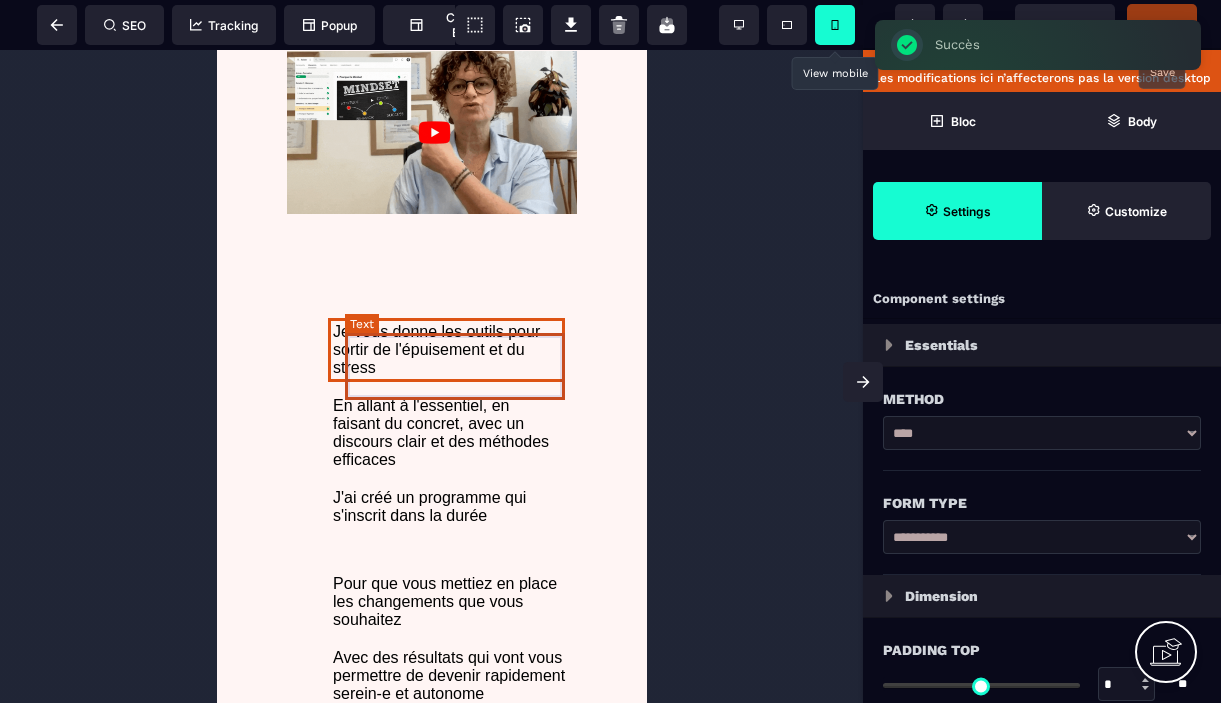 select on "**" 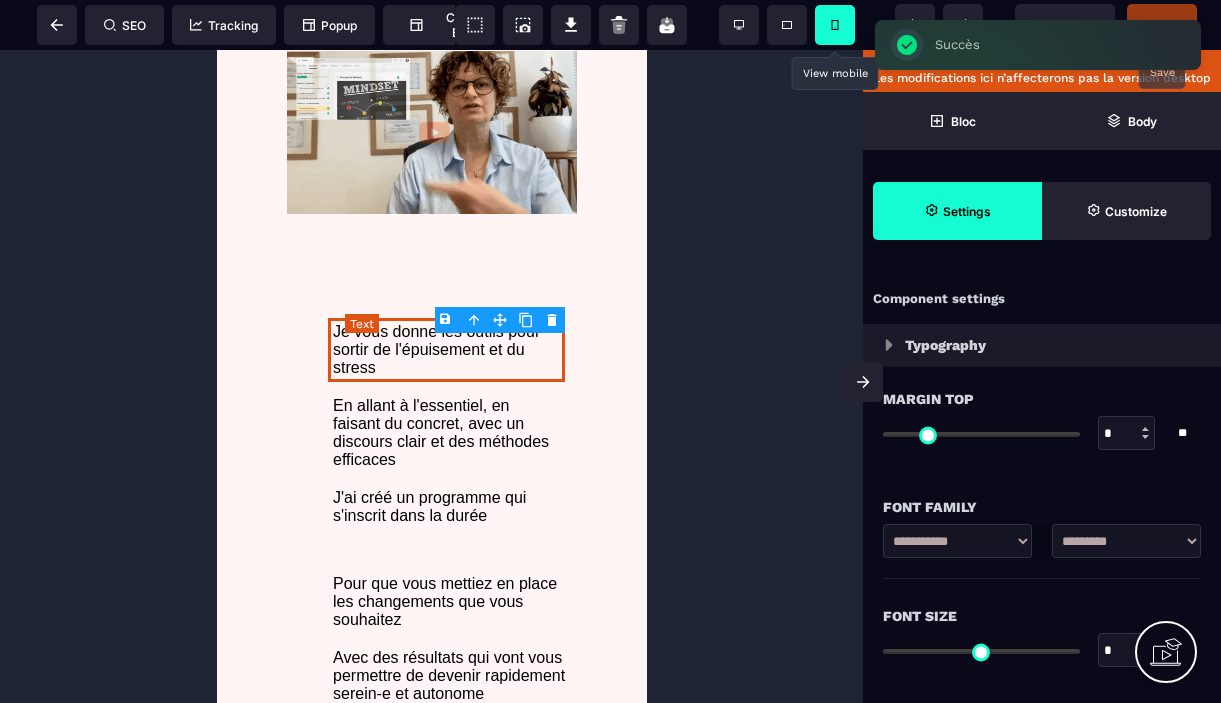 type on "**" 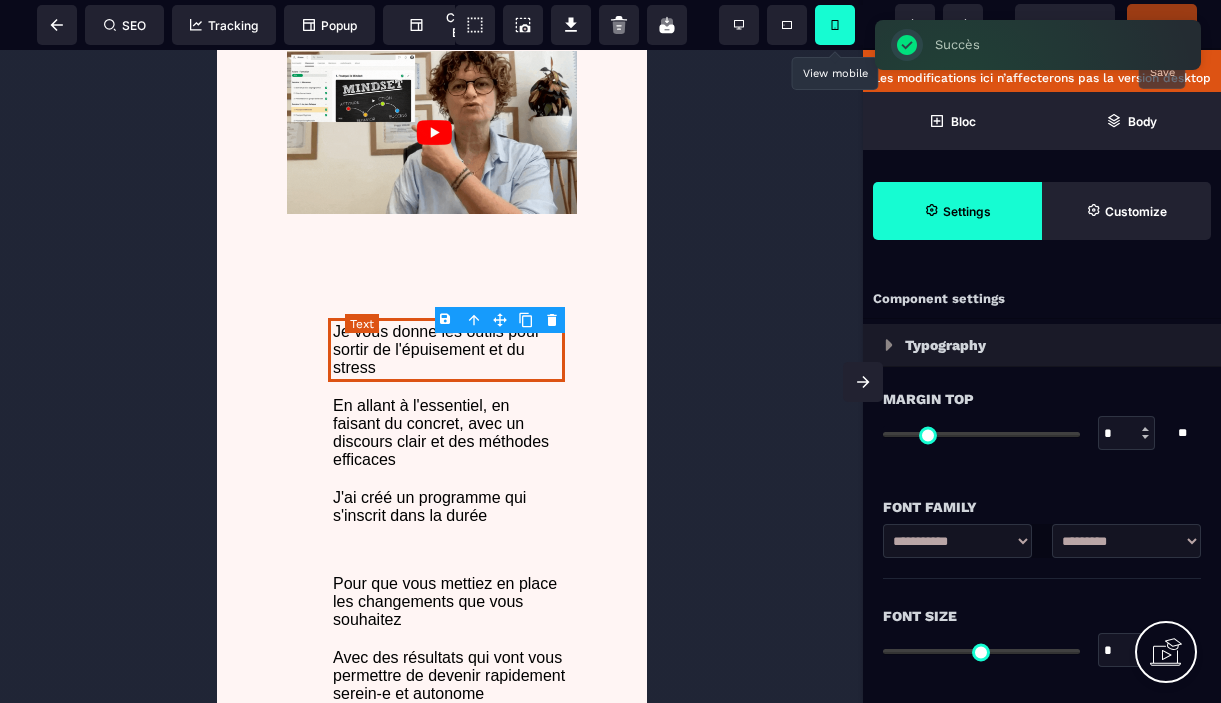 type on "**" 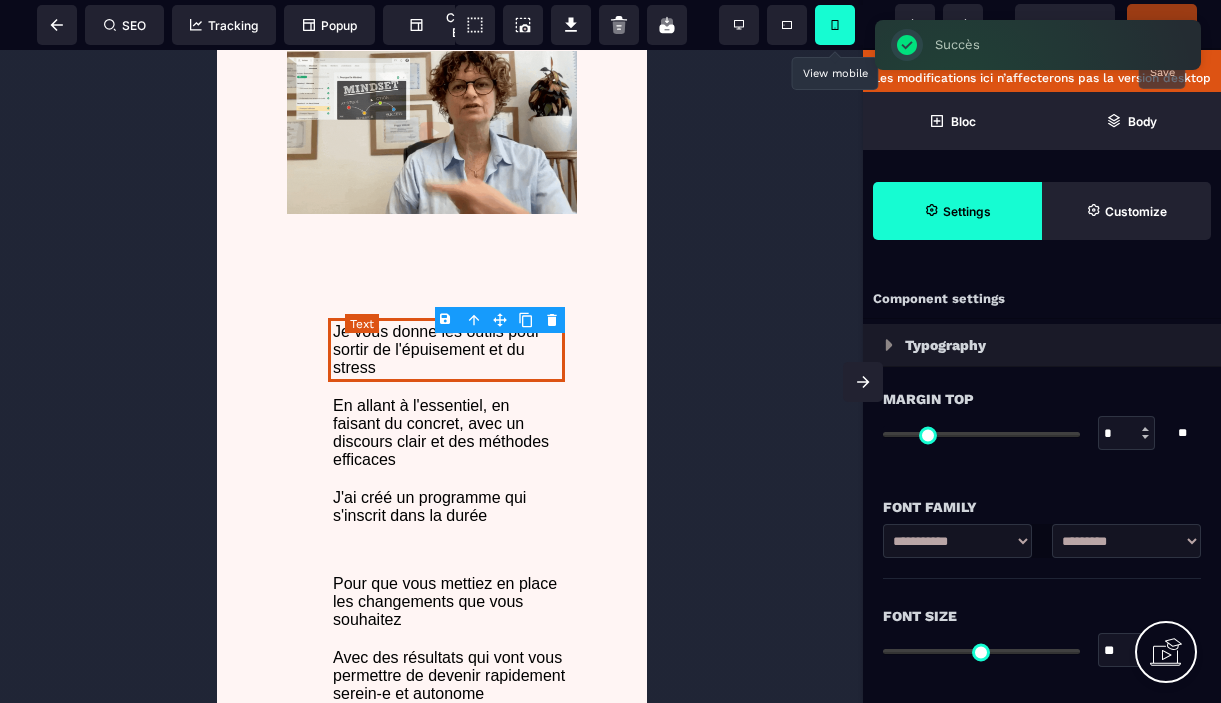type on "*" 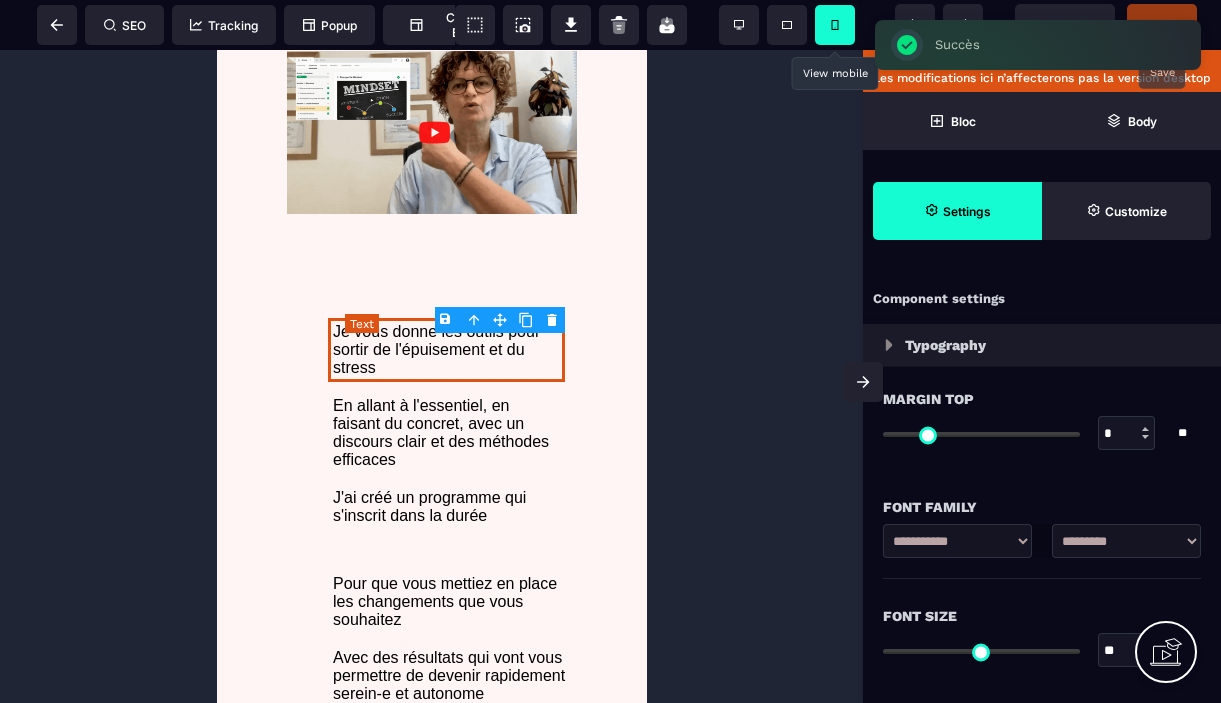 type on "**" 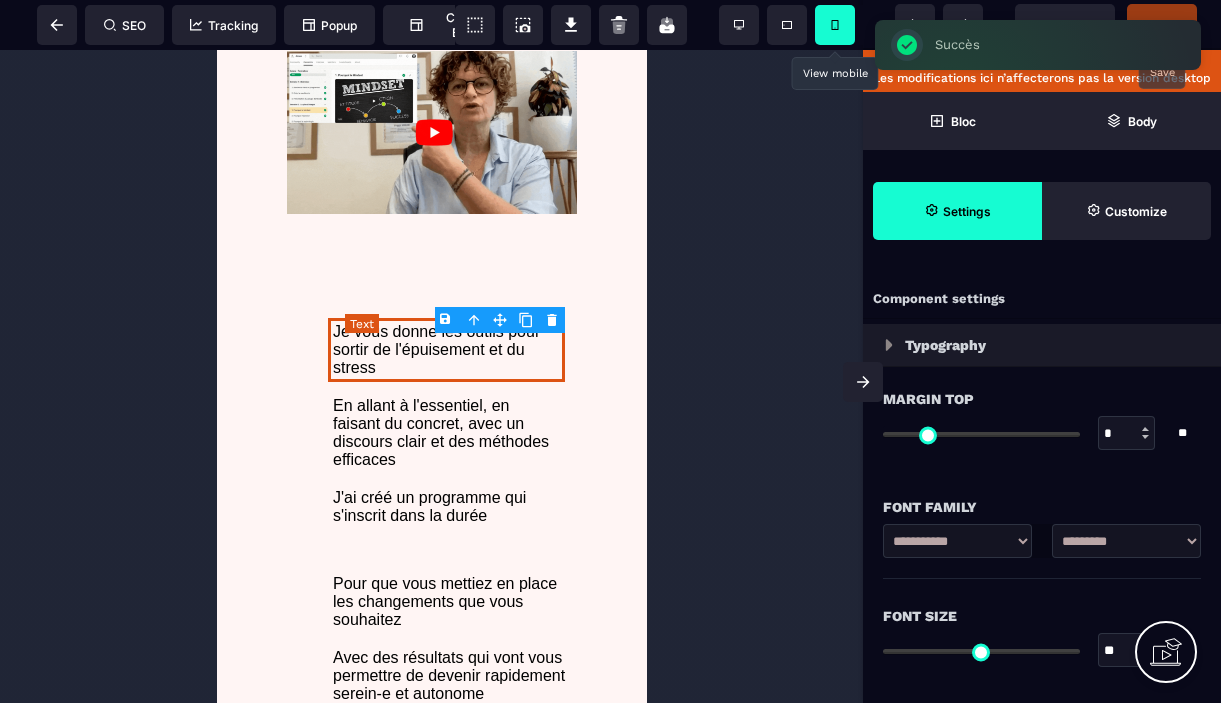 type on "**" 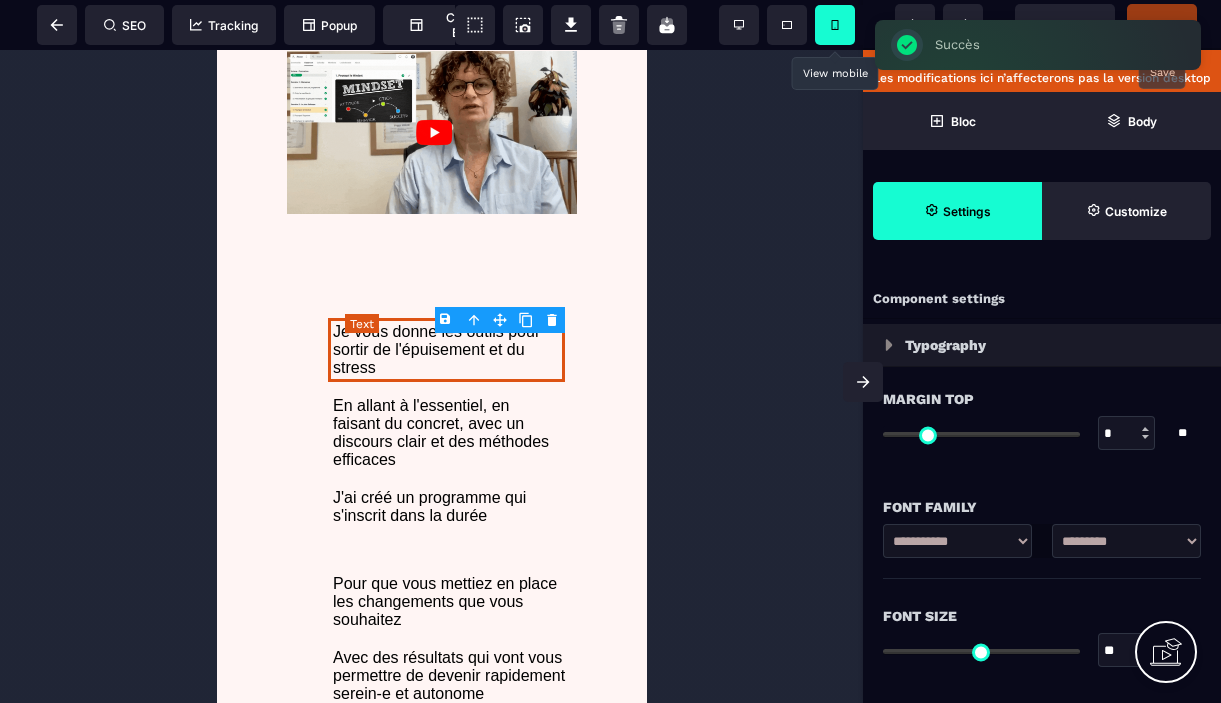 type on "****" 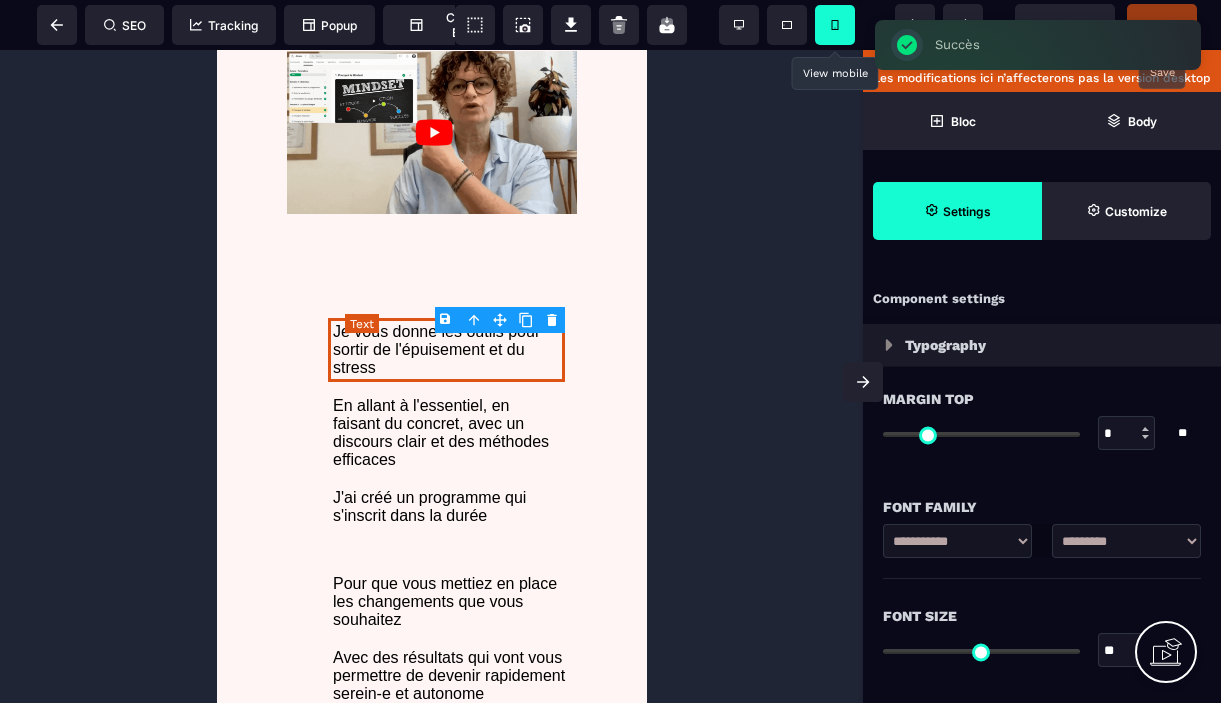 type on "*" 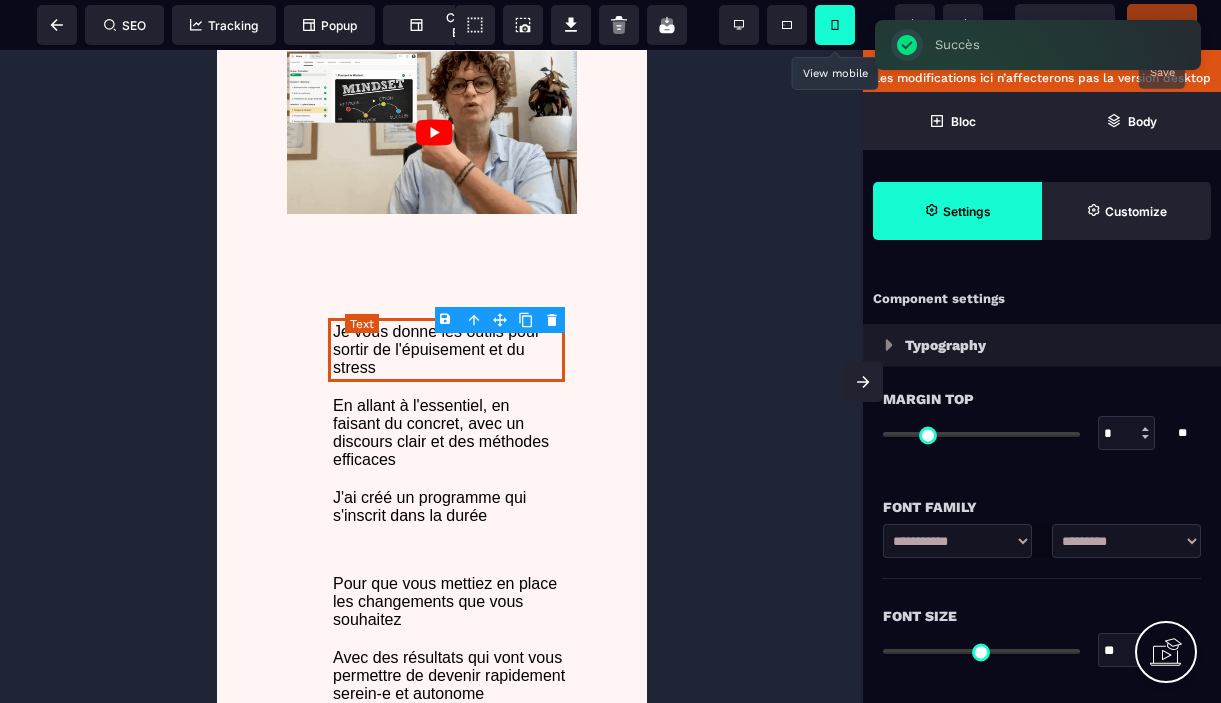 select on "**" 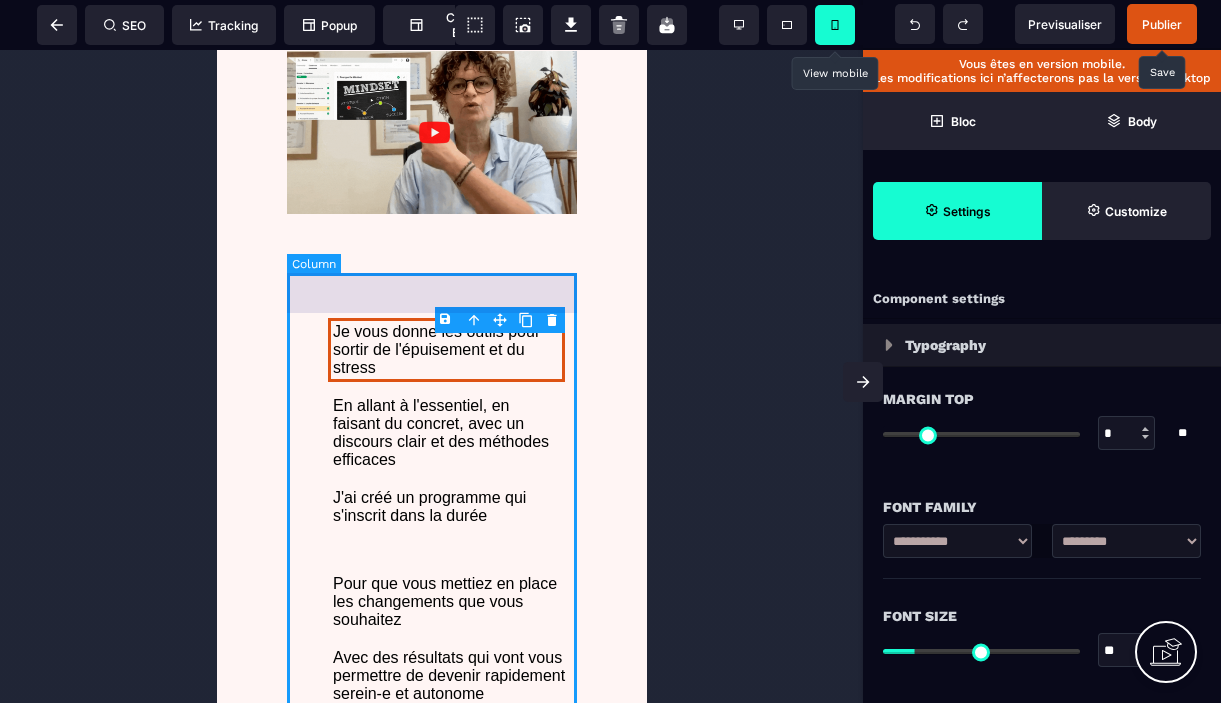 click on "Je vous donne les outils pour sortir de l'épuisement et du stress En allant à l'essentiel, en faisant du concret, avec un discours clair et des méthodes efficaces J'ai créé un programme qui s'inscrit dans la durée Pour que vous mettiez en place les changements que vous souhaitez Avec des résultats qui vont vous permettre de devenir rapidement serein-e et autonome 0 blabla. Juste quelqu'un qui montre comment elle a fait." at bounding box center [431, 541] 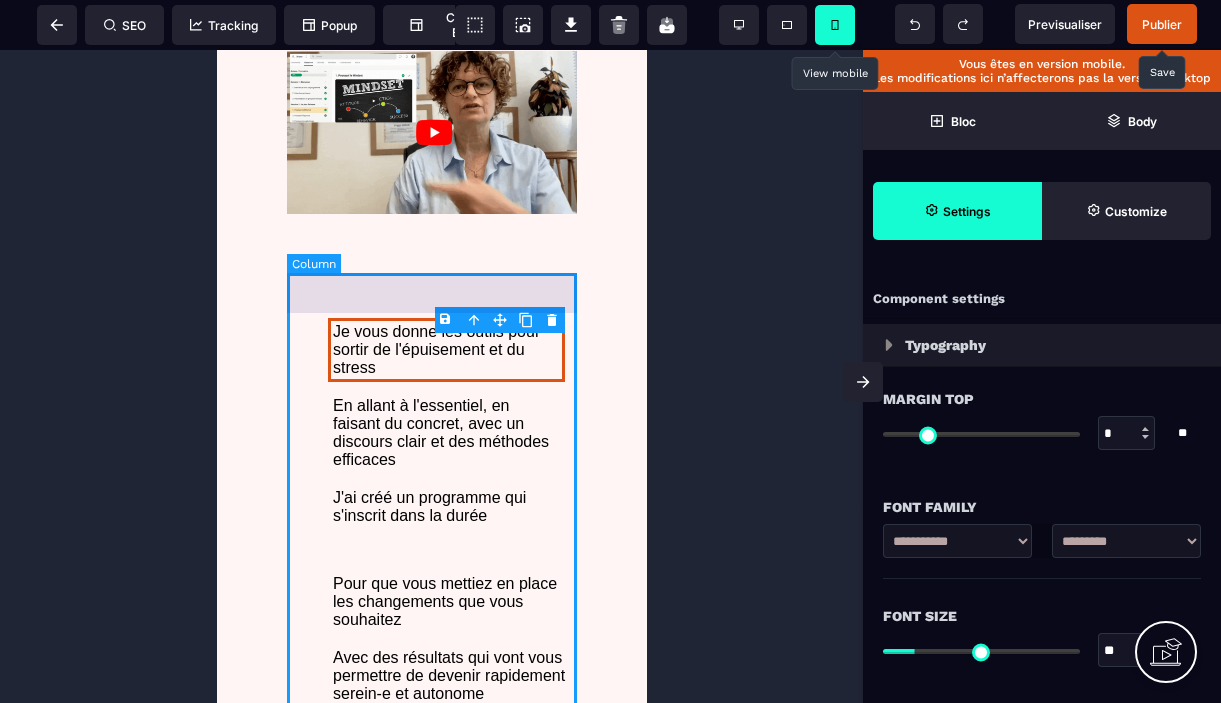 select on "*" 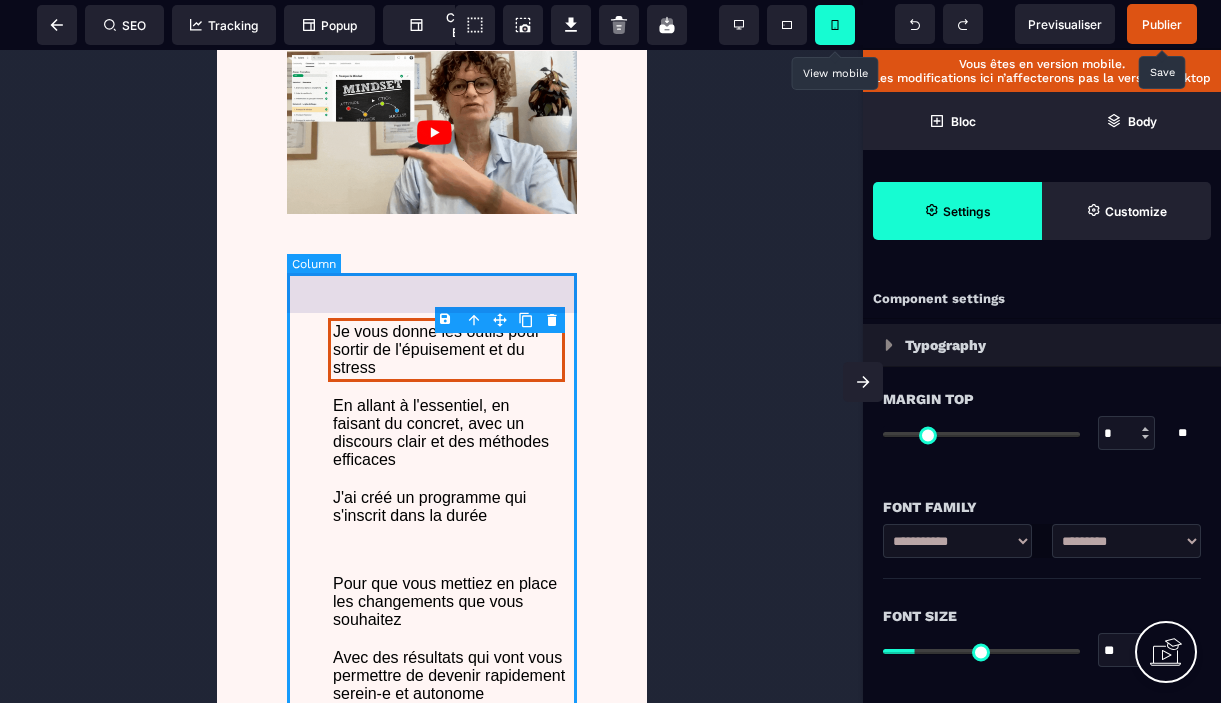 select on "**" 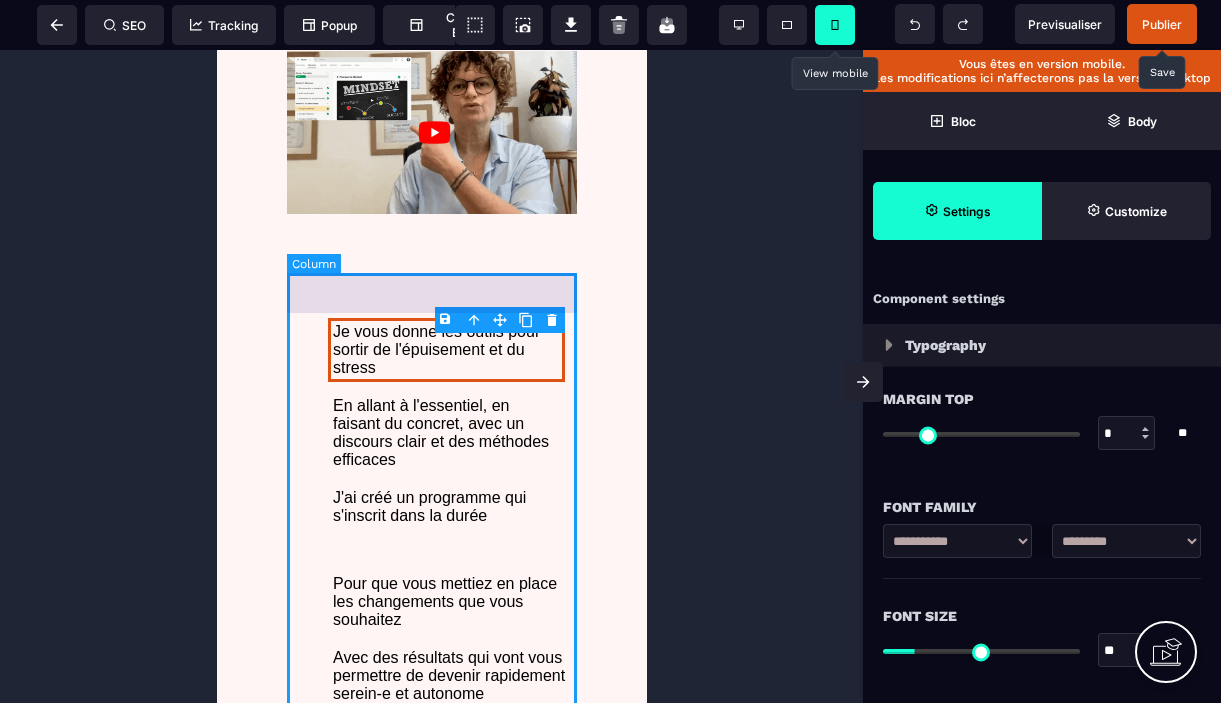 select on "**" 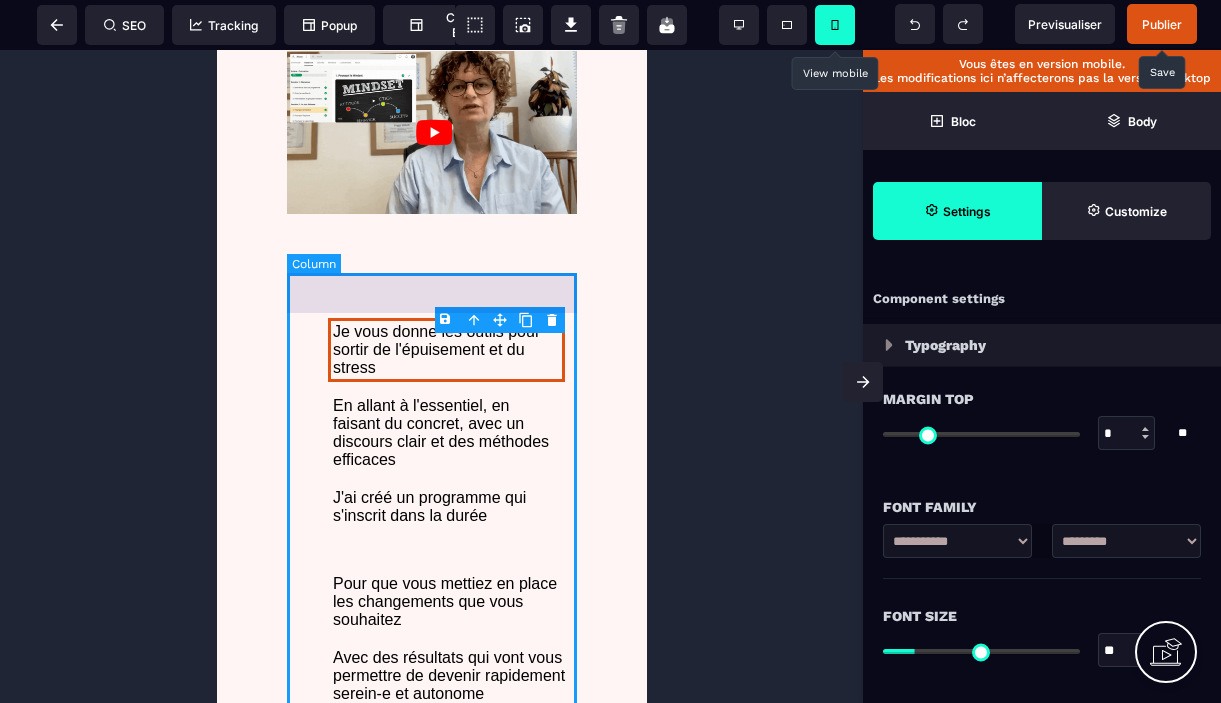 select on "**" 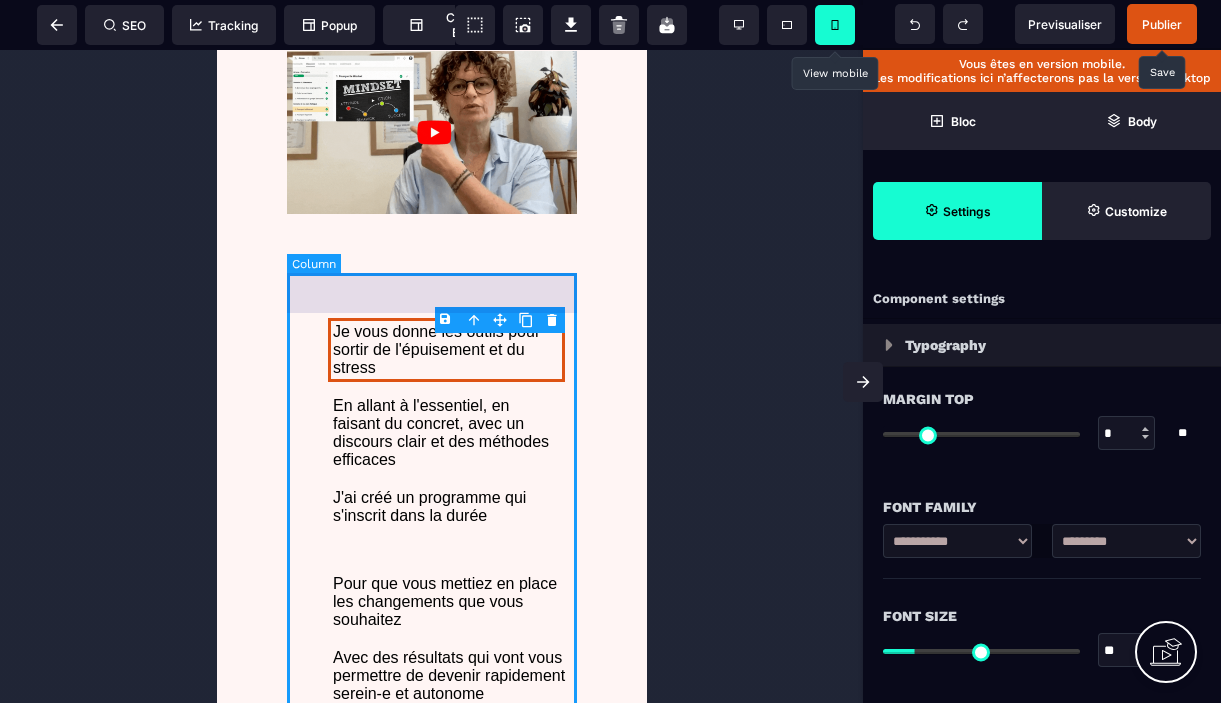 select on "**" 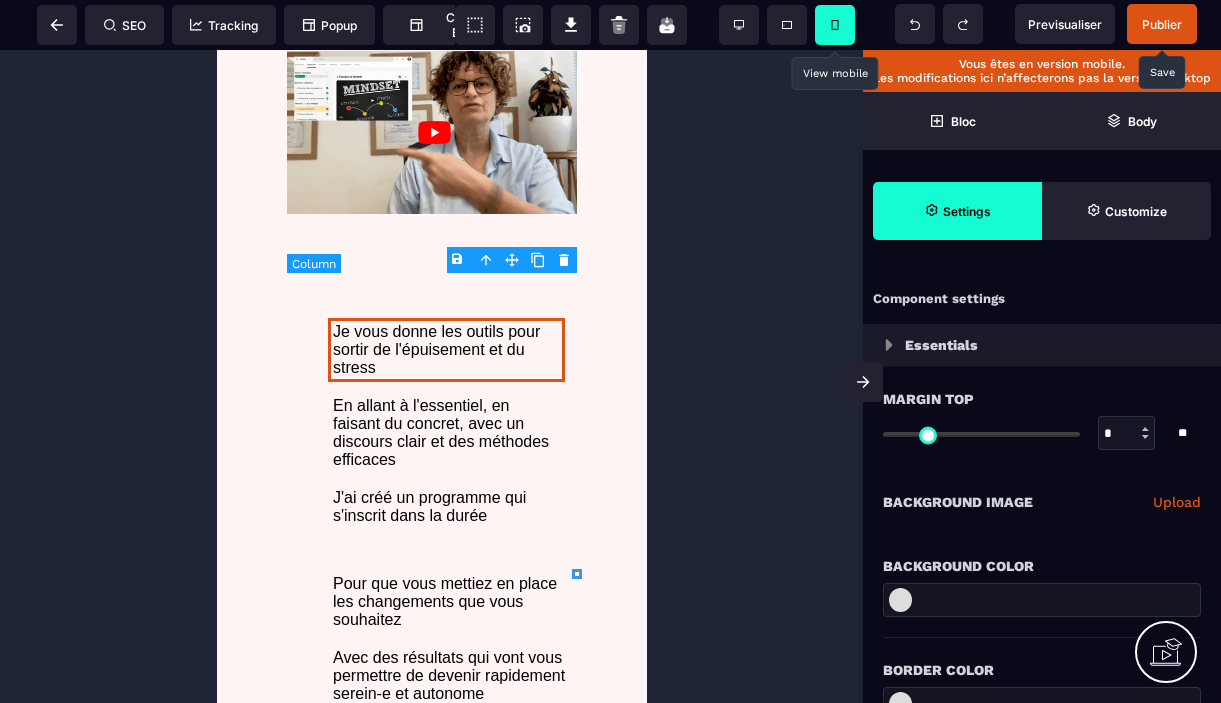type on "*" 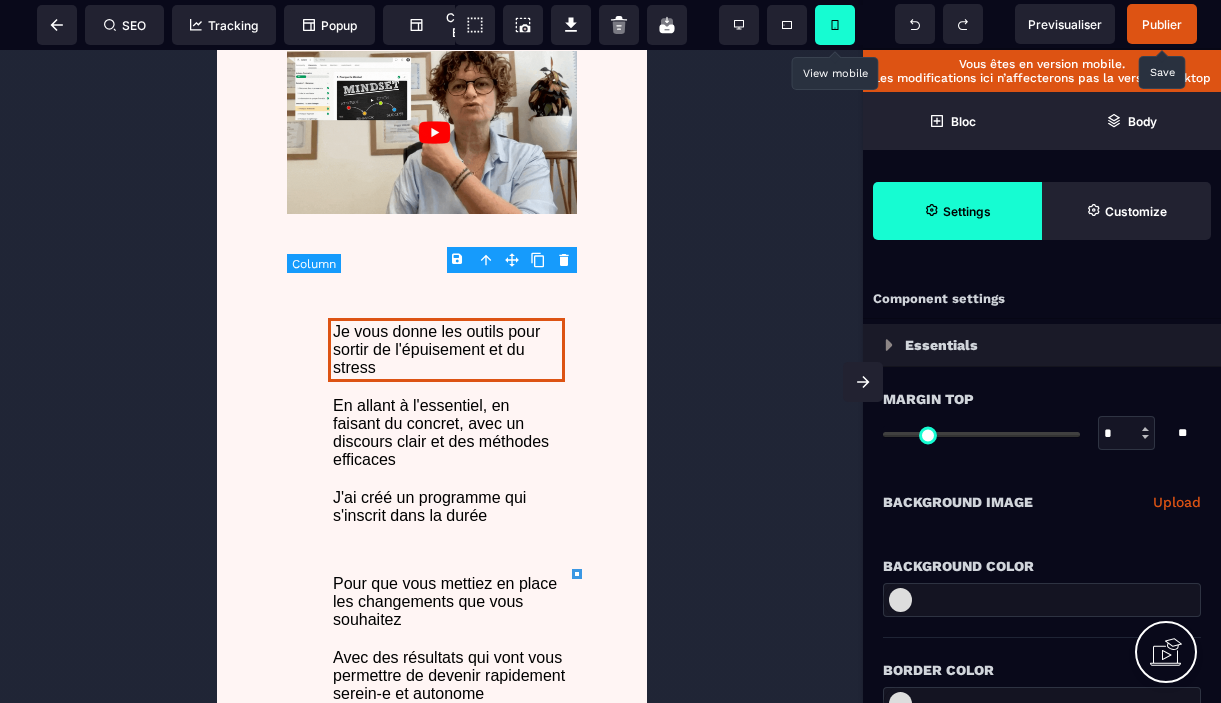 type on "***" 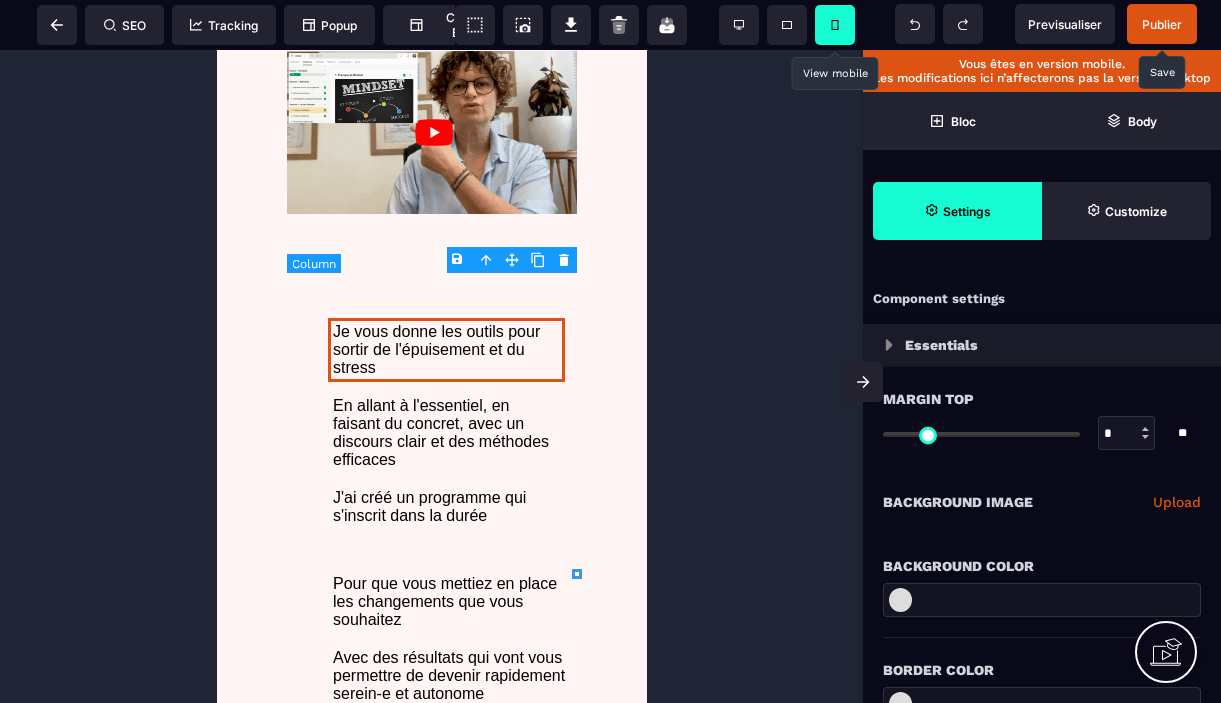 type on "***" 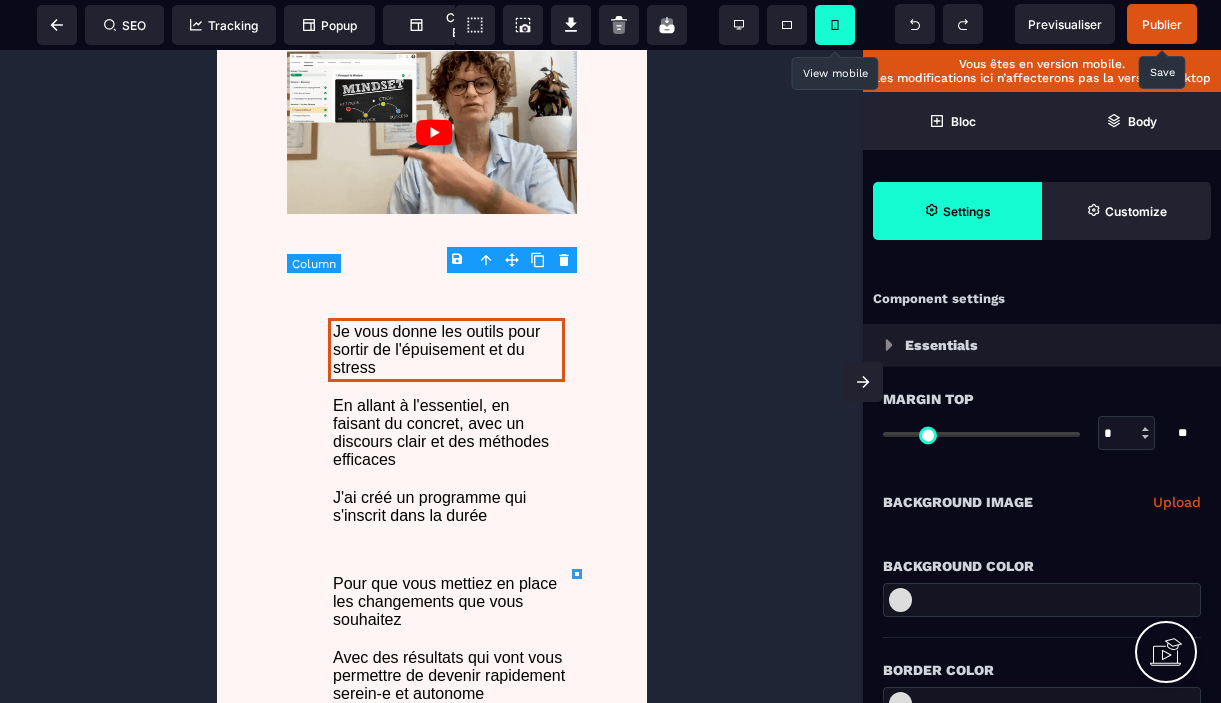type on "***" 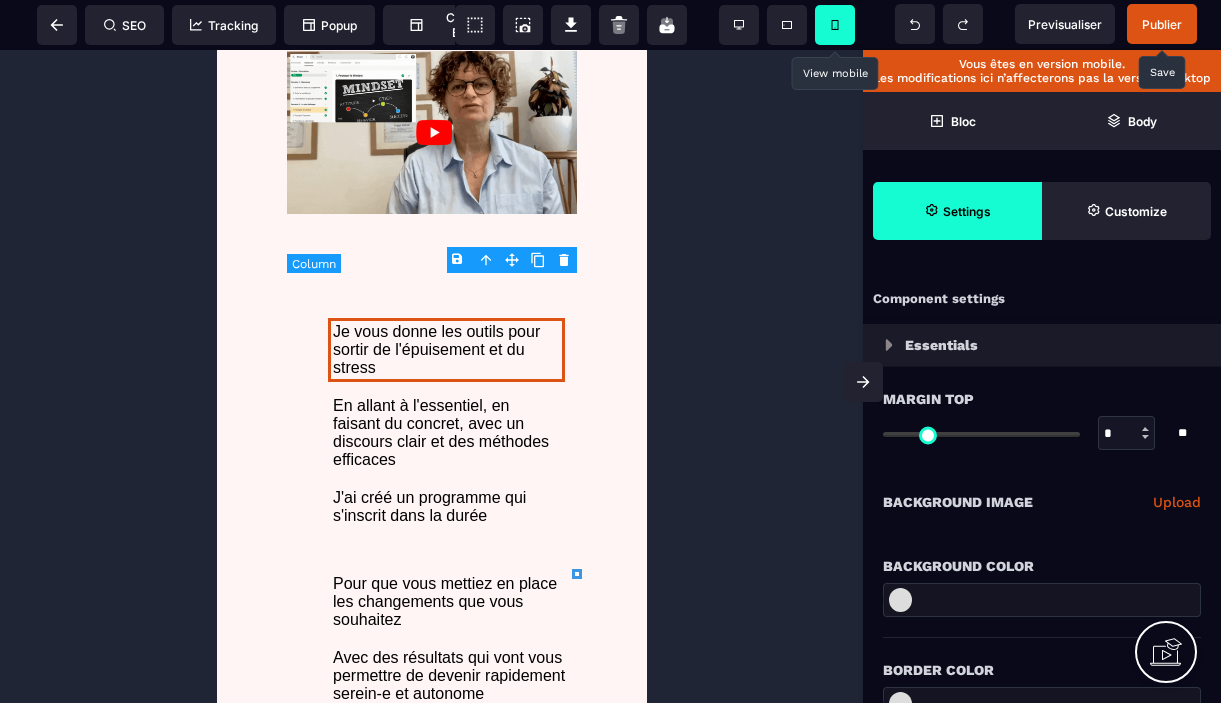 type on "***" 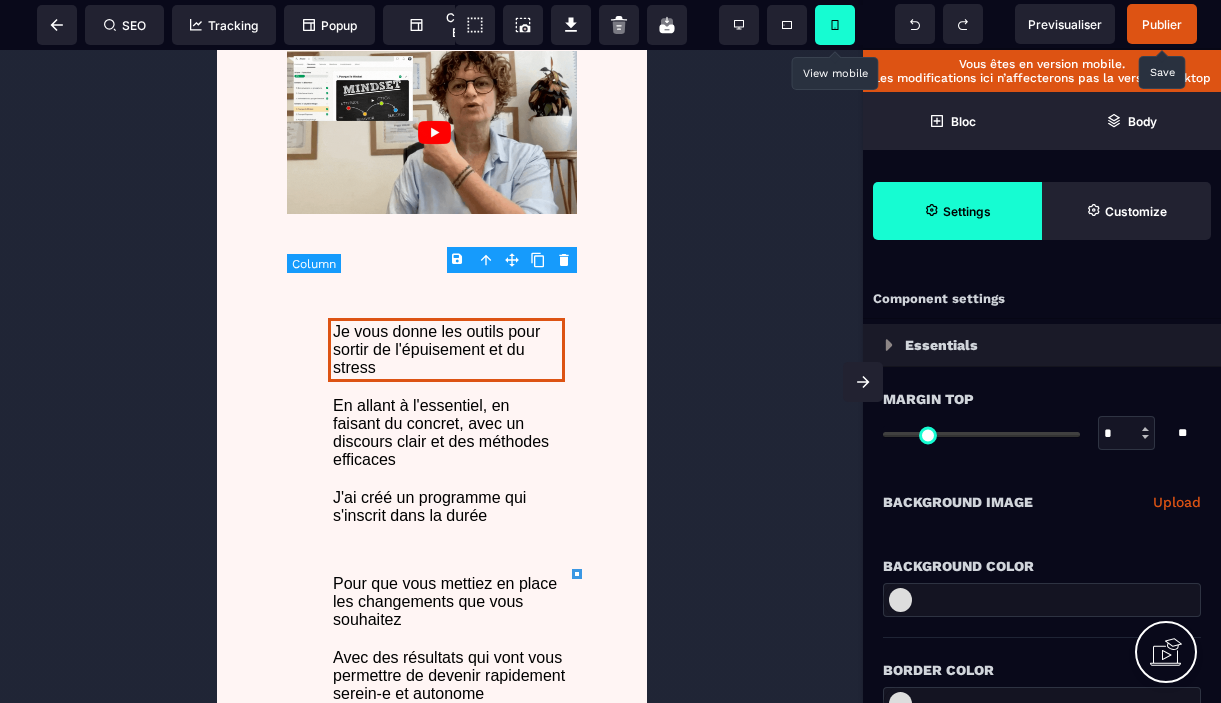 type on "***" 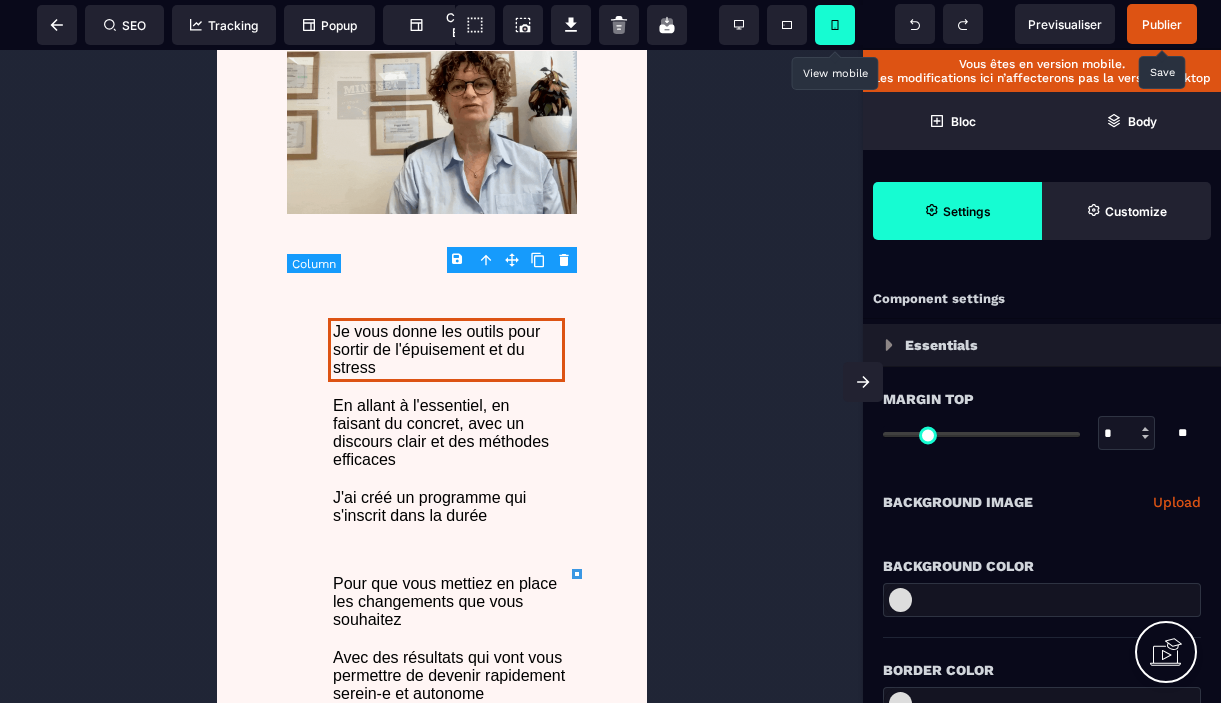 type on "***" 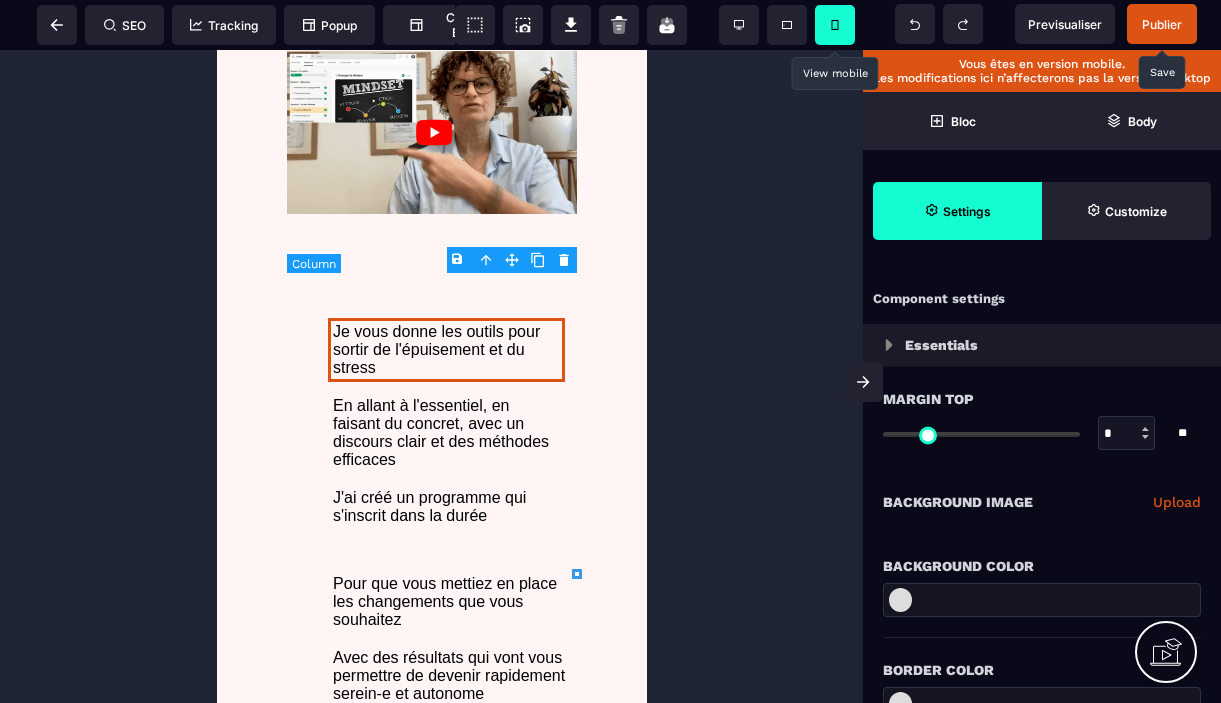type on "*" 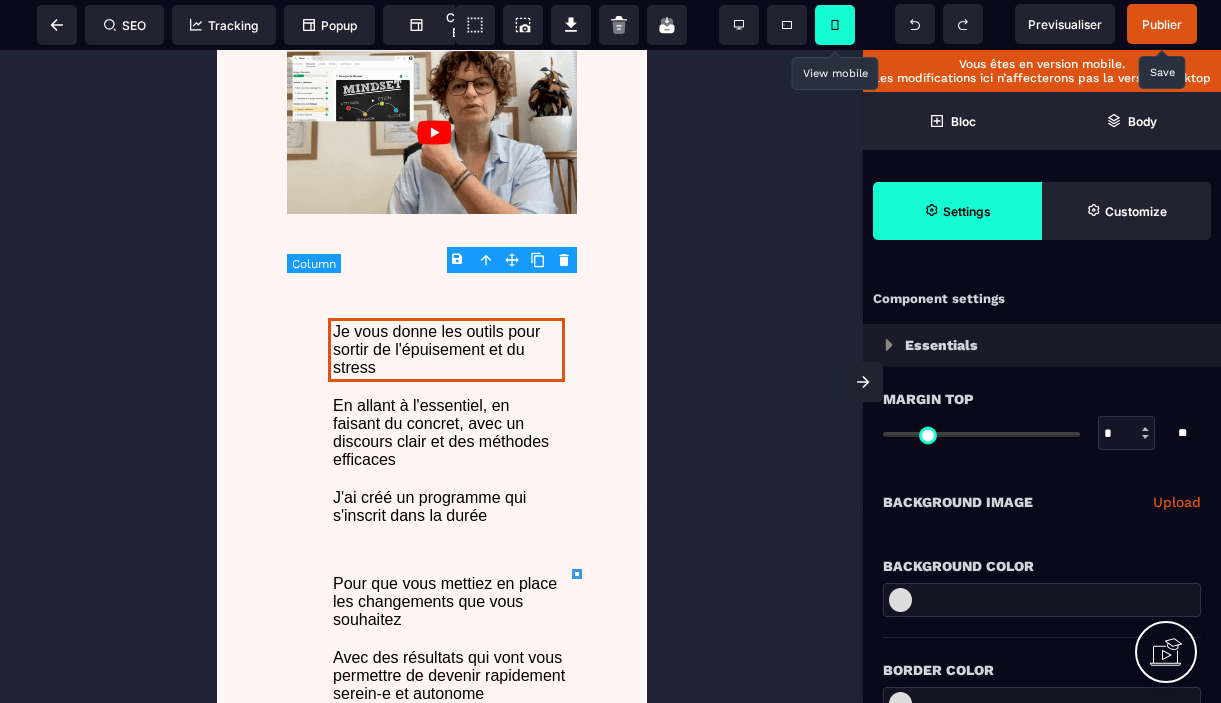 type on "*" 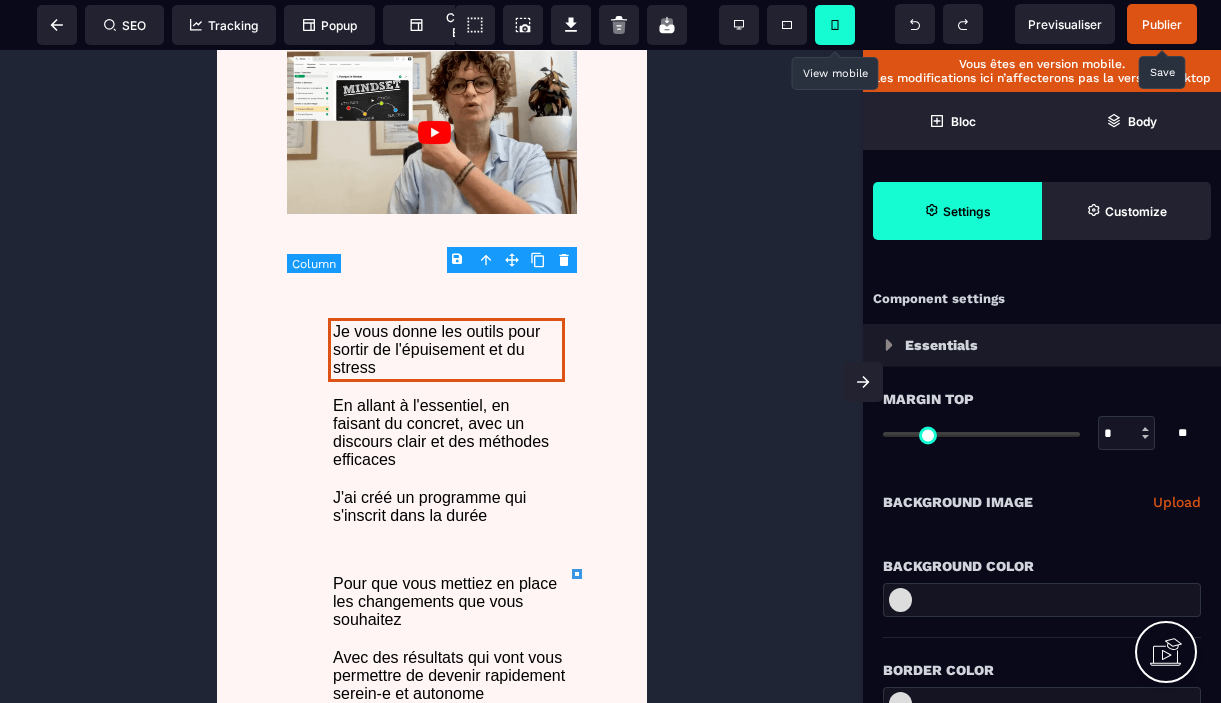 type on "*" 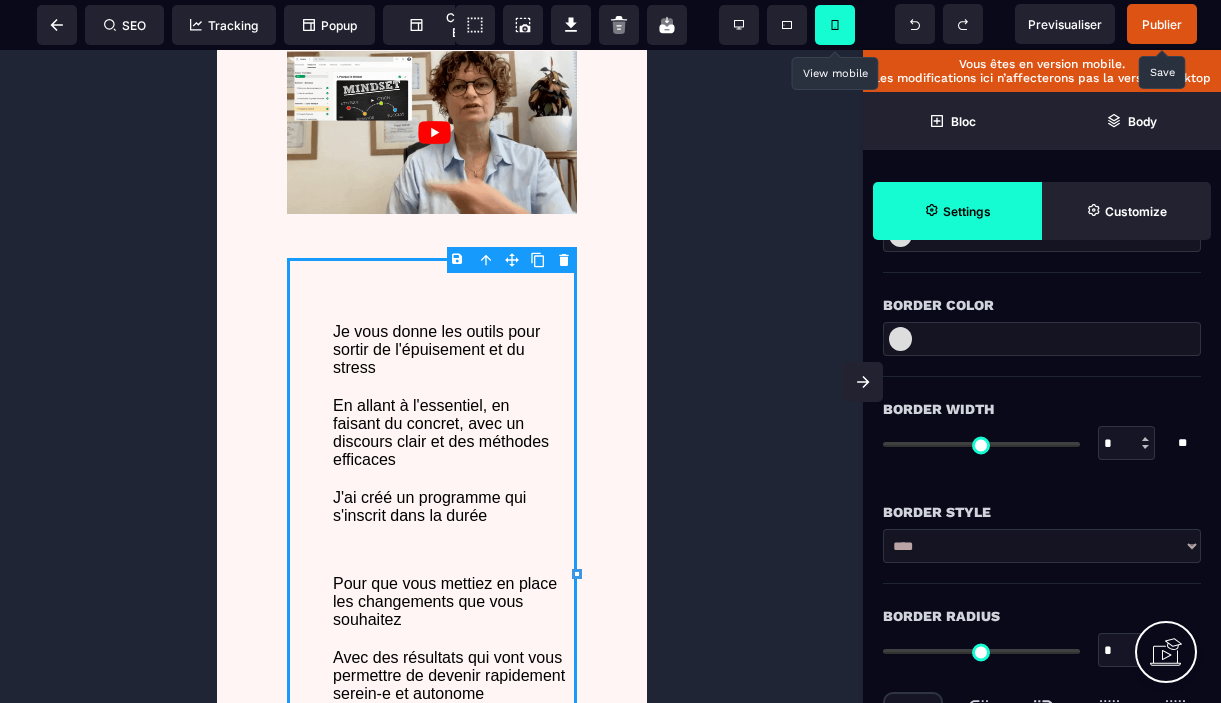 scroll, scrollTop: 368, scrollLeft: 0, axis: vertical 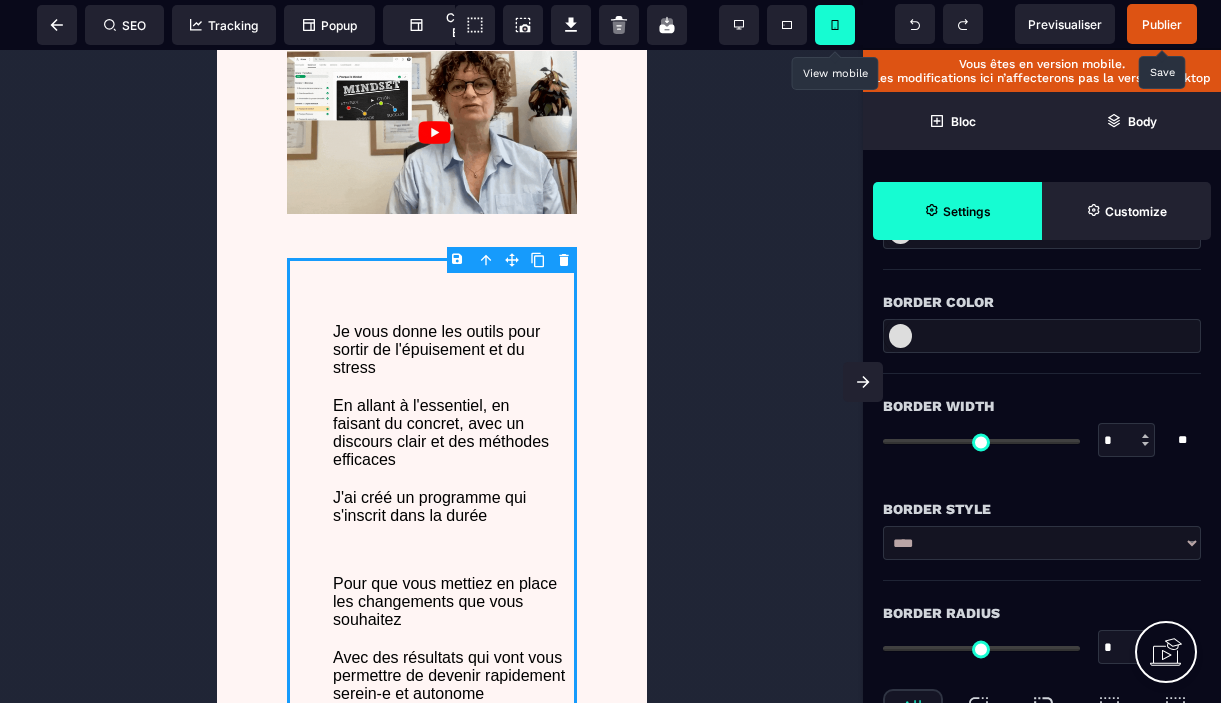 type on "*" 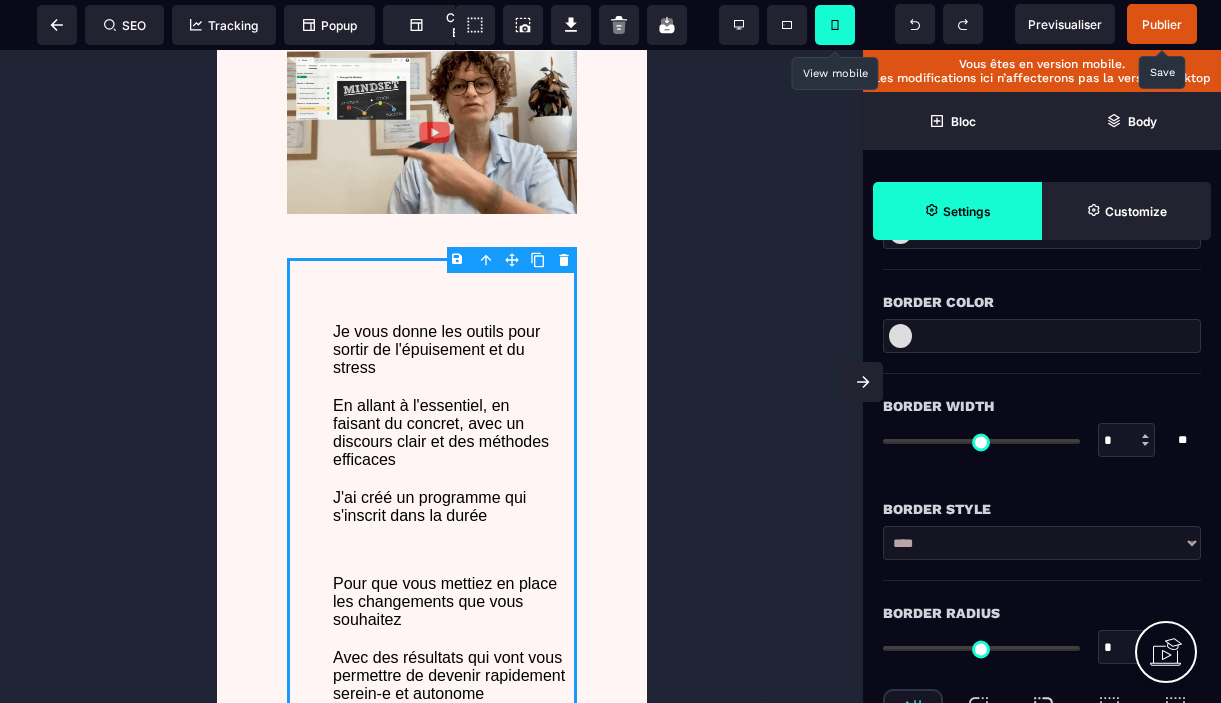 type on "*" 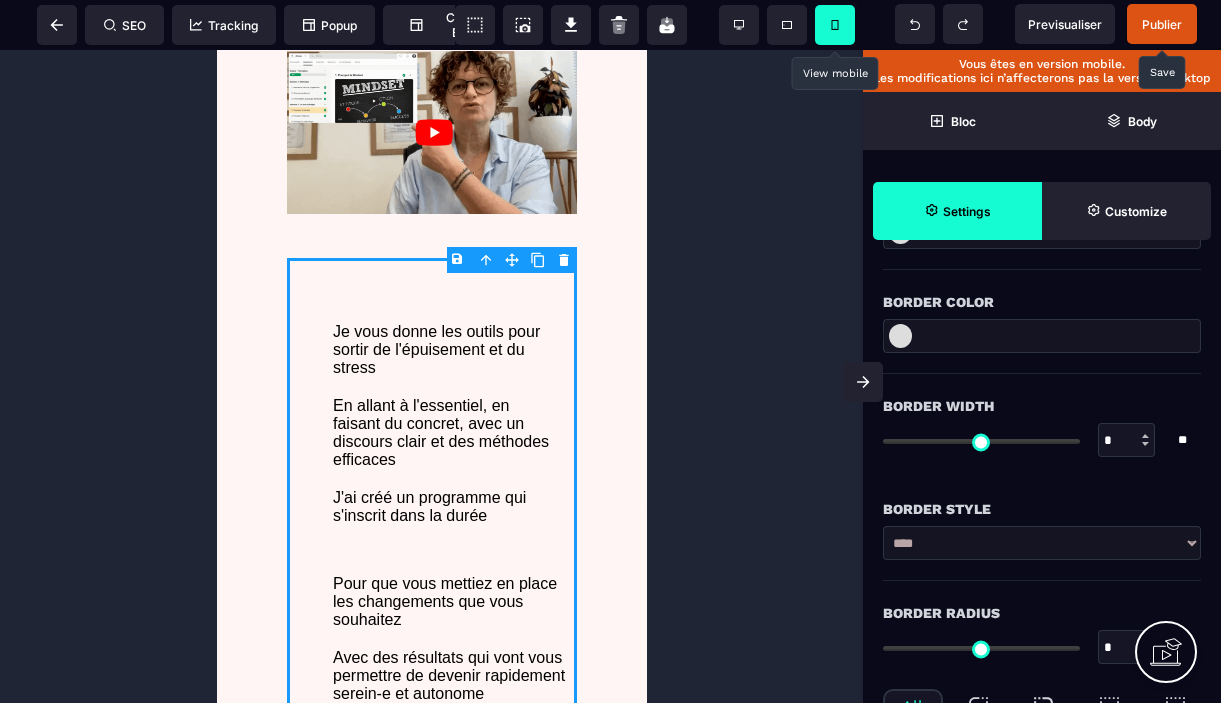 type on "*" 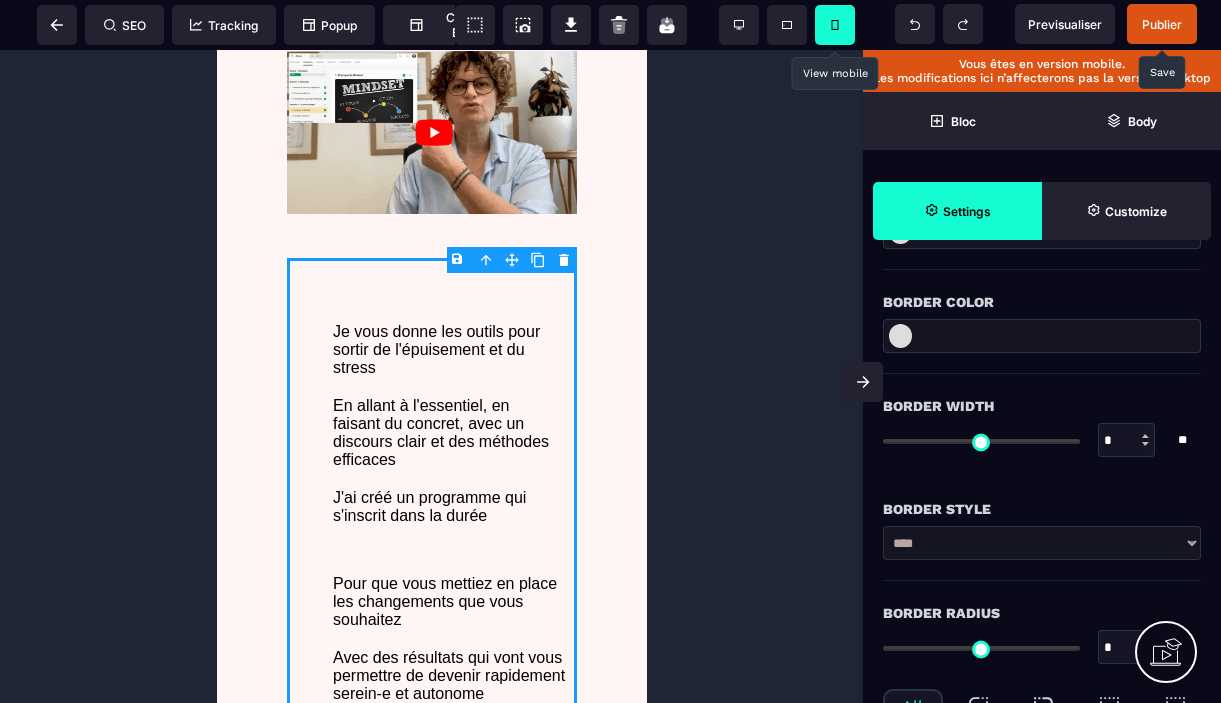 type on "*" 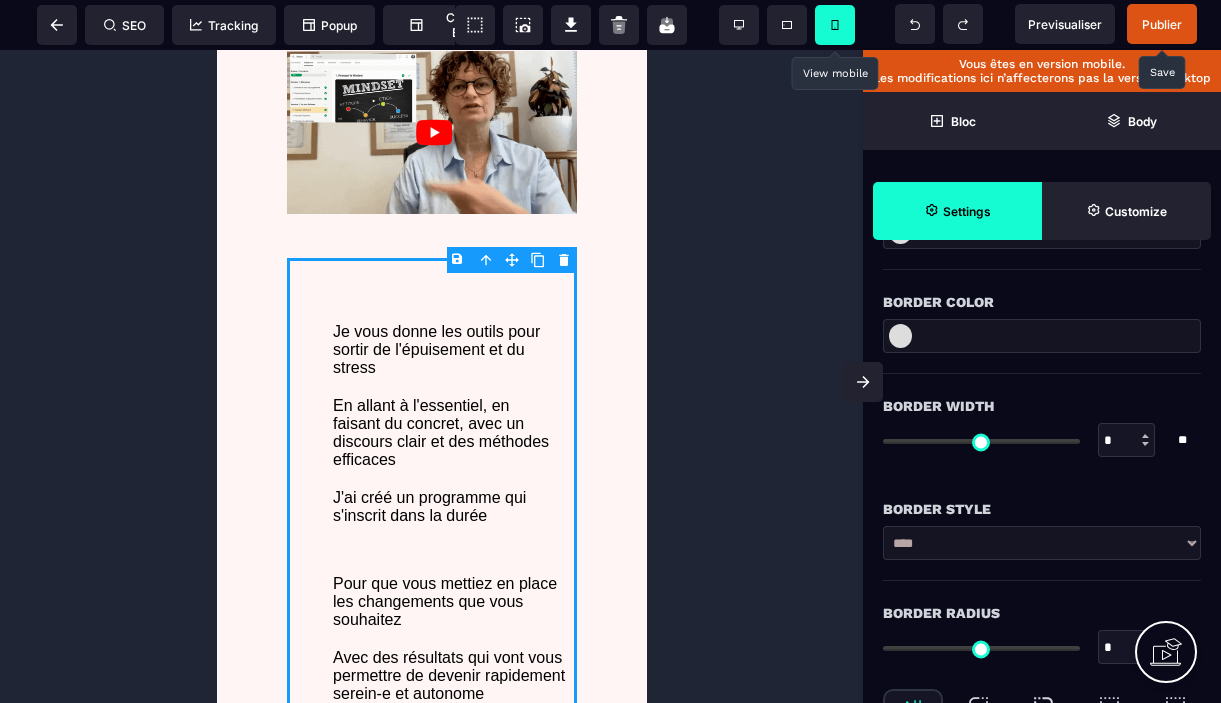 type on "*" 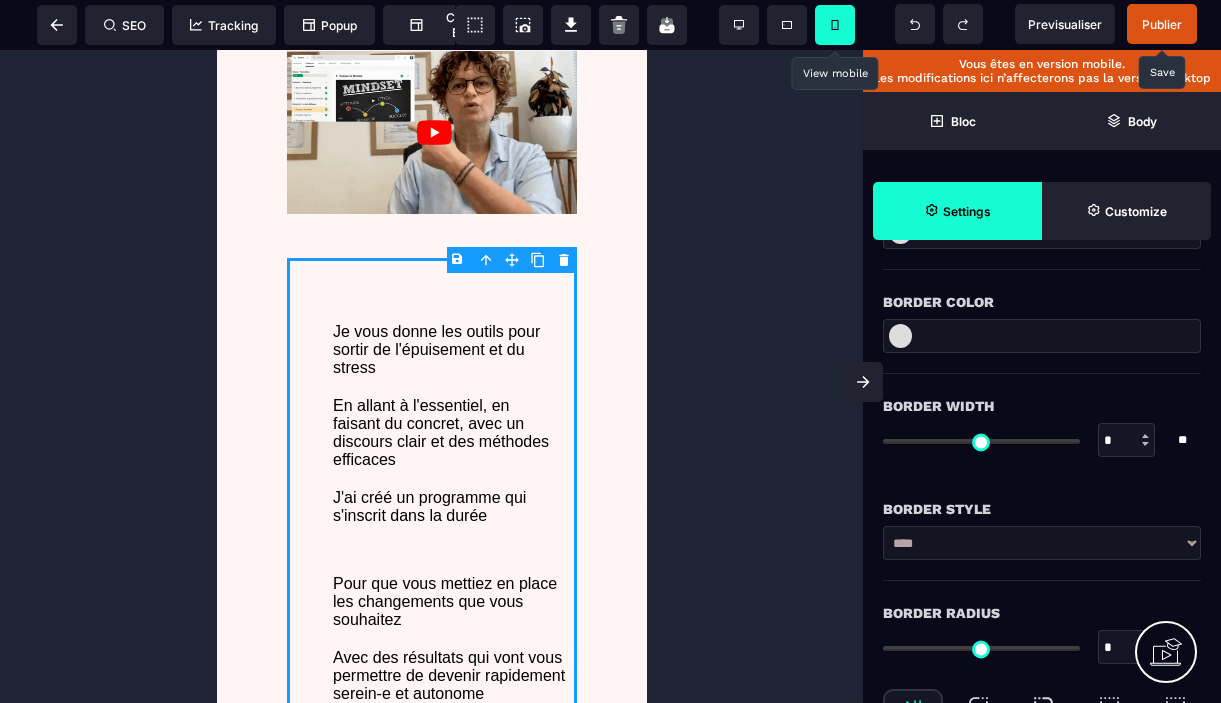 type on "*" 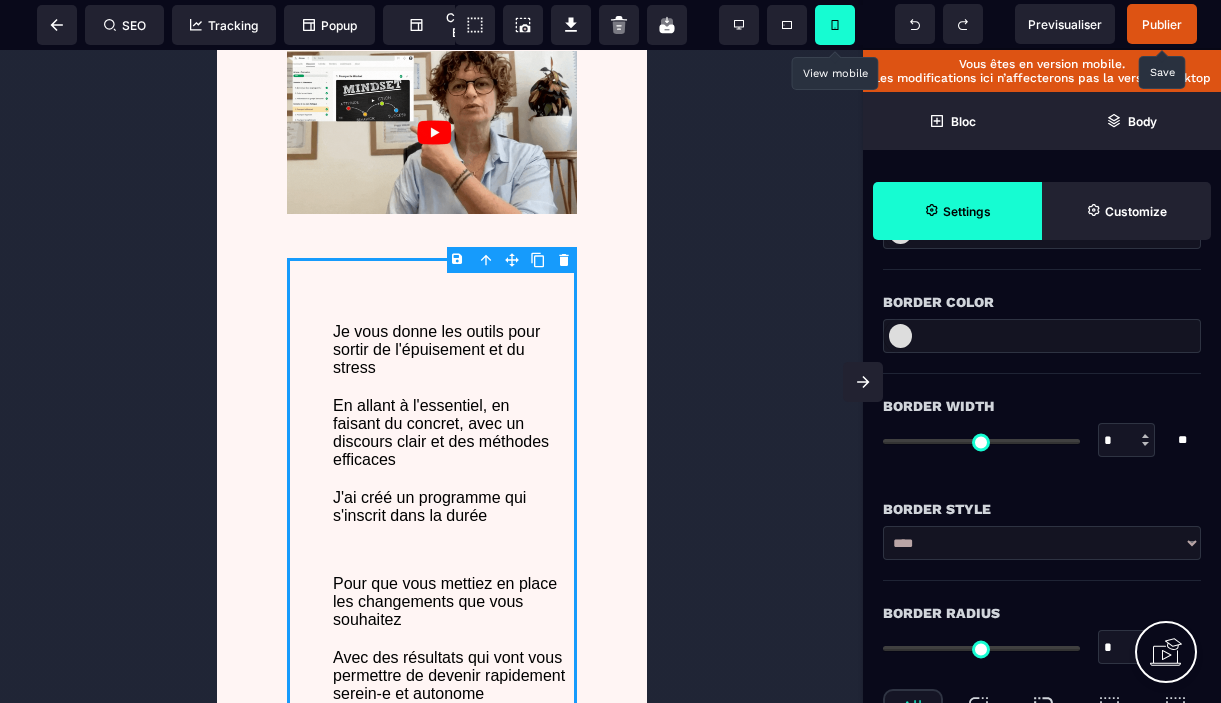 type on "*" 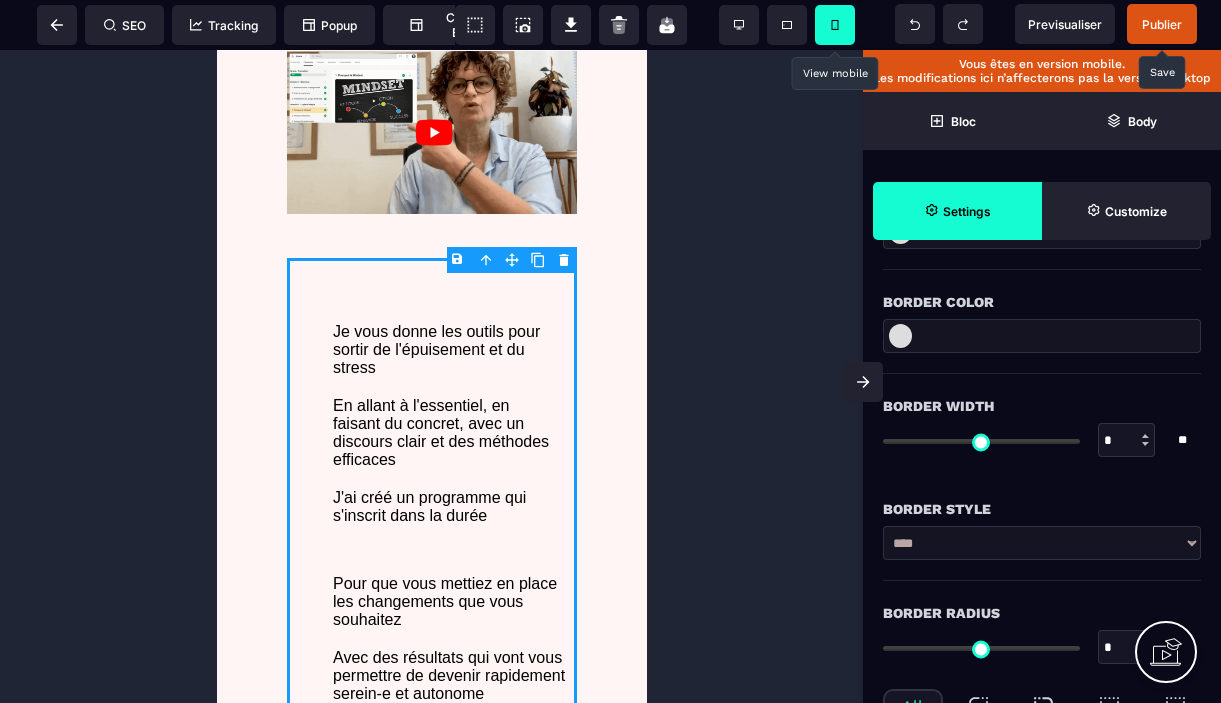 type on "*" 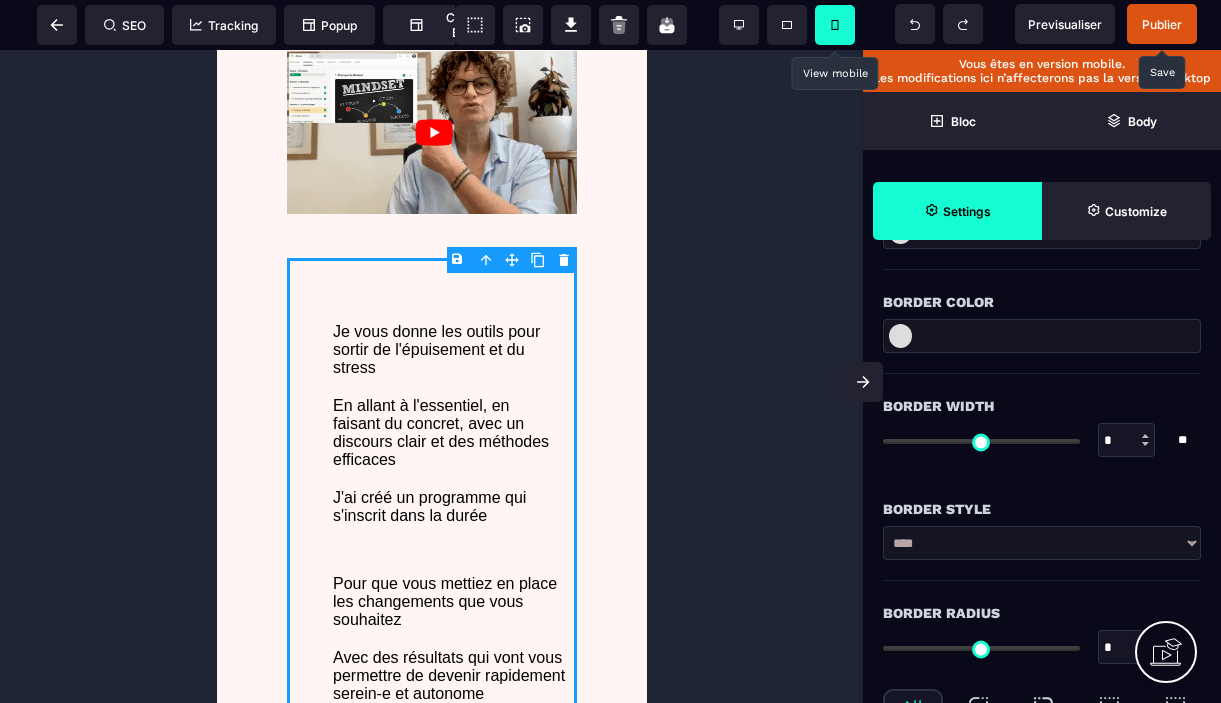 type on "*" 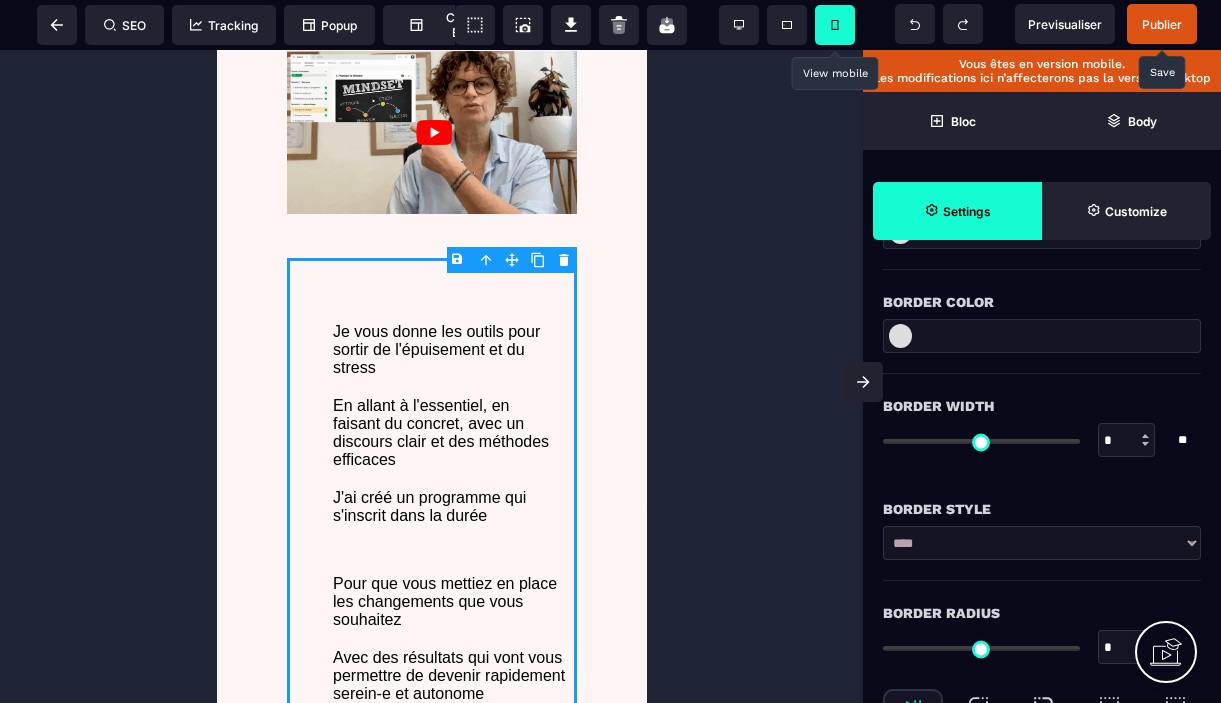 type on "*" 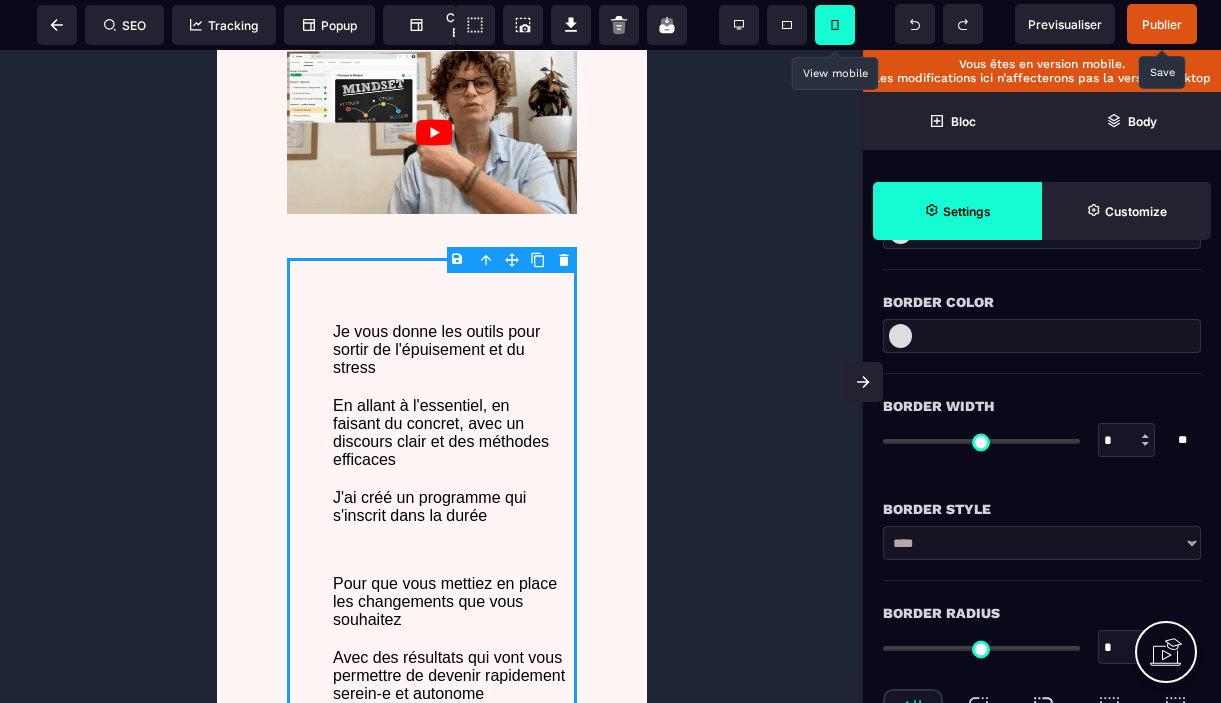 type on "*" 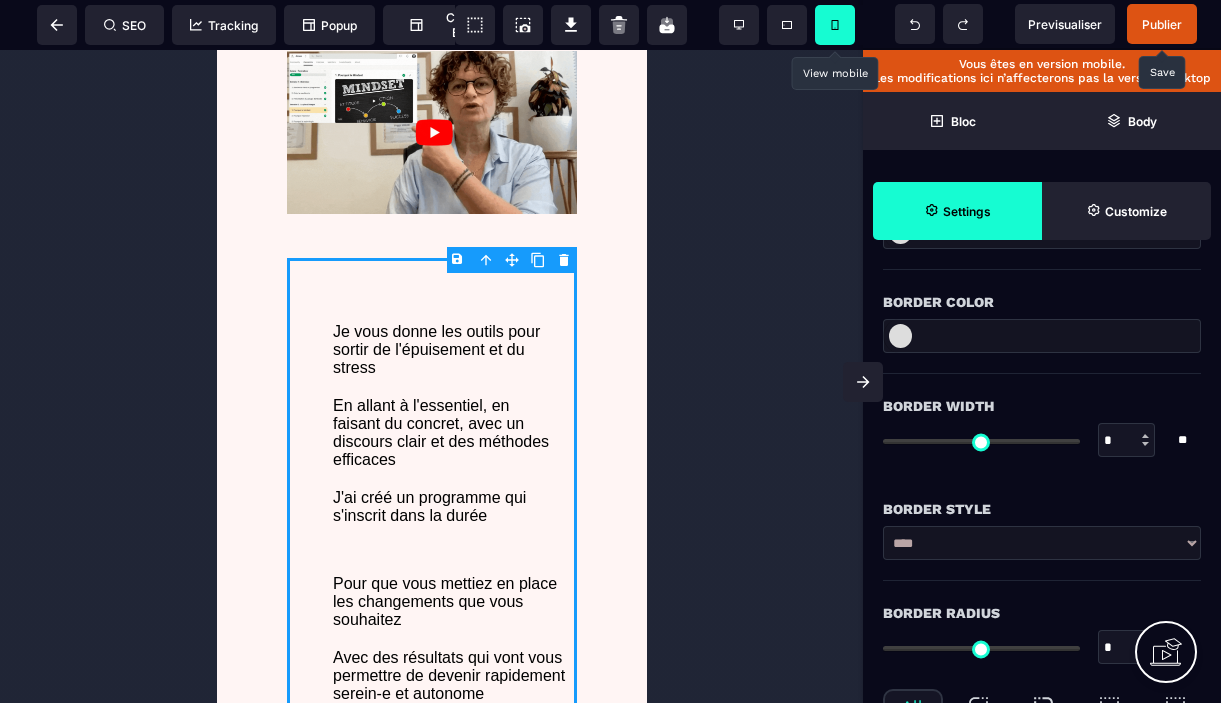 type on "*" 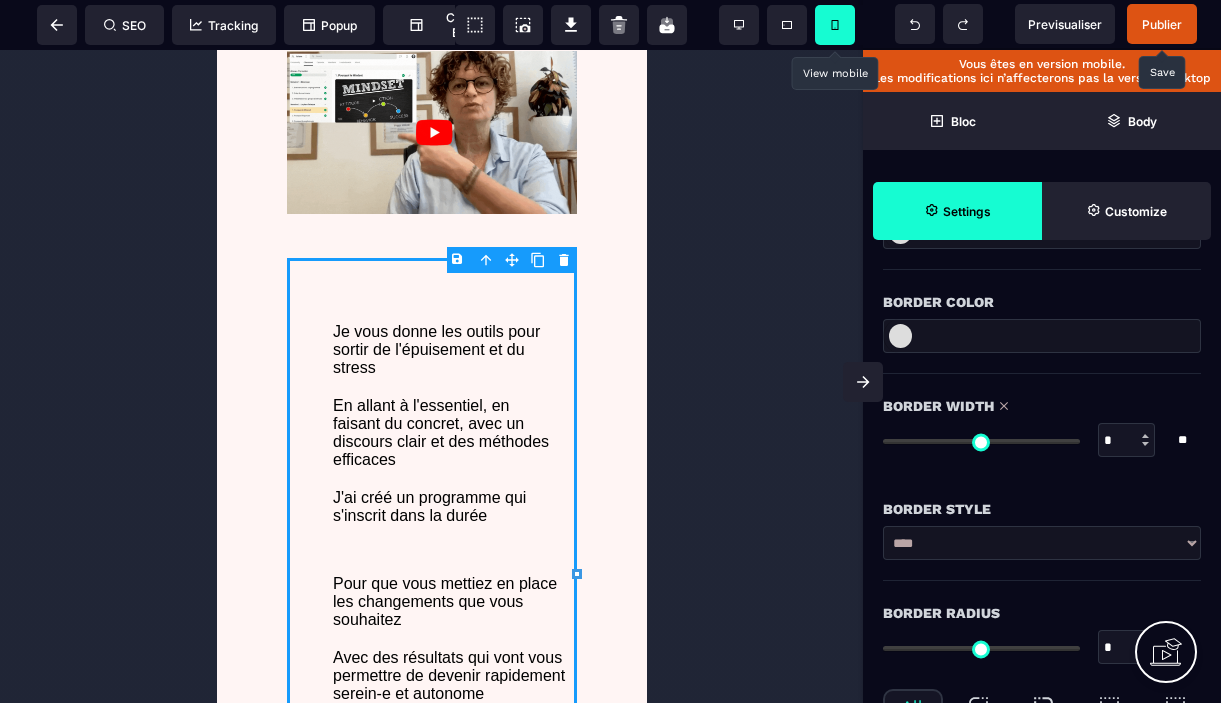 type on "*" 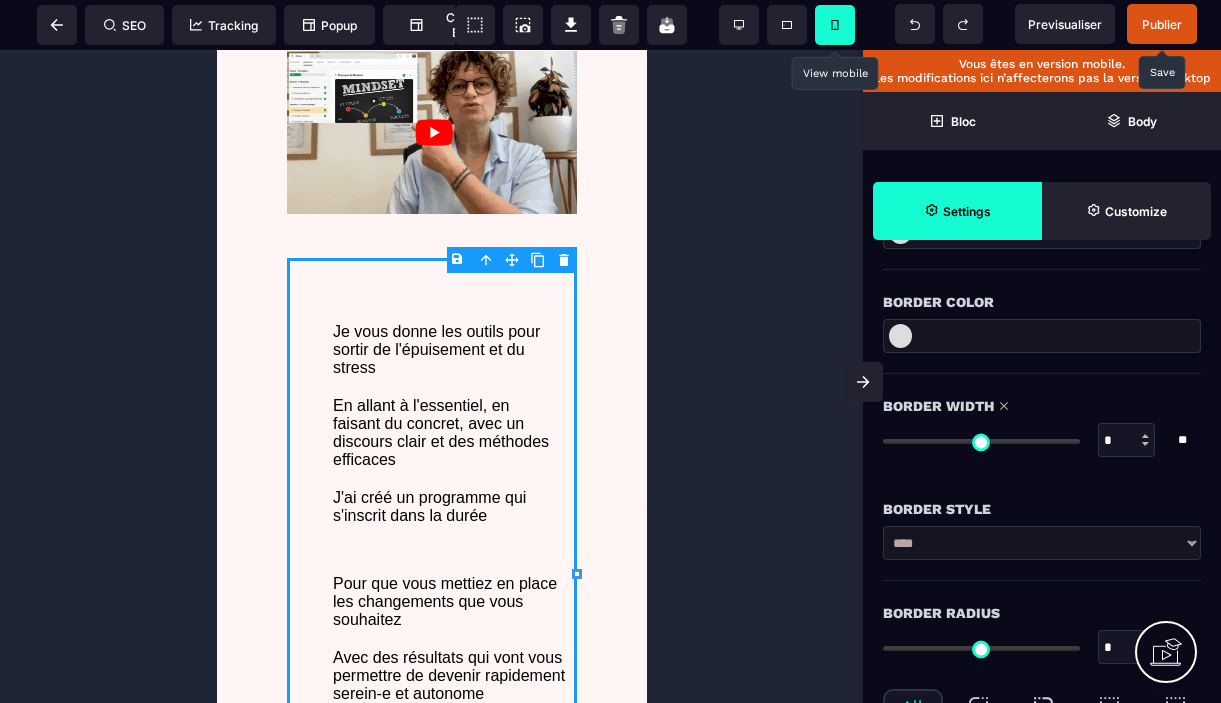 type on "*" 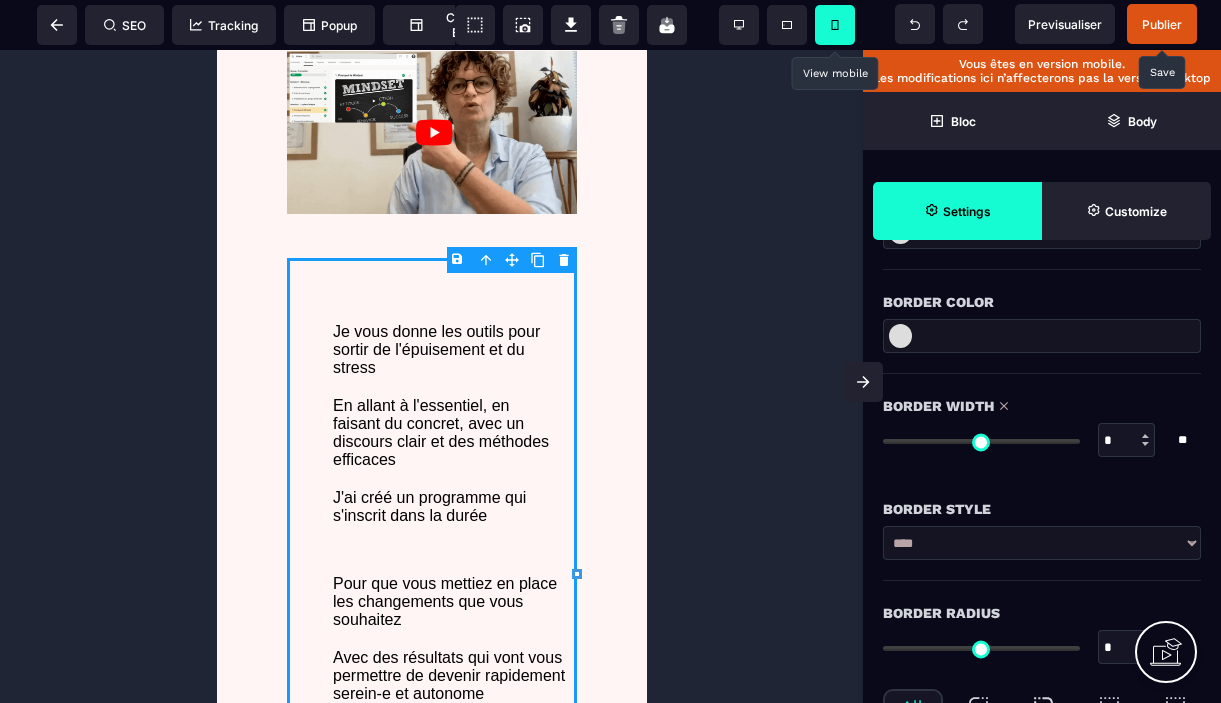 type on "**" 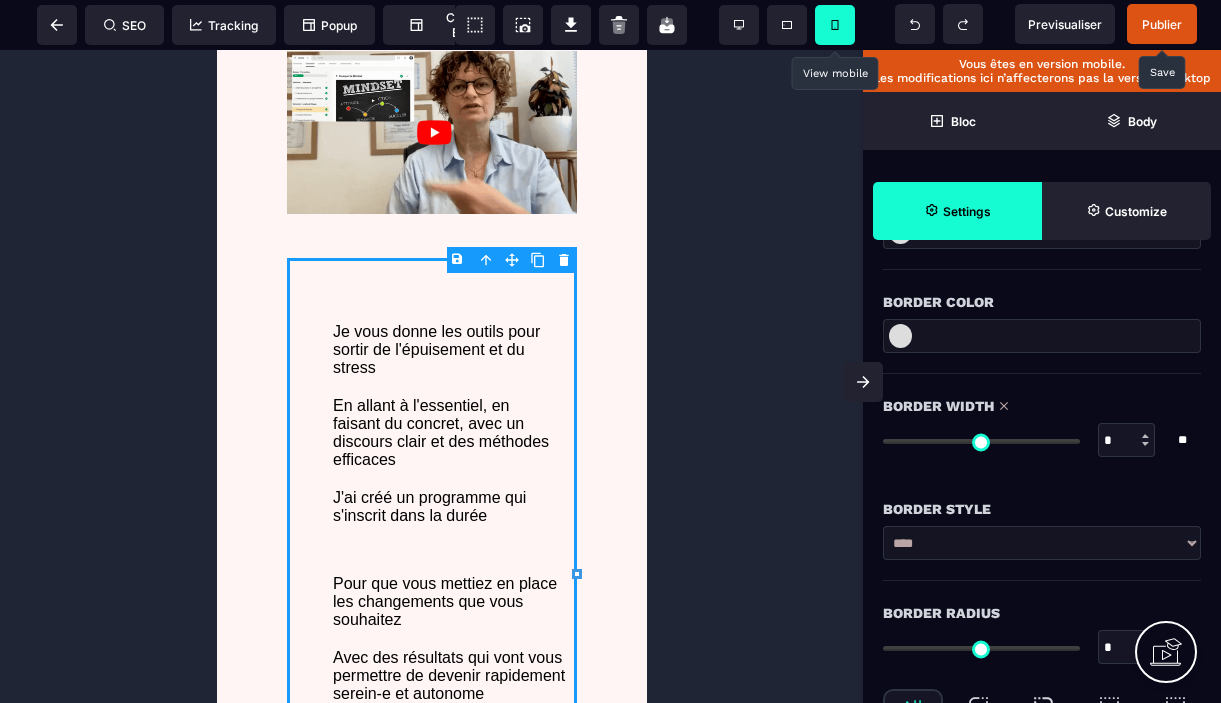type on "**" 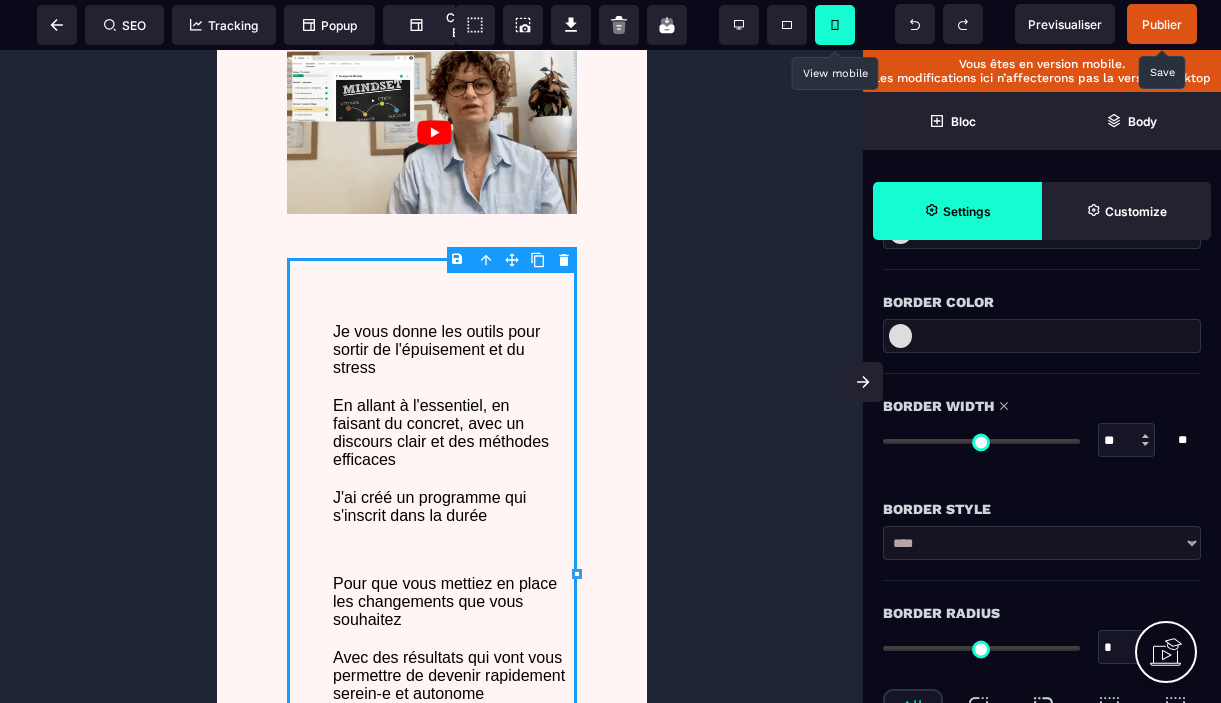 type on "**" 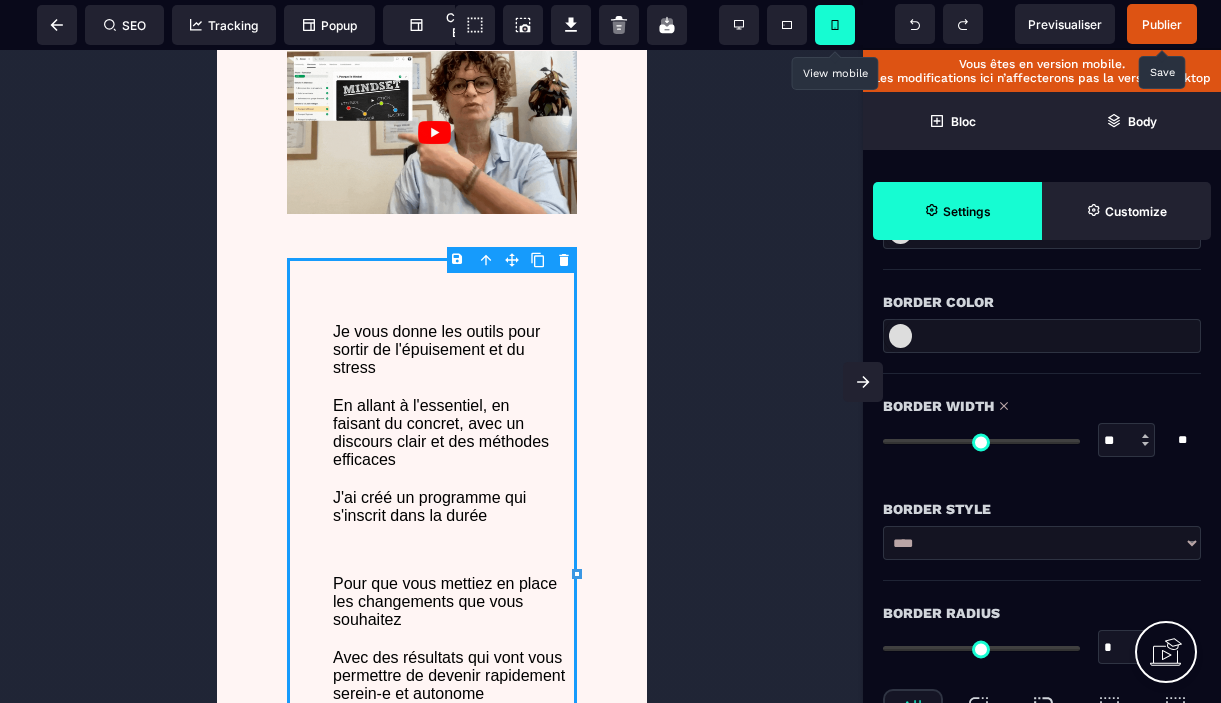 type on "**" 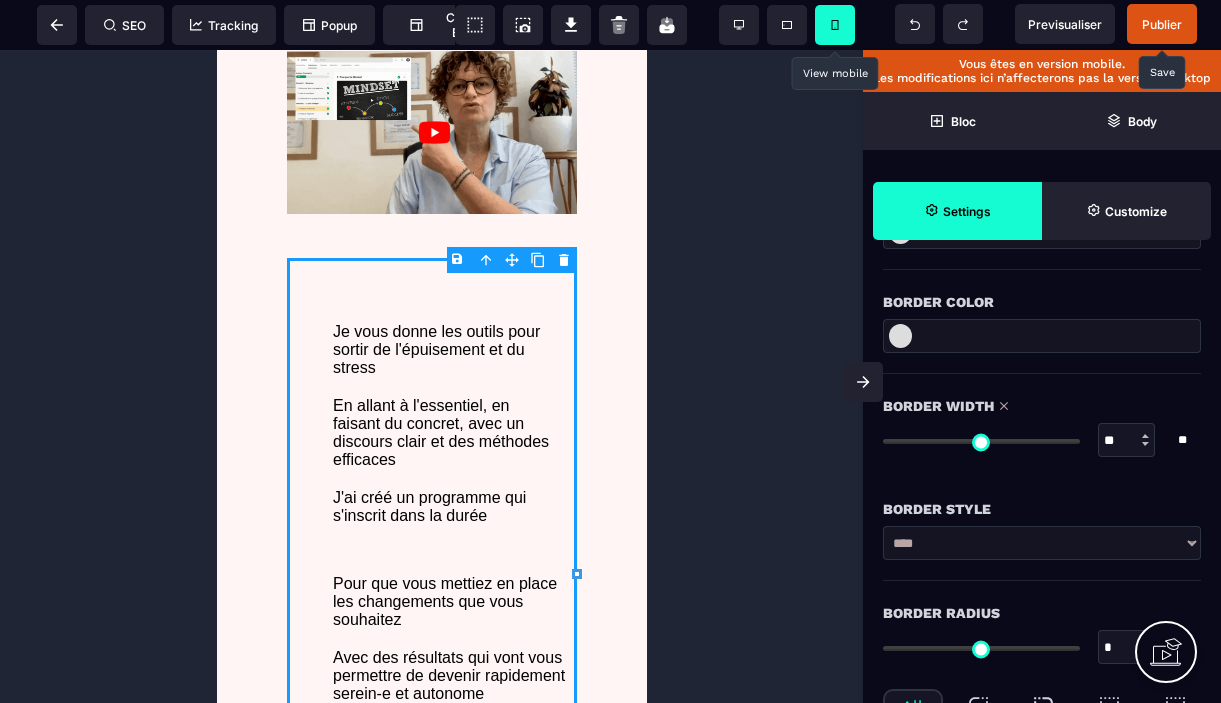 type on "**" 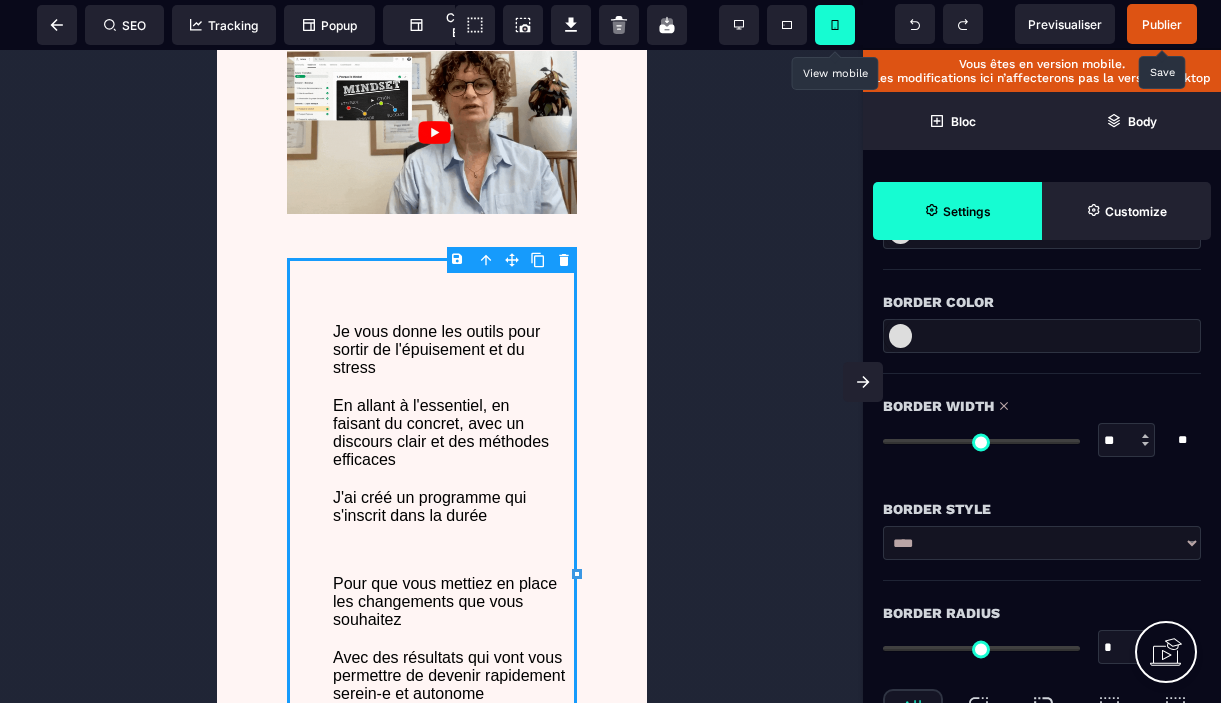 type on "**" 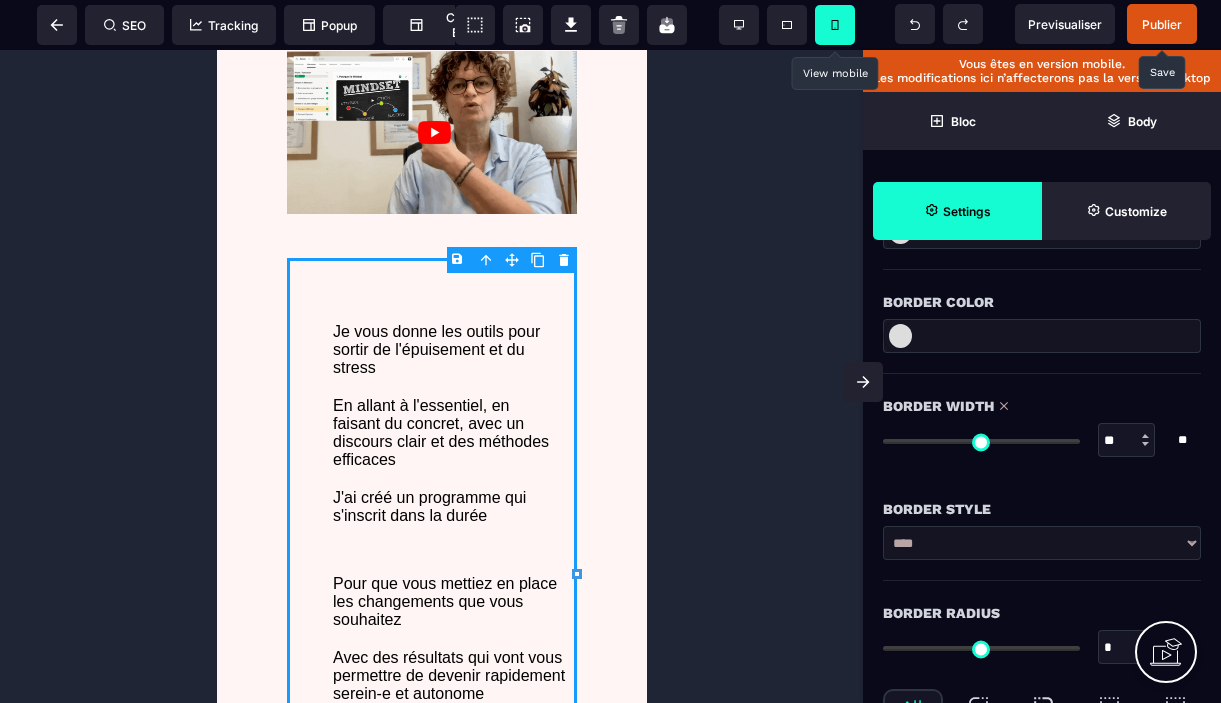type on "**" 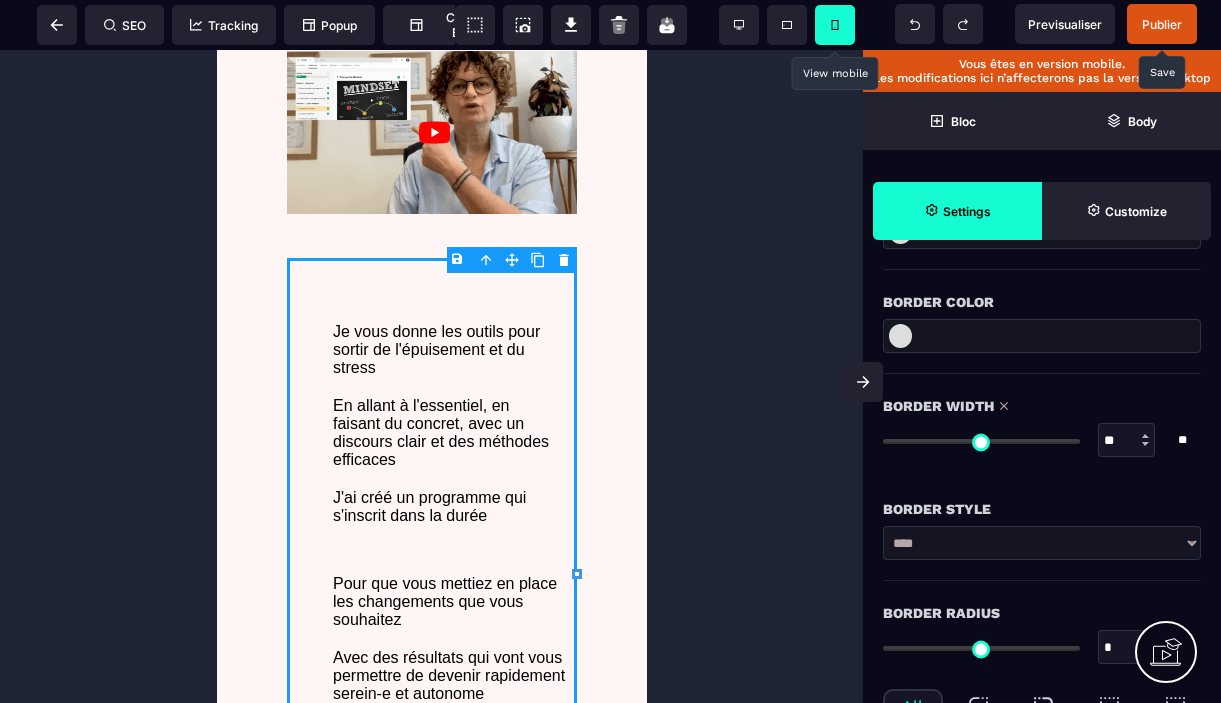type on "**" 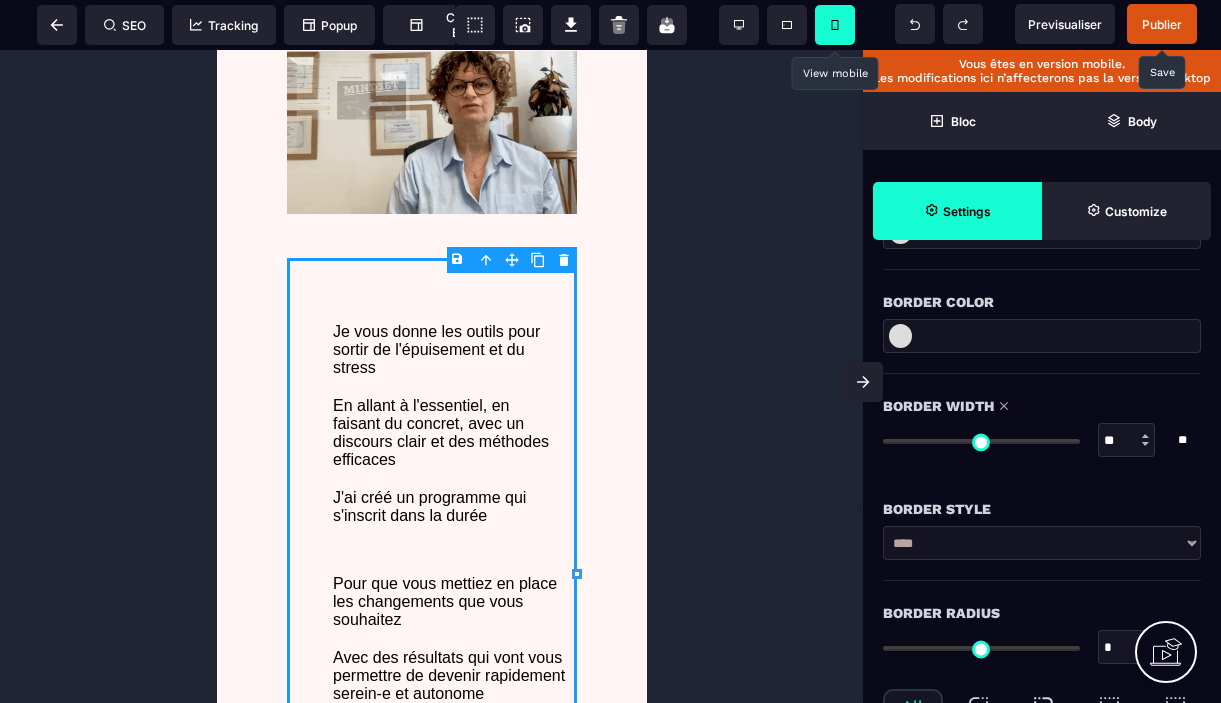 type on "**" 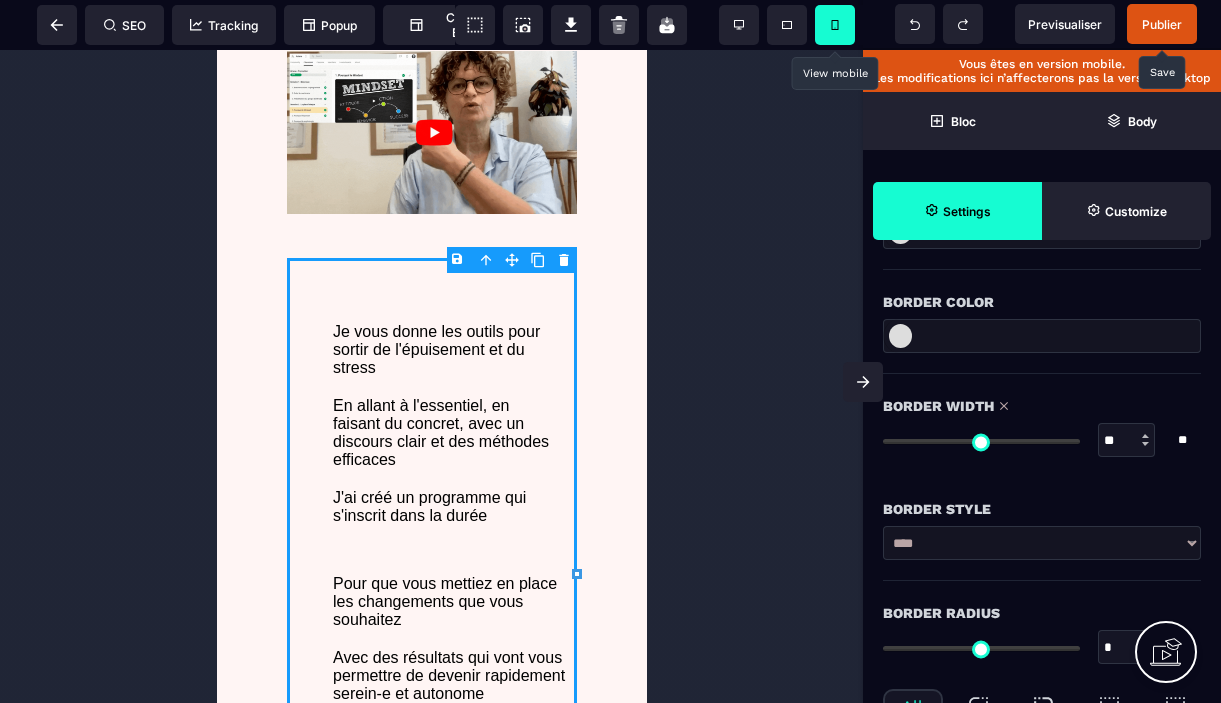 type on "**" 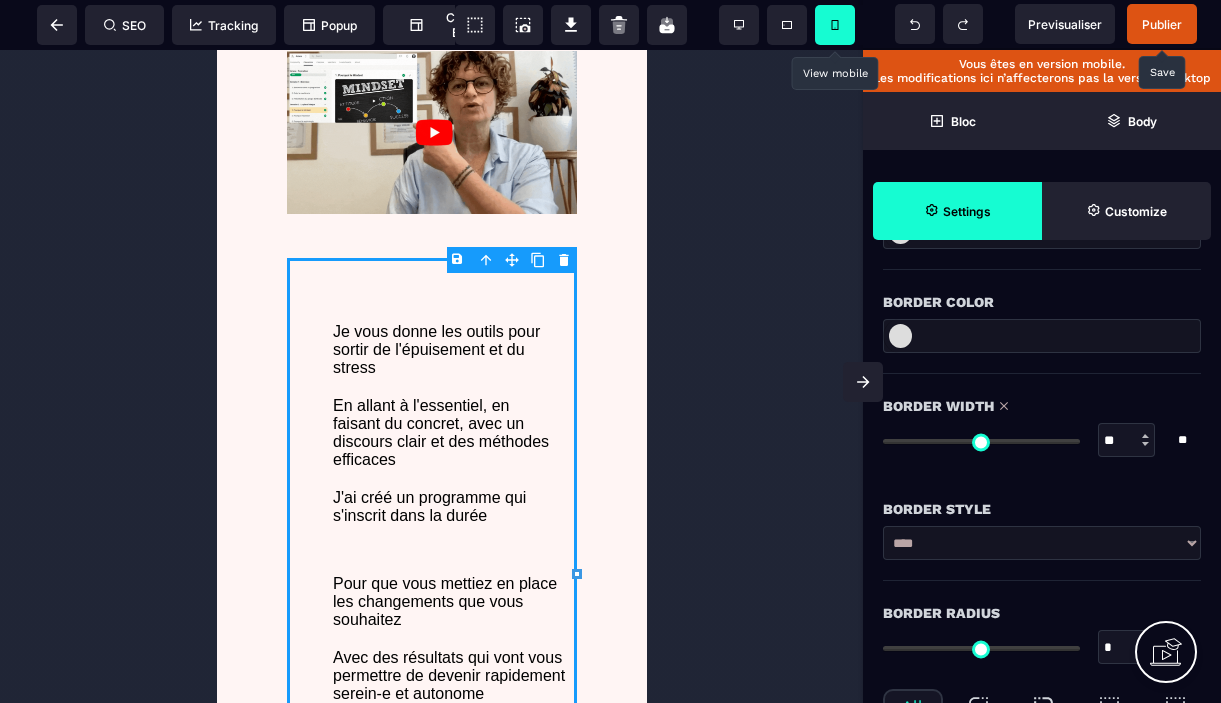 type on "**" 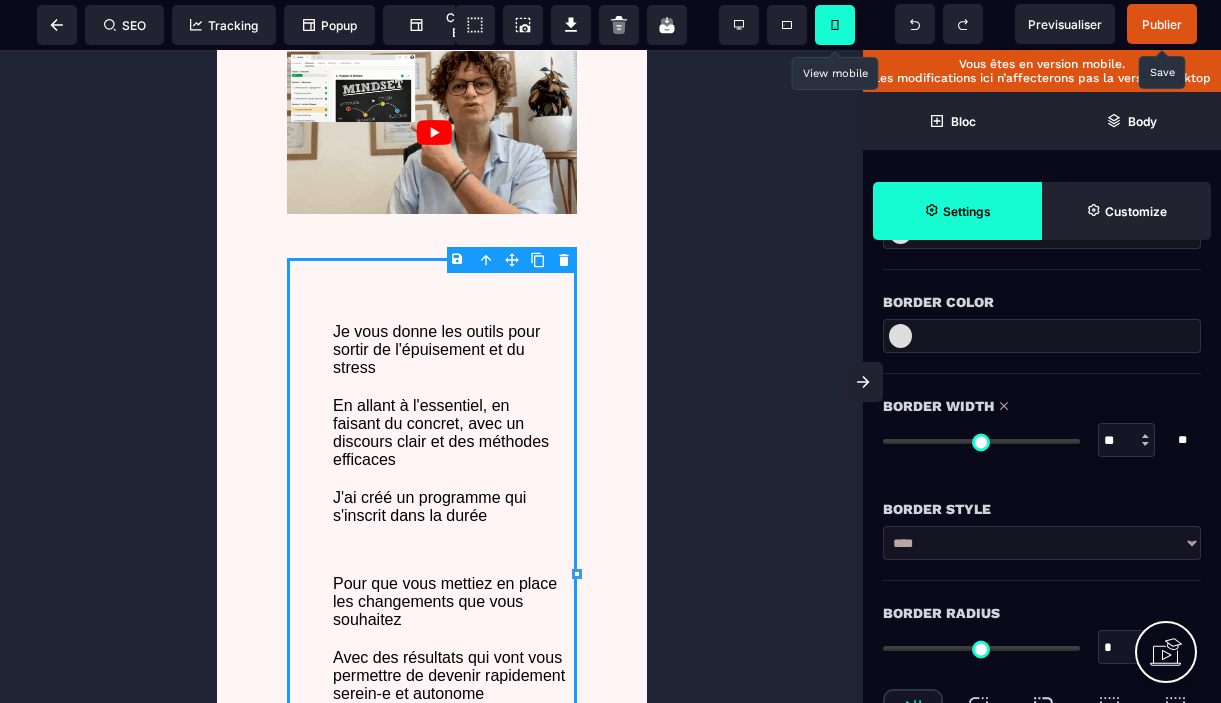type on "**" 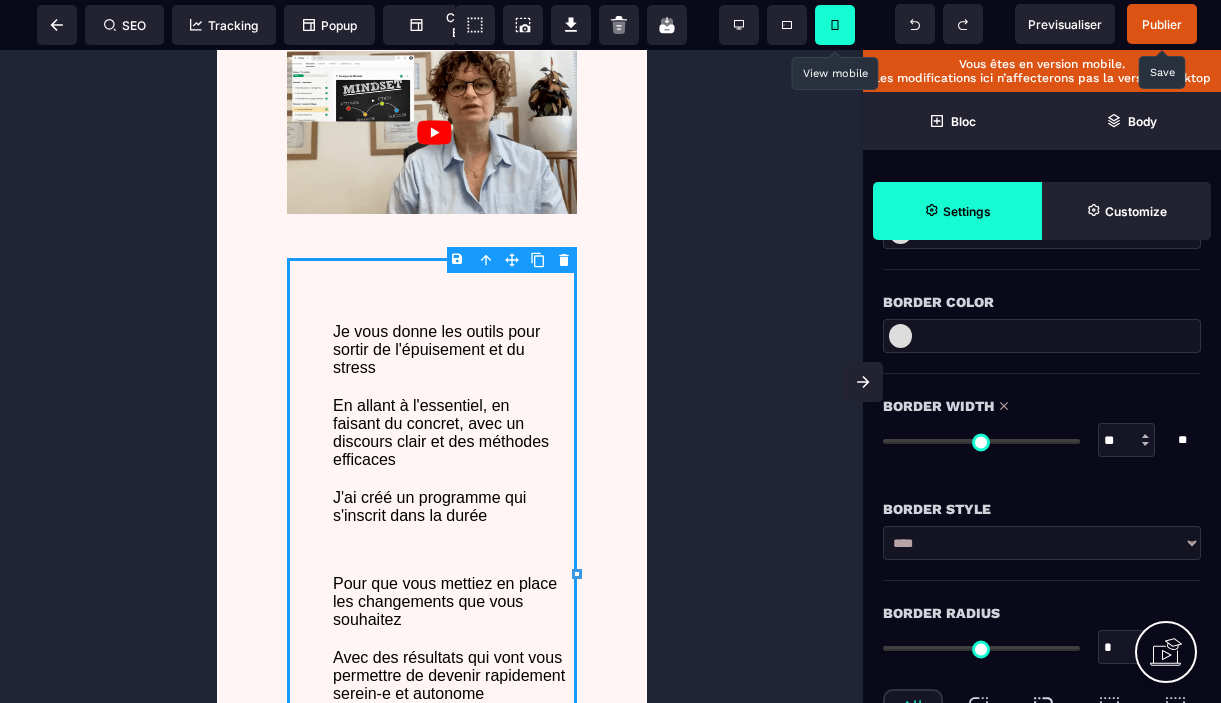 type on "**" 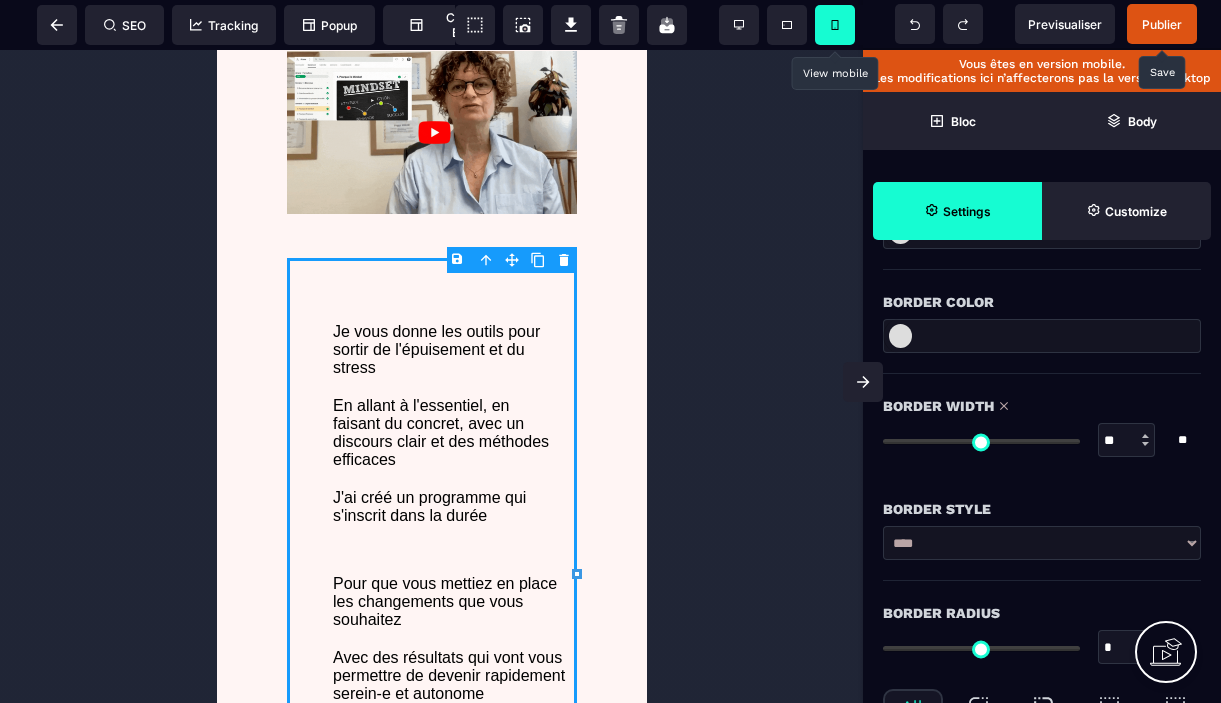 type on "**" 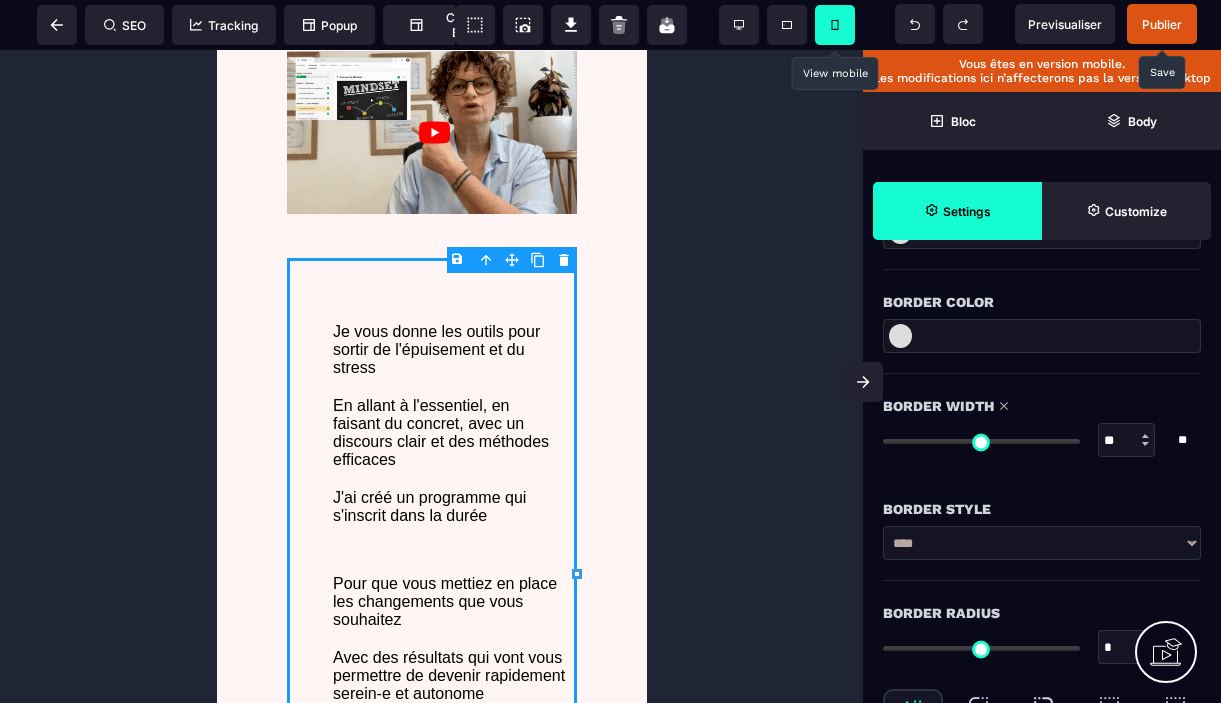 type on "**" 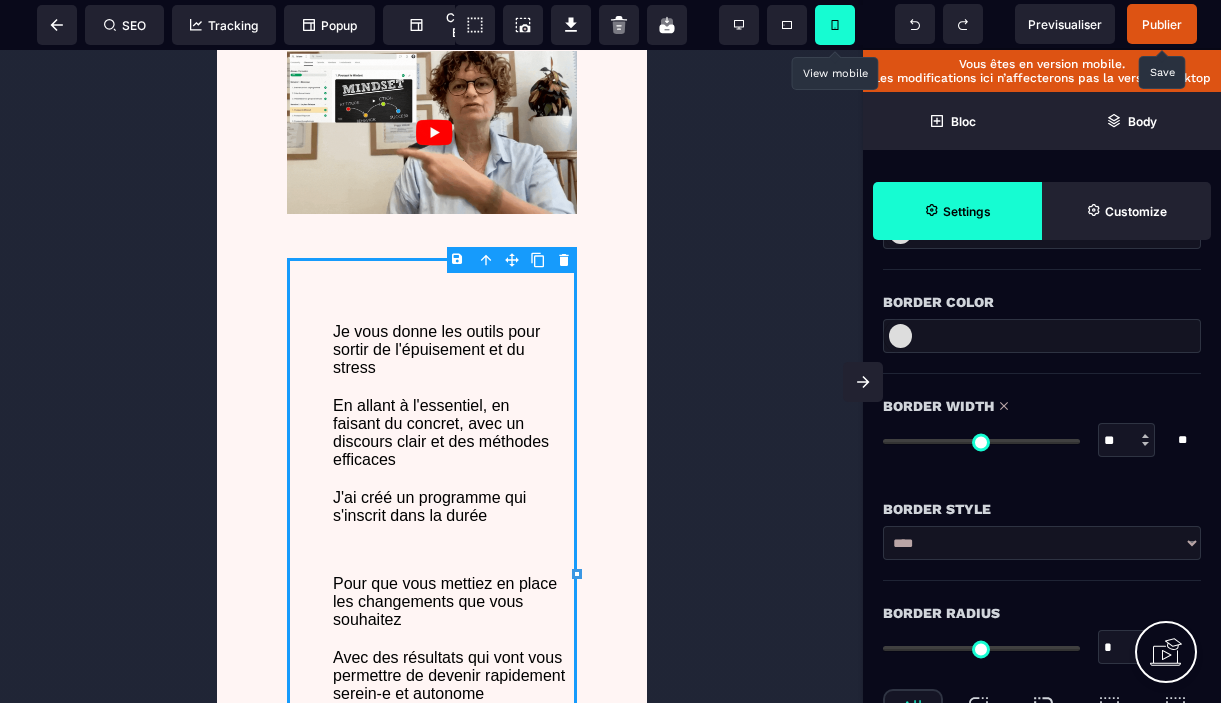 type on "**" 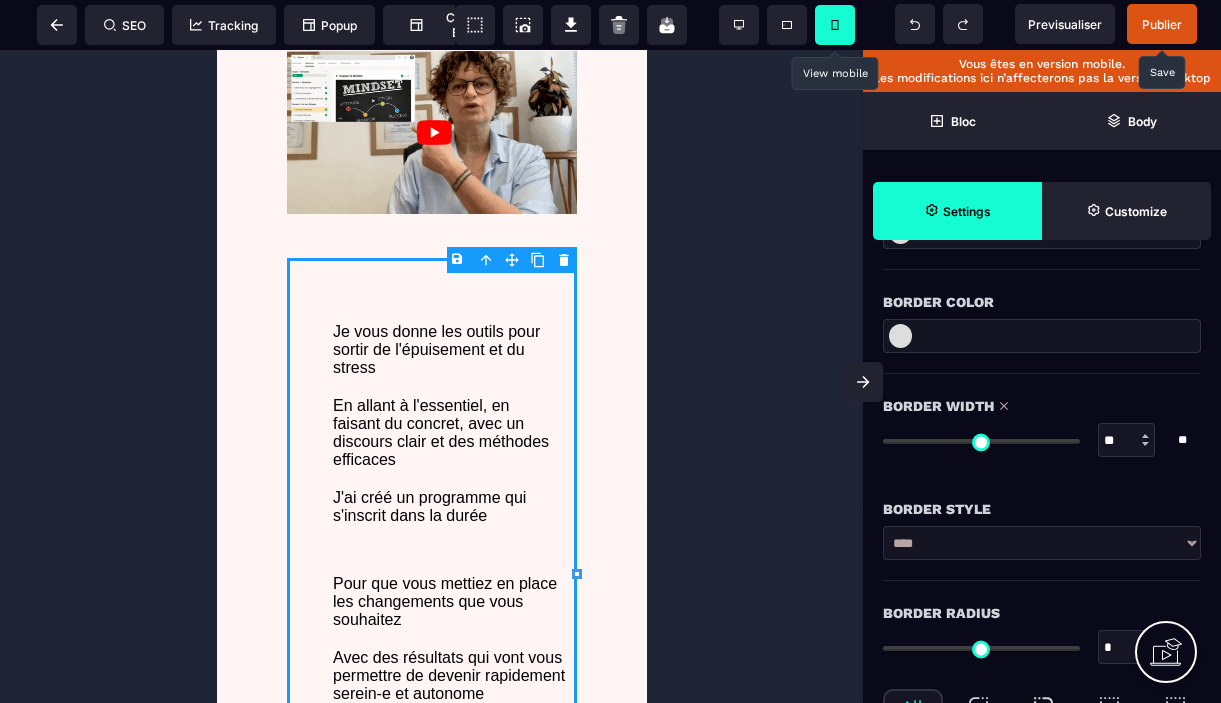 type on "**" 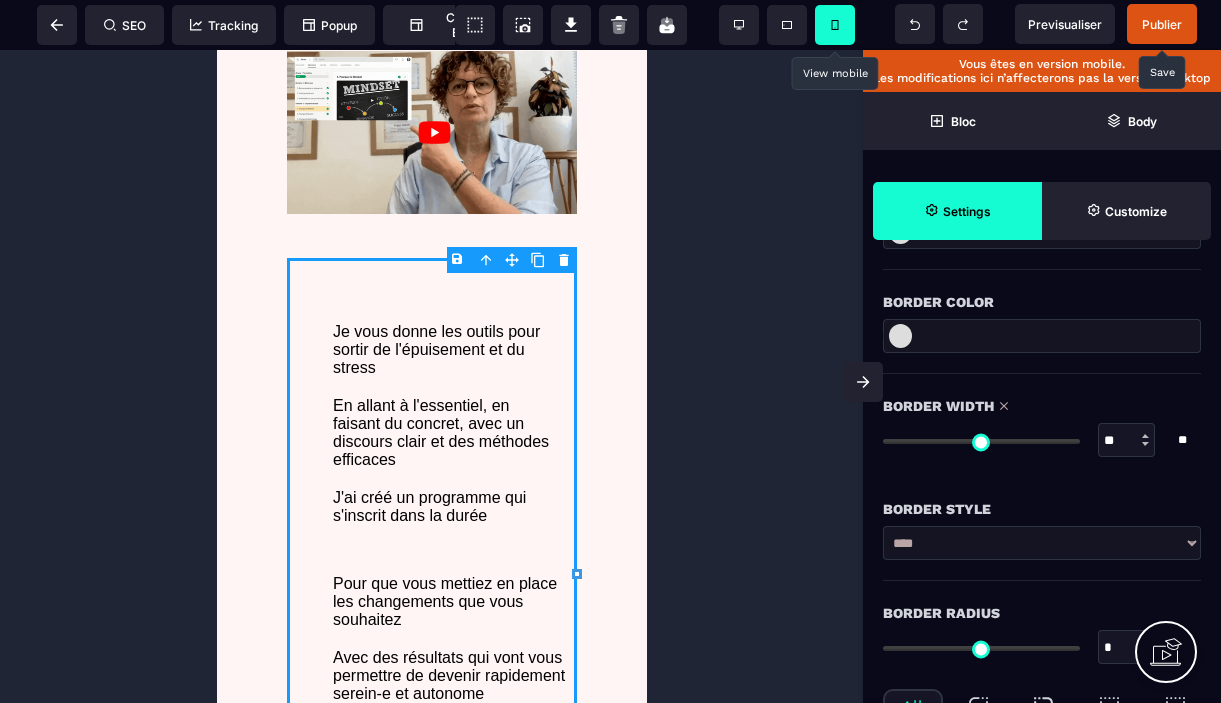 type on "**" 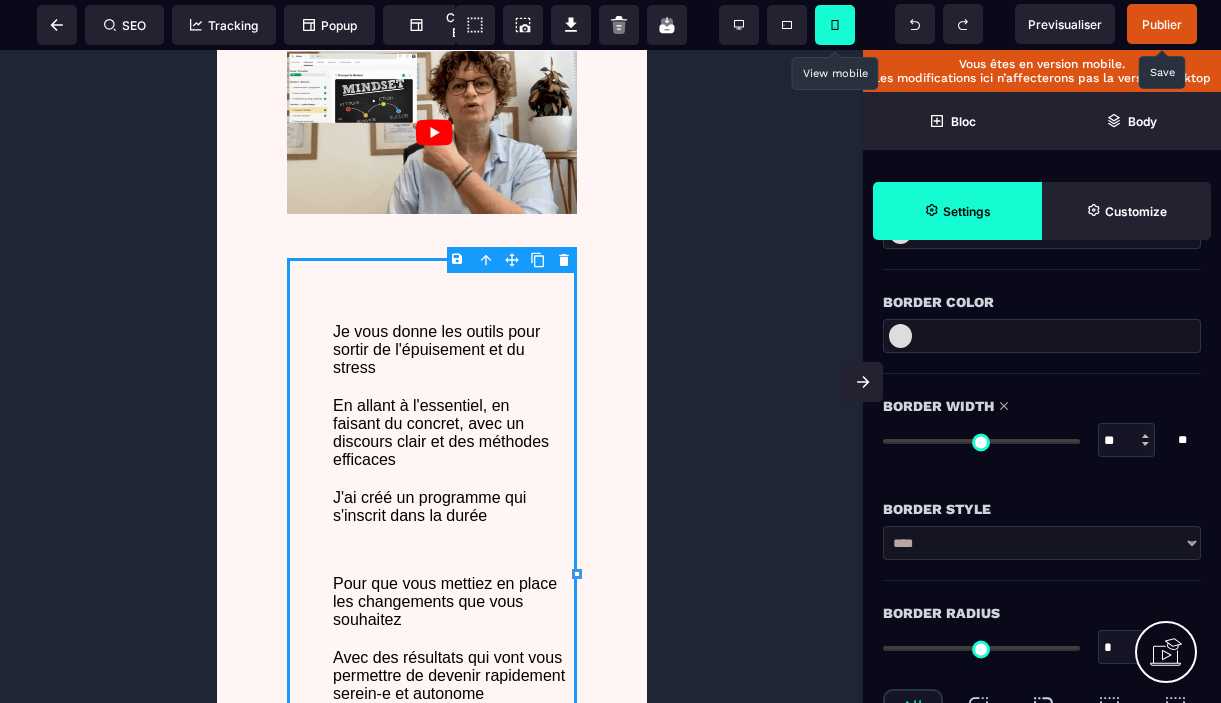 type on "**" 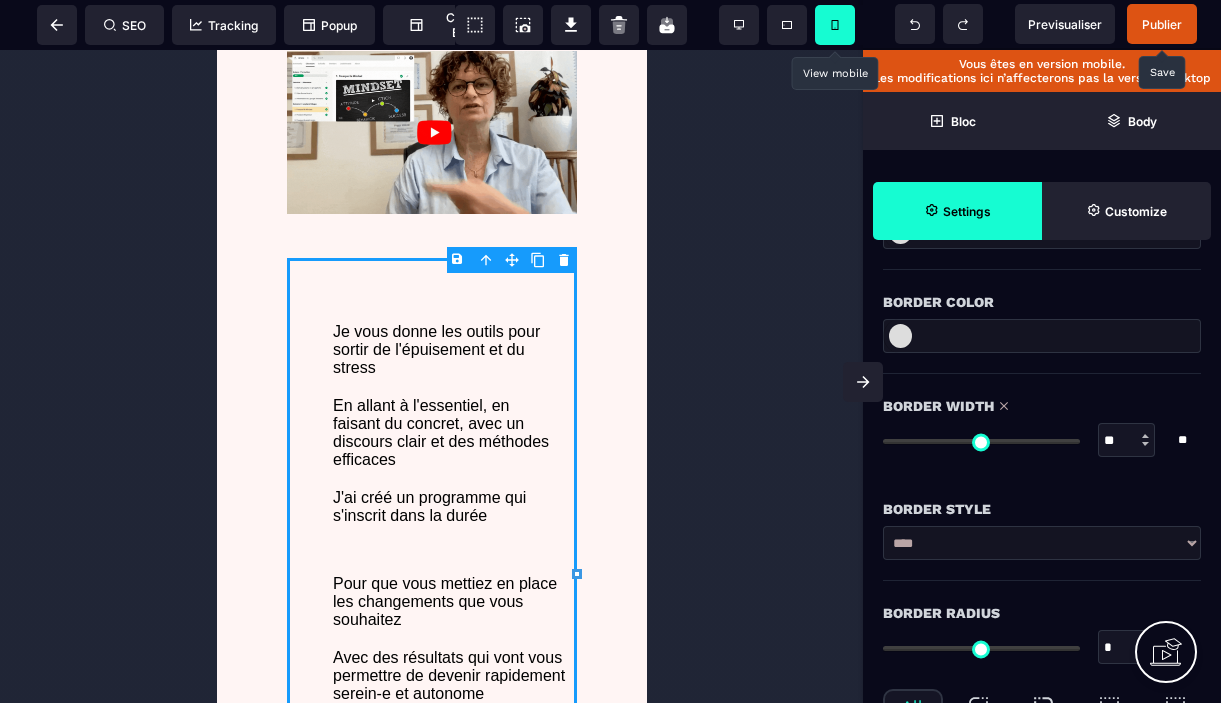 type on "**" 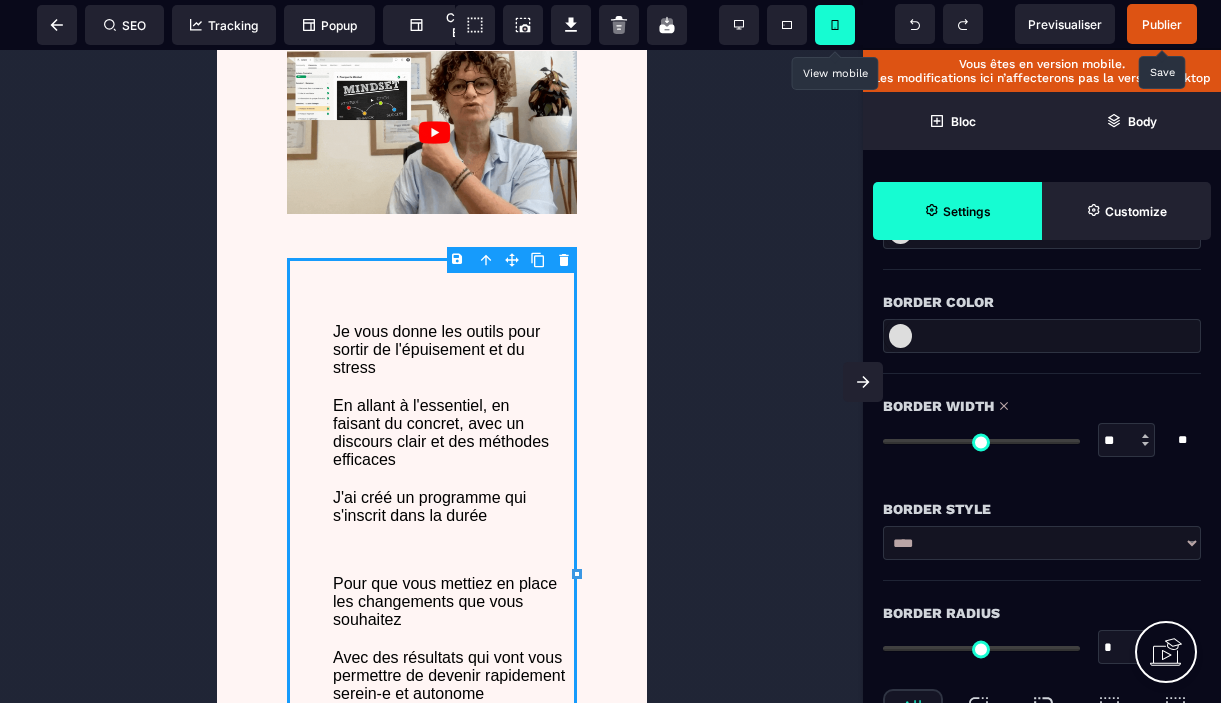 type on "**" 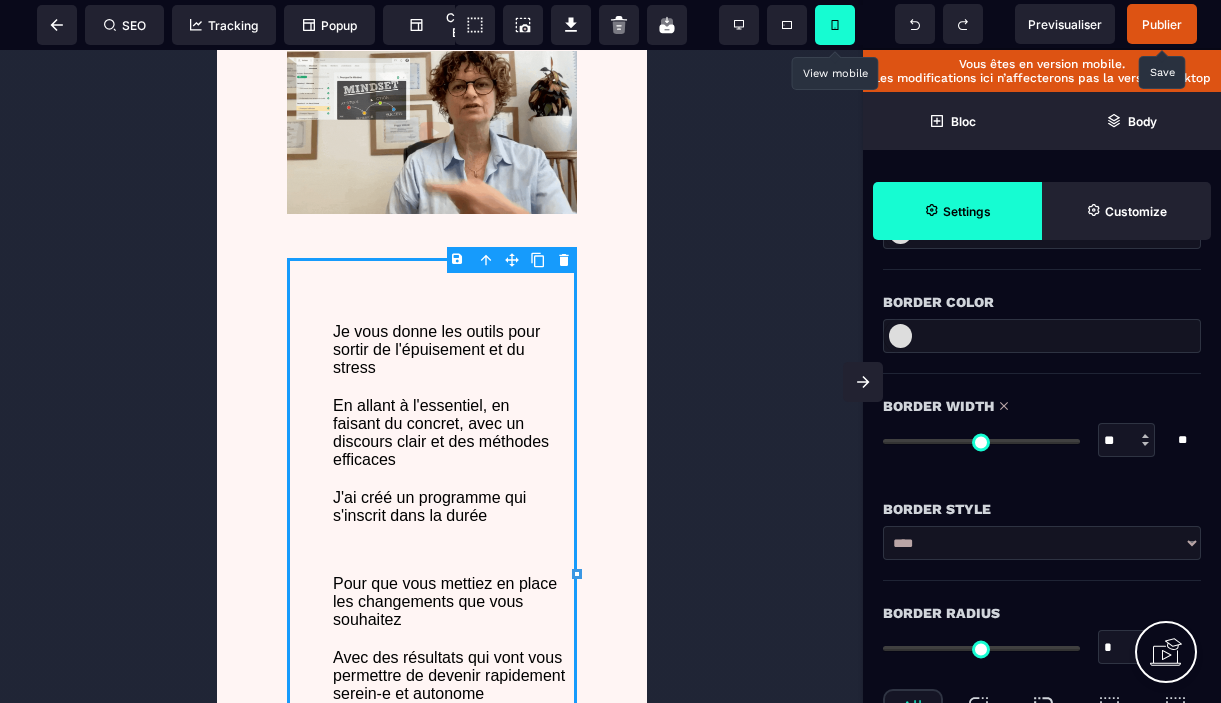 type on "**" 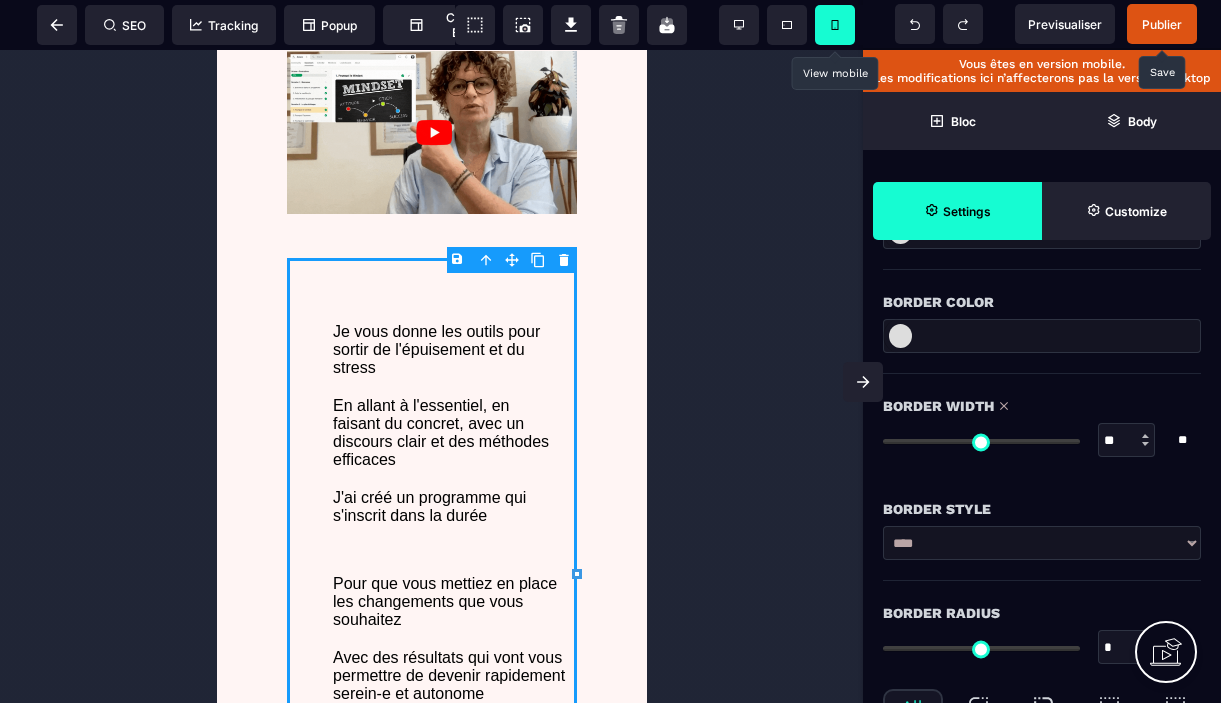 type on "**" 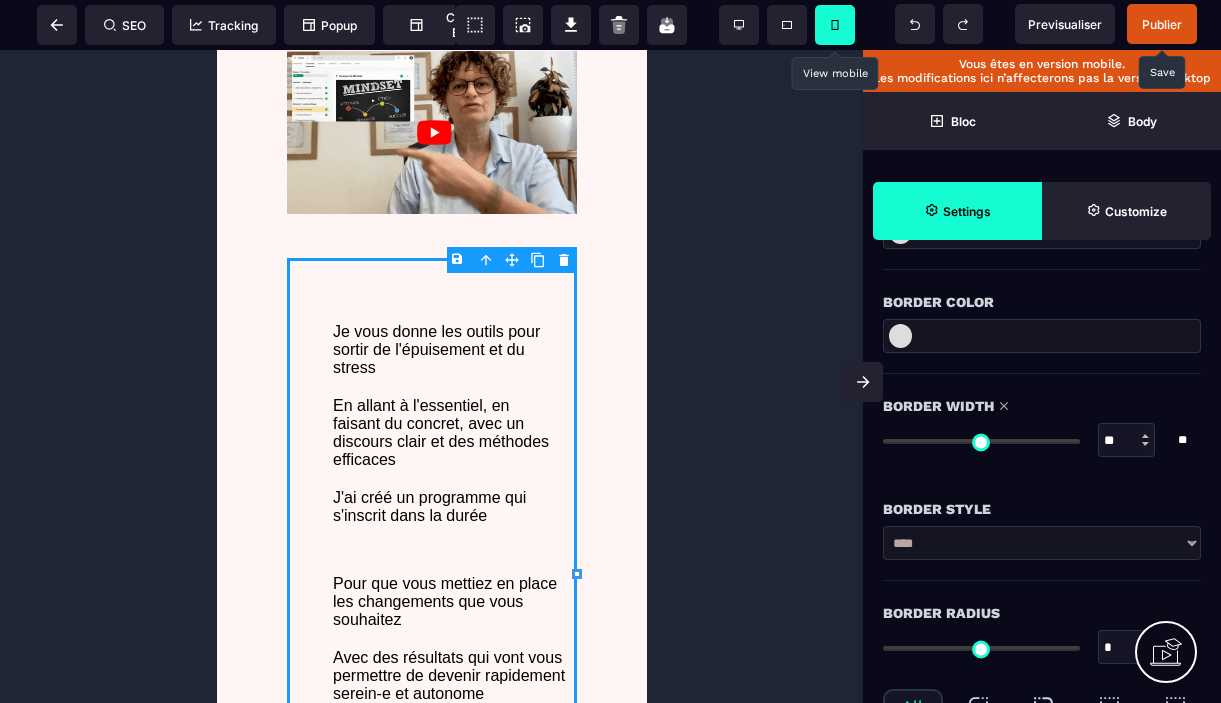 type on "**" 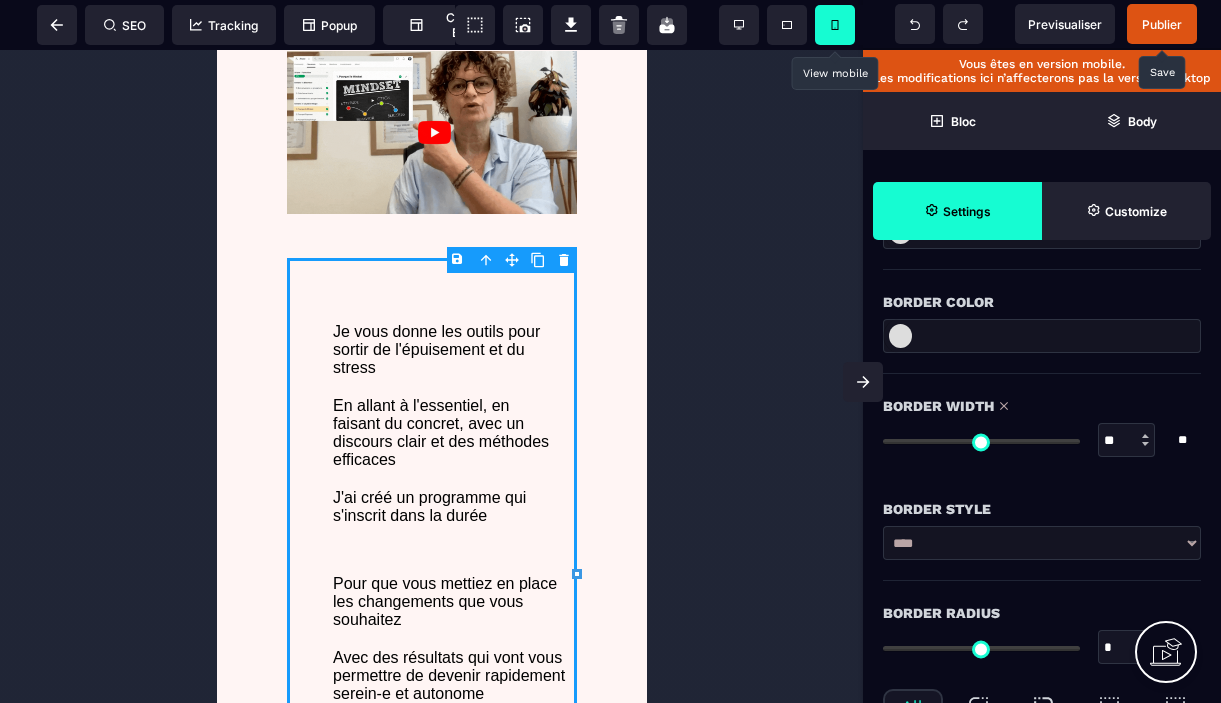 type on "**" 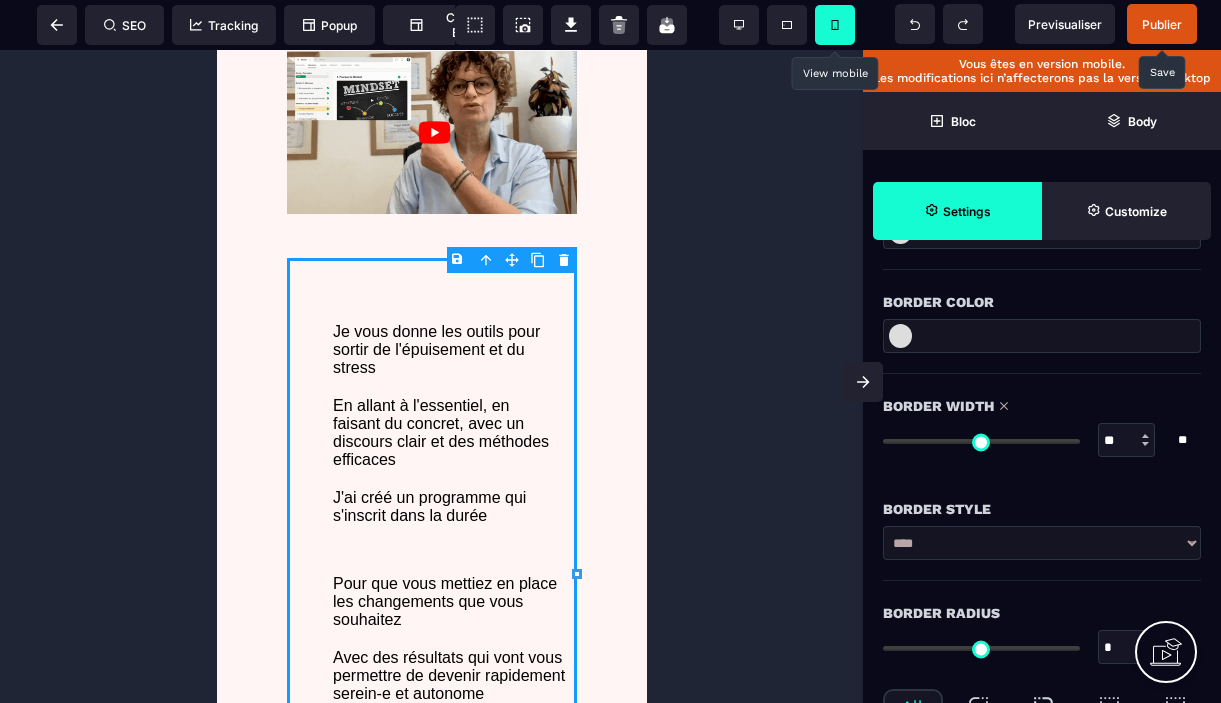 type on "**" 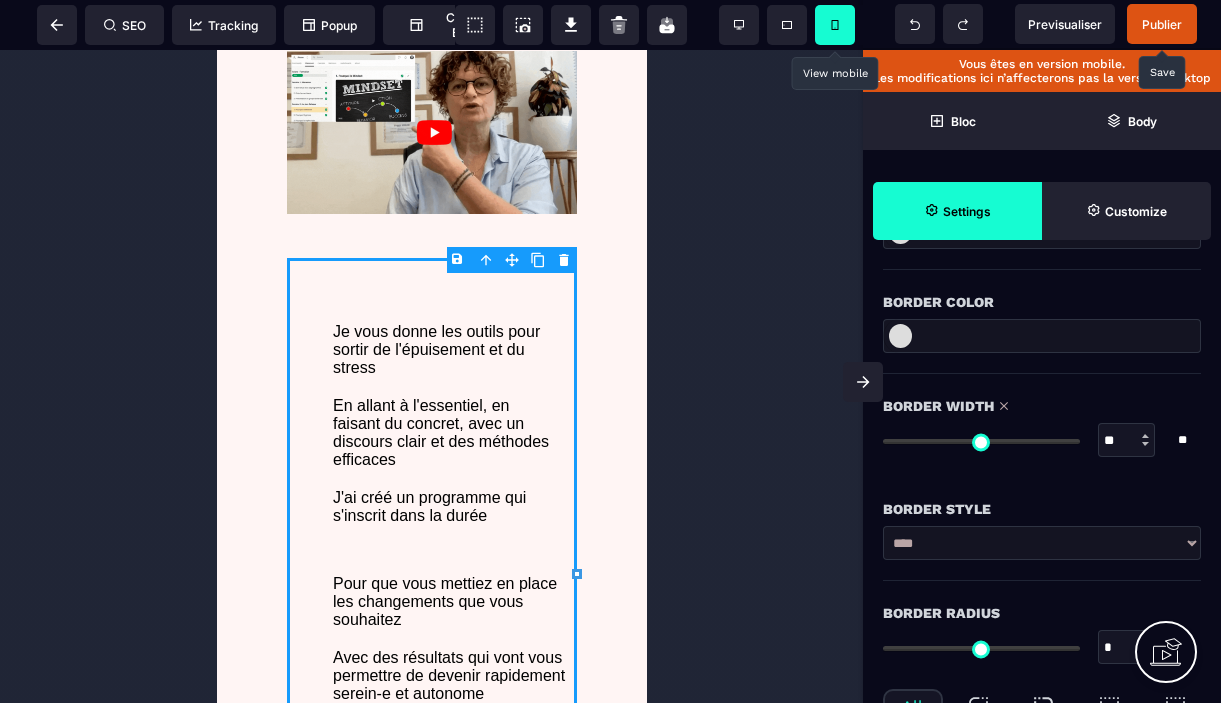 type on "**" 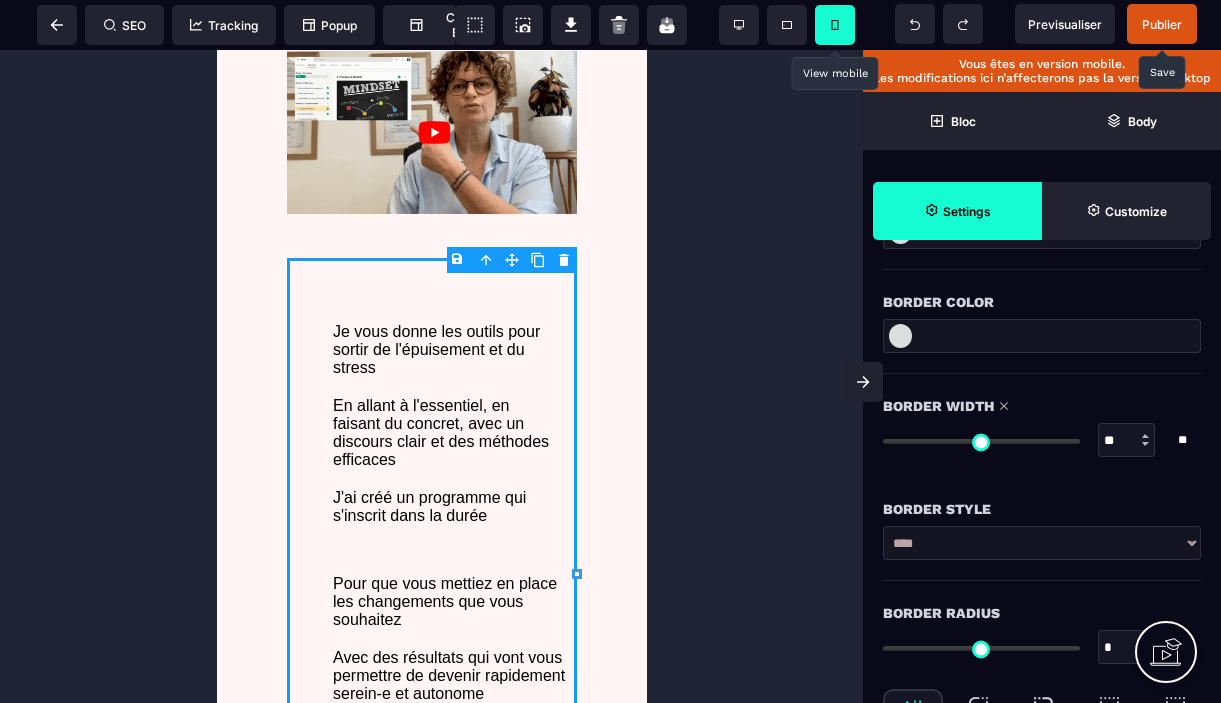 type on "**" 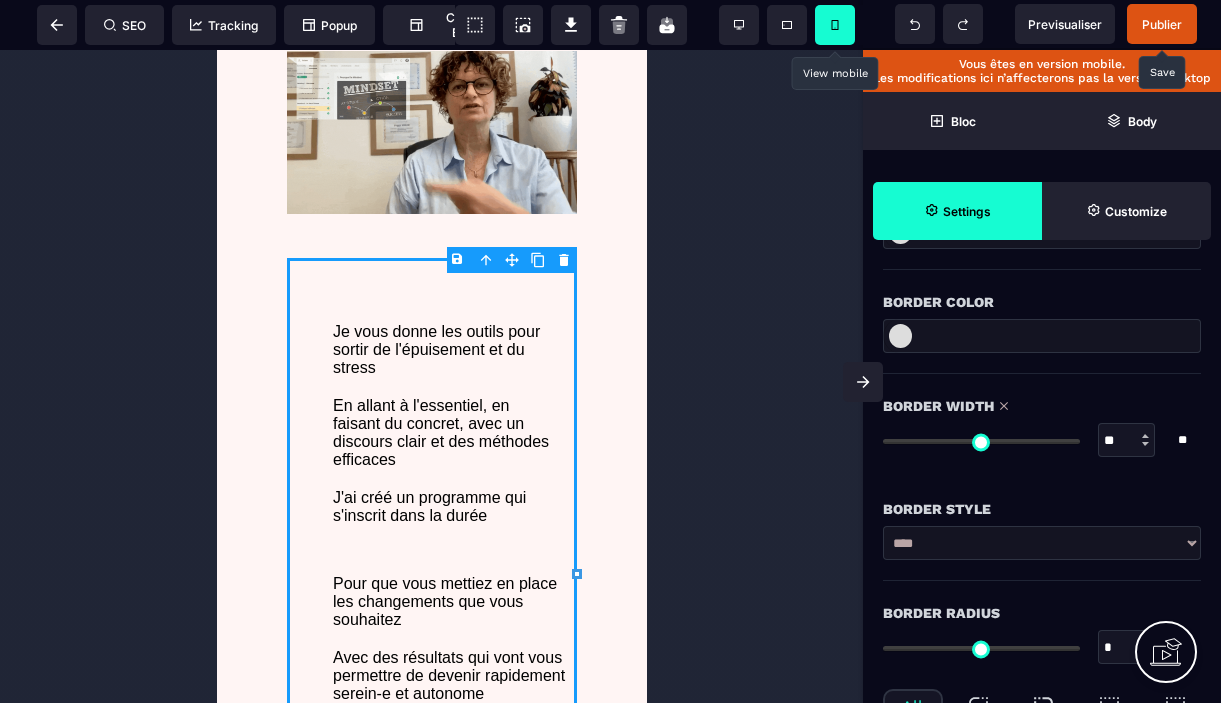 type on "**" 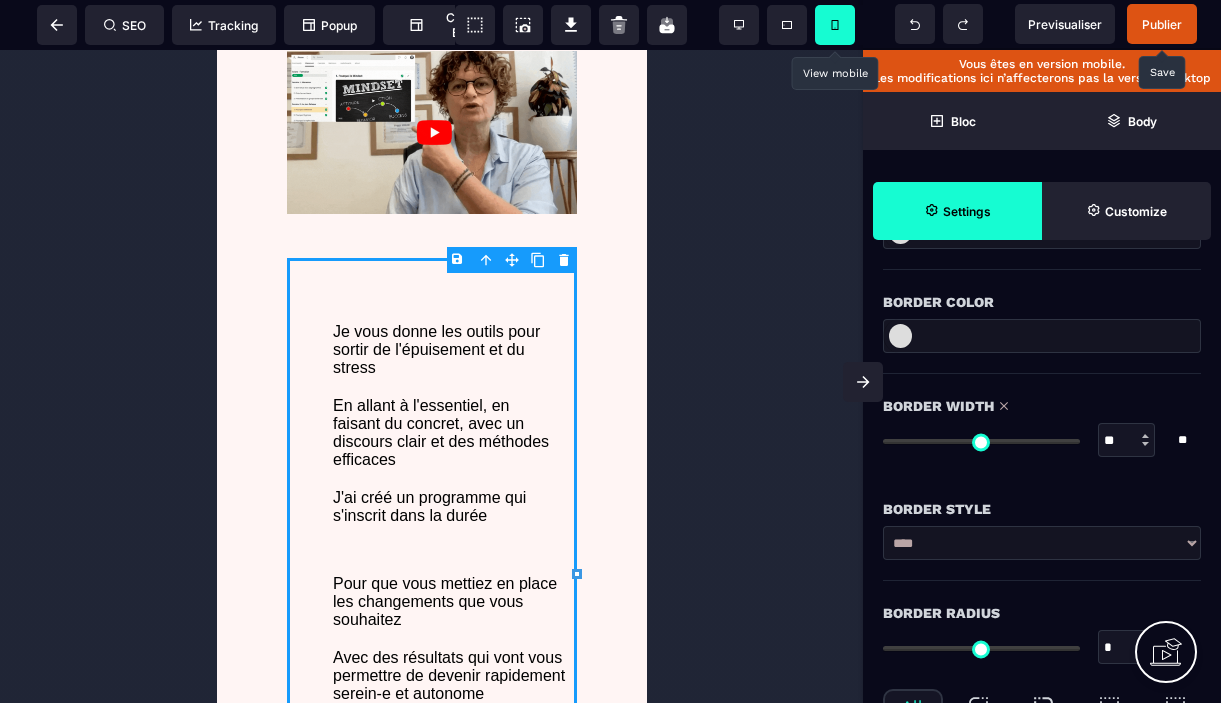 type on "**" 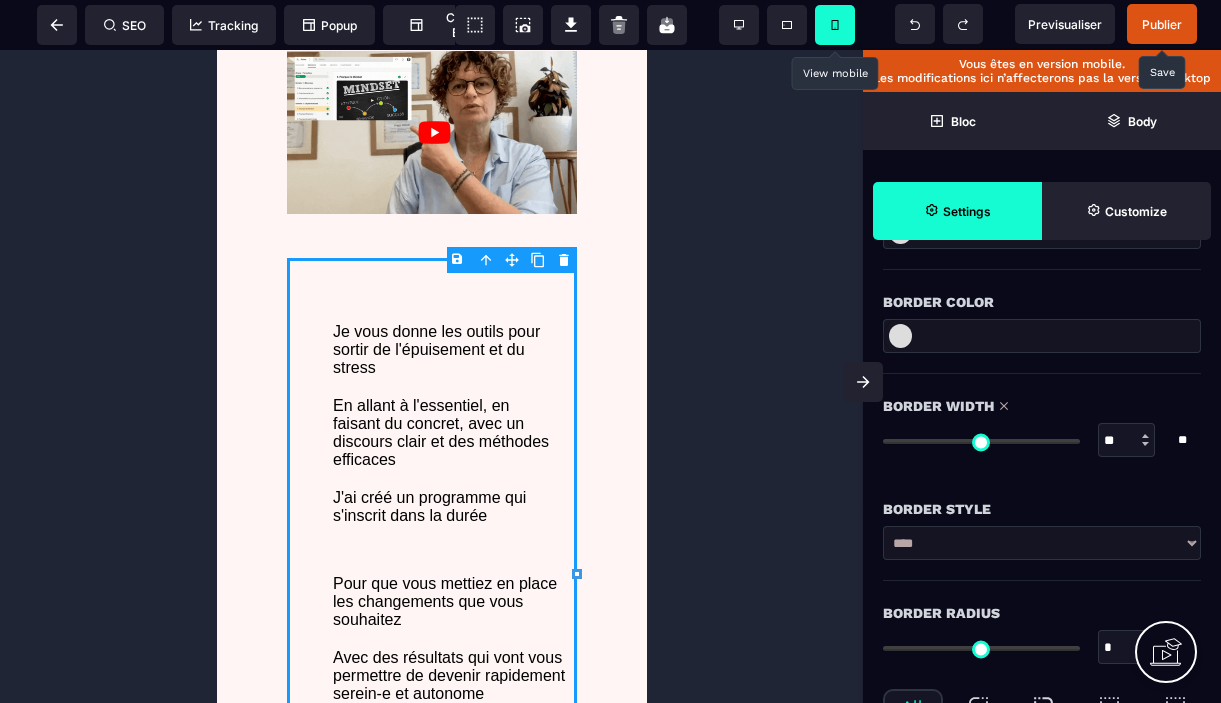 type on "**" 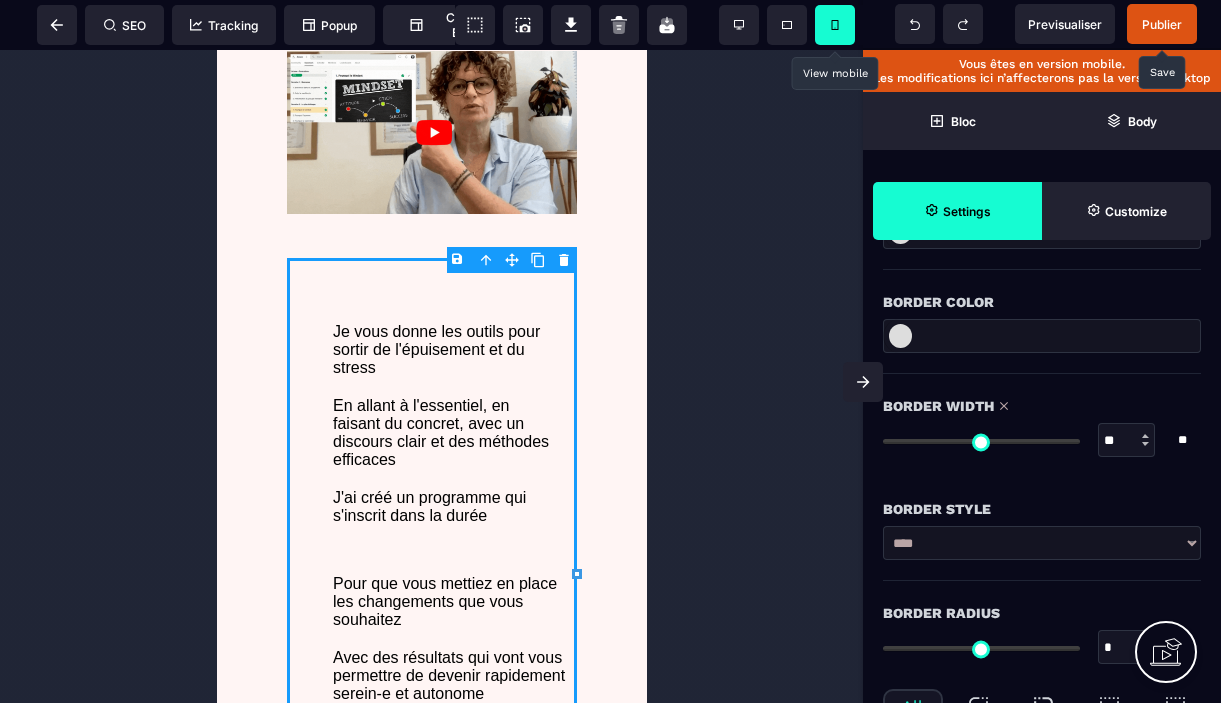 type on "**" 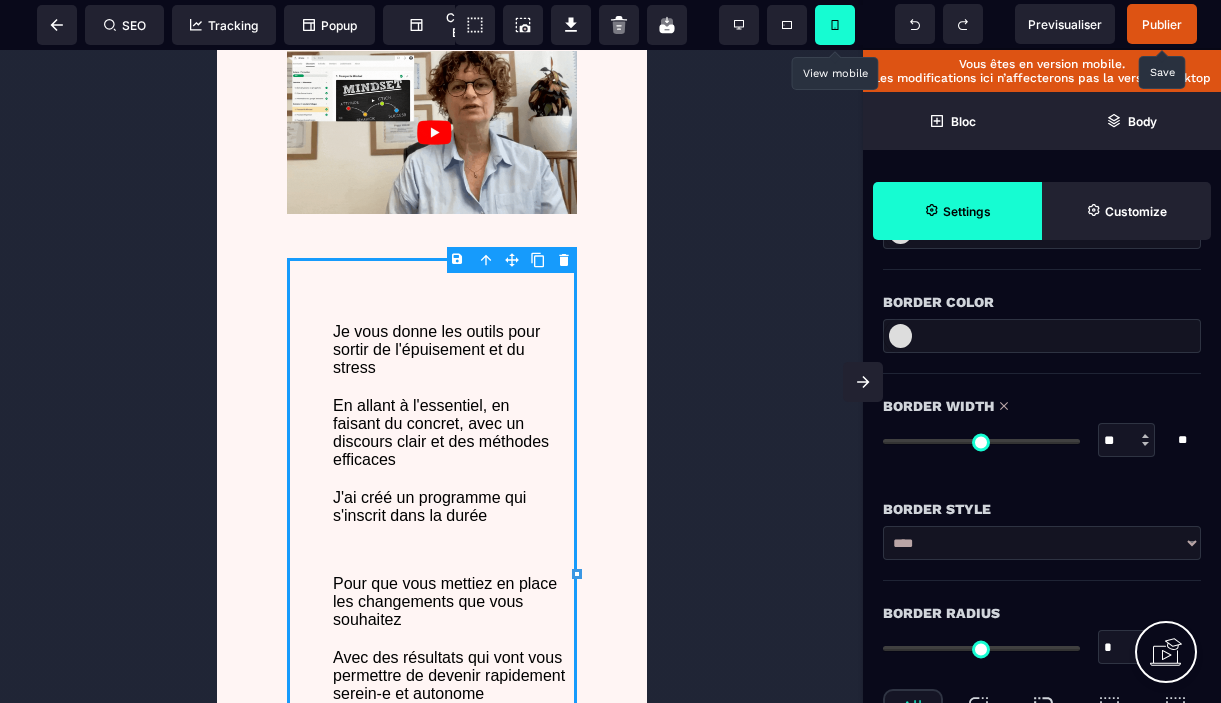 type on "**" 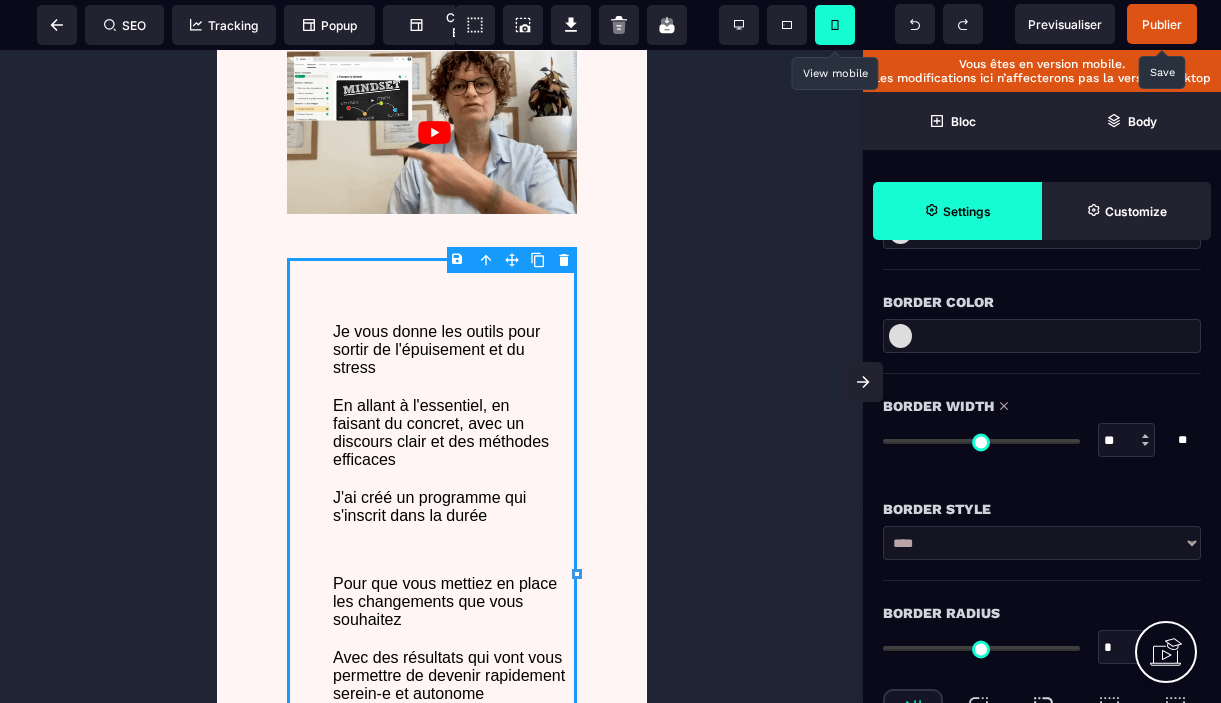 type on "**" 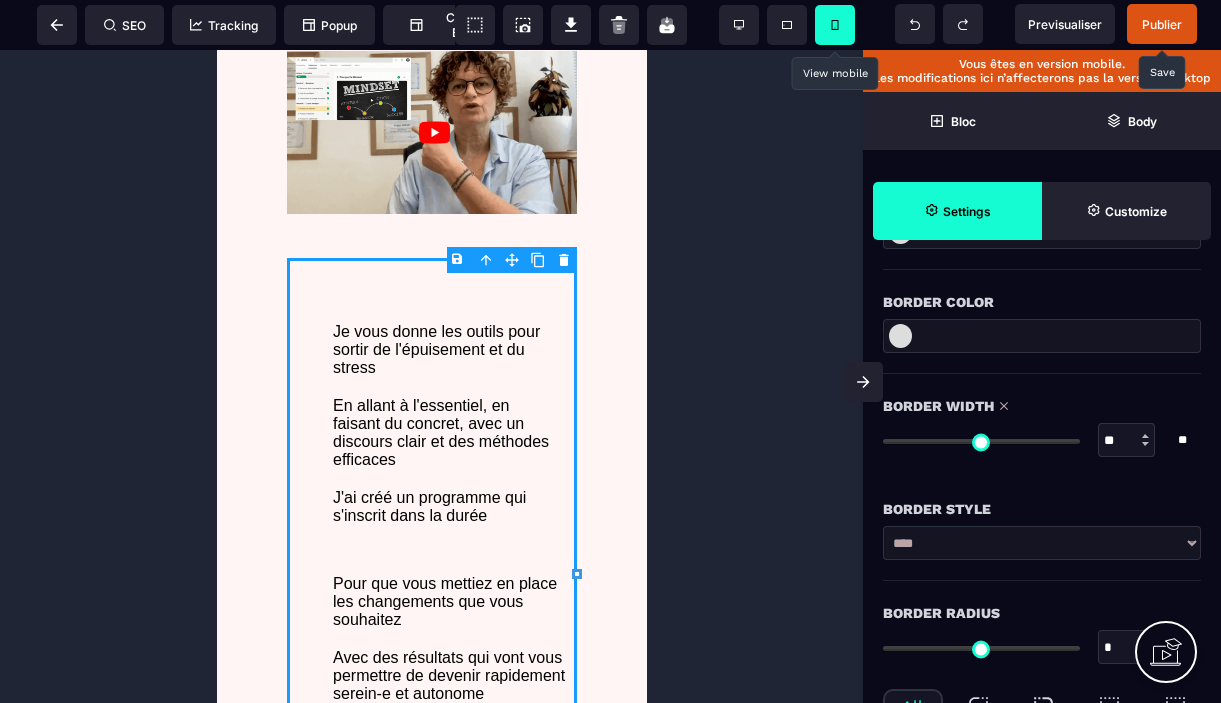 type on "***" 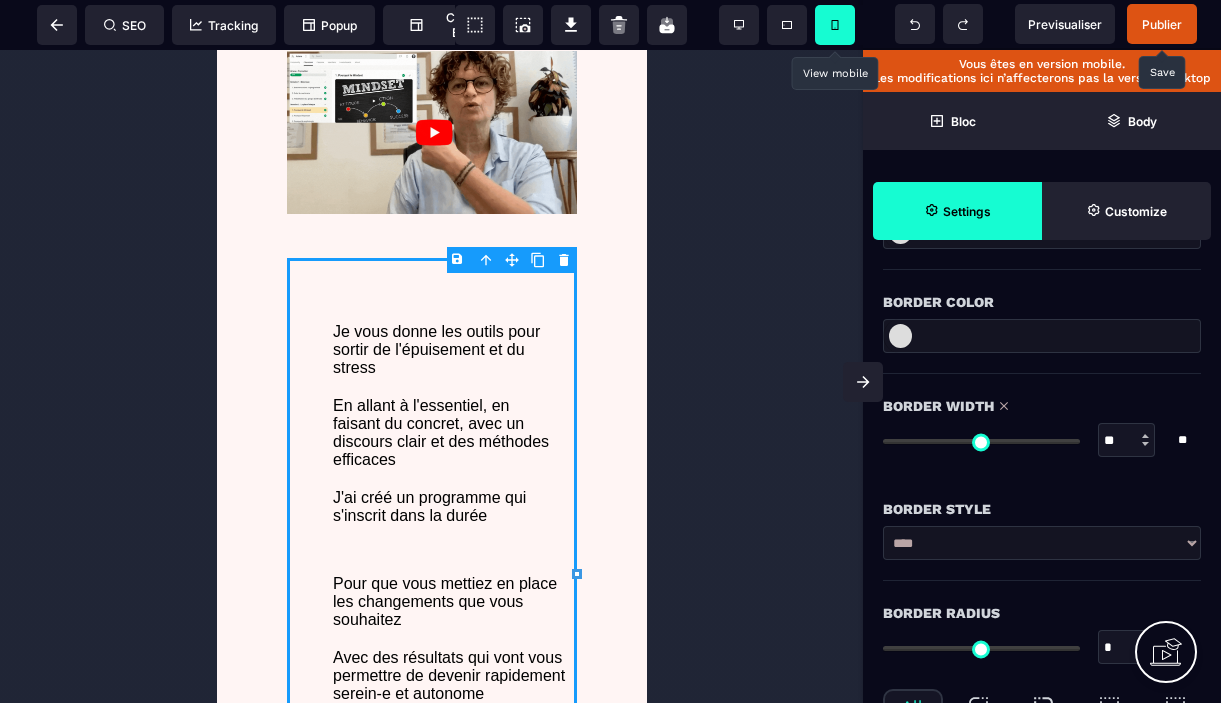type on "***" 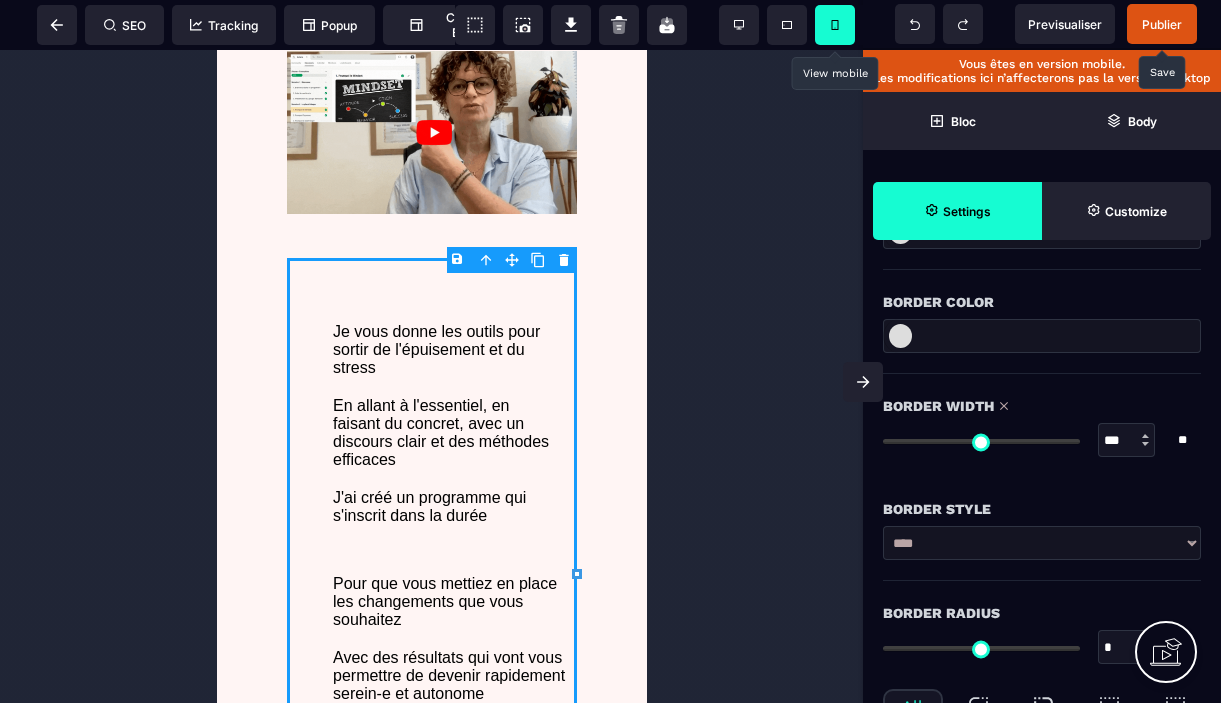 type on "**" 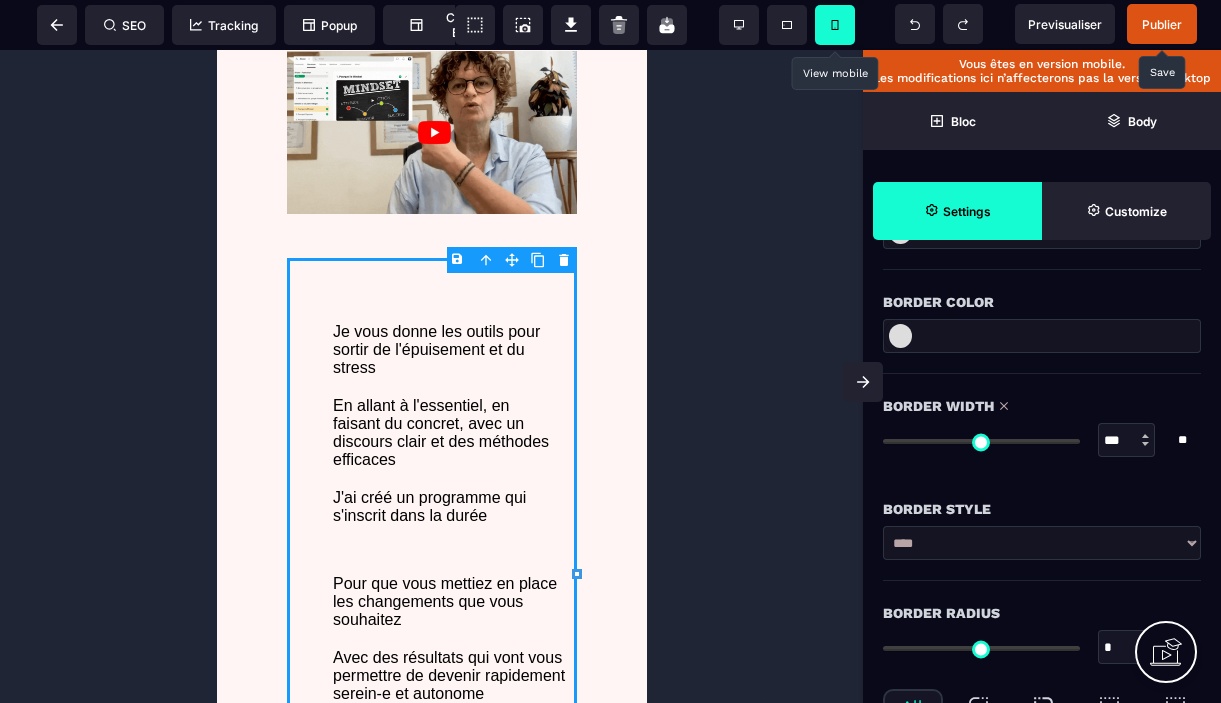 type on "**" 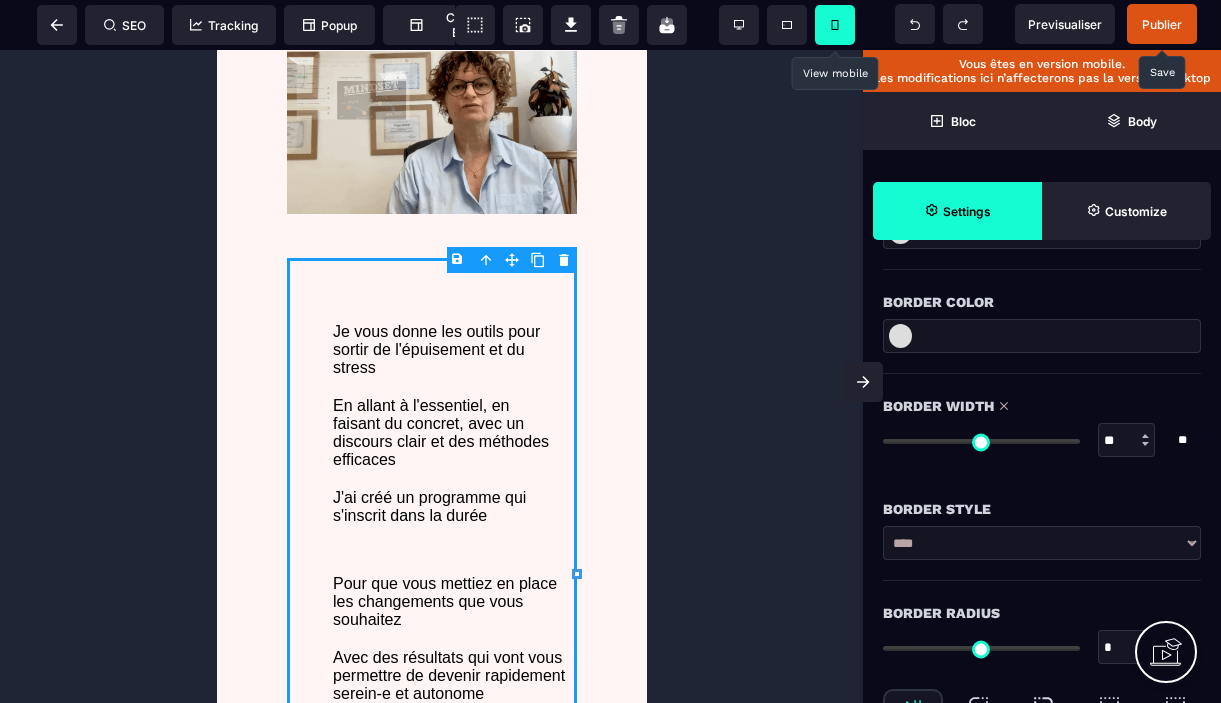 type on "**" 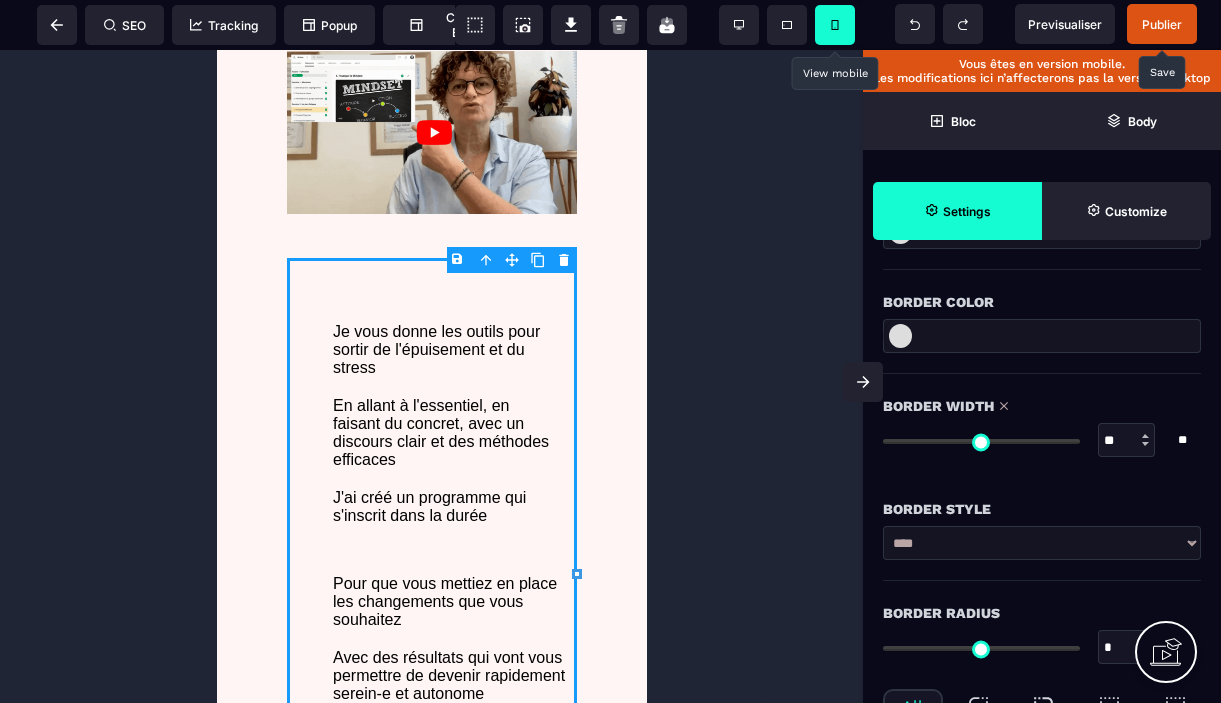 type on "**" 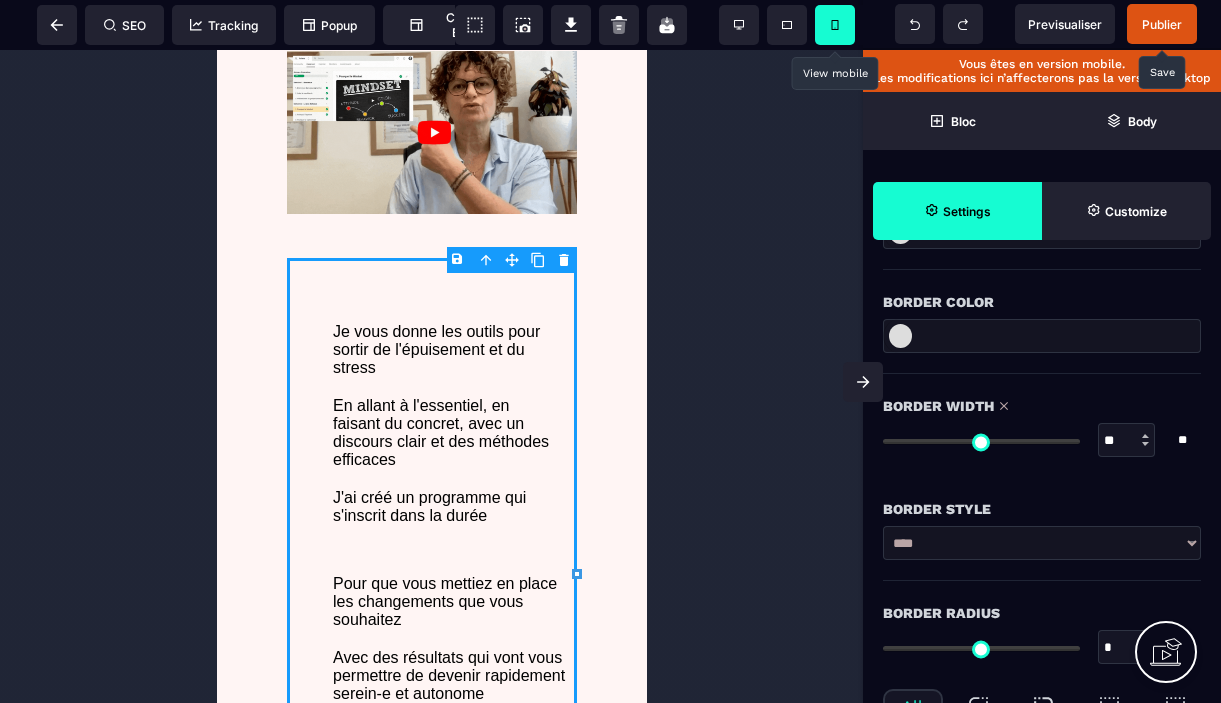 type on "**" 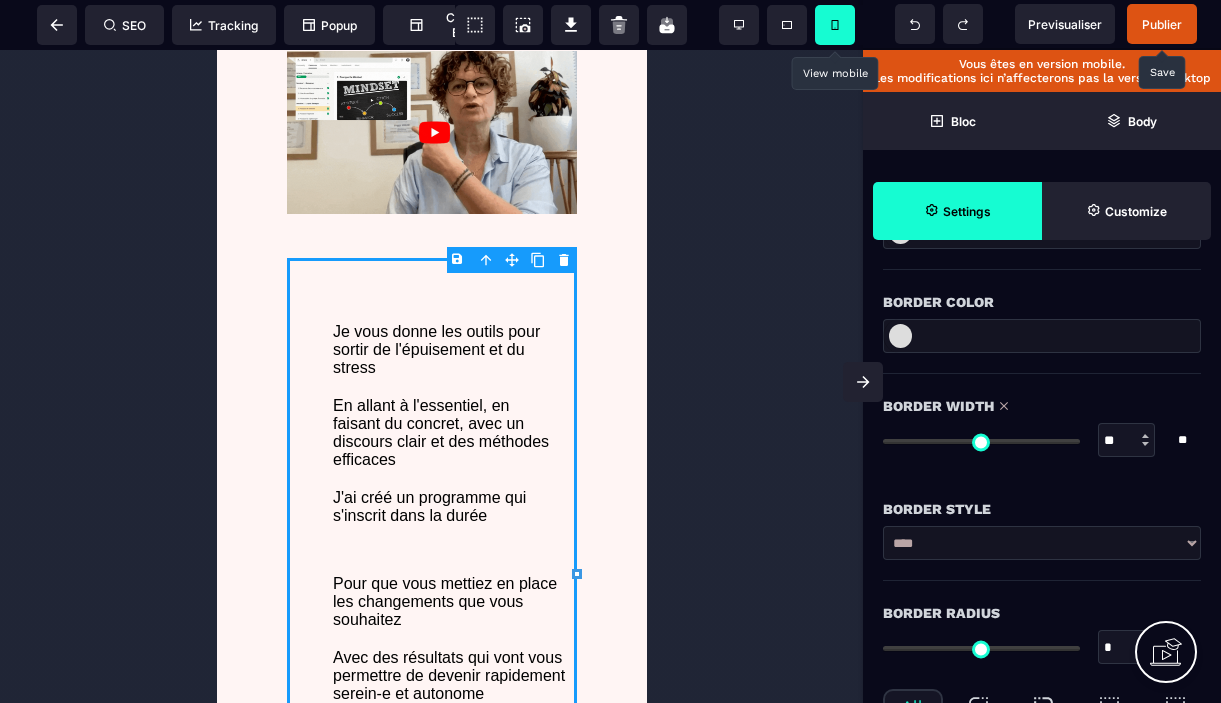 type on "**" 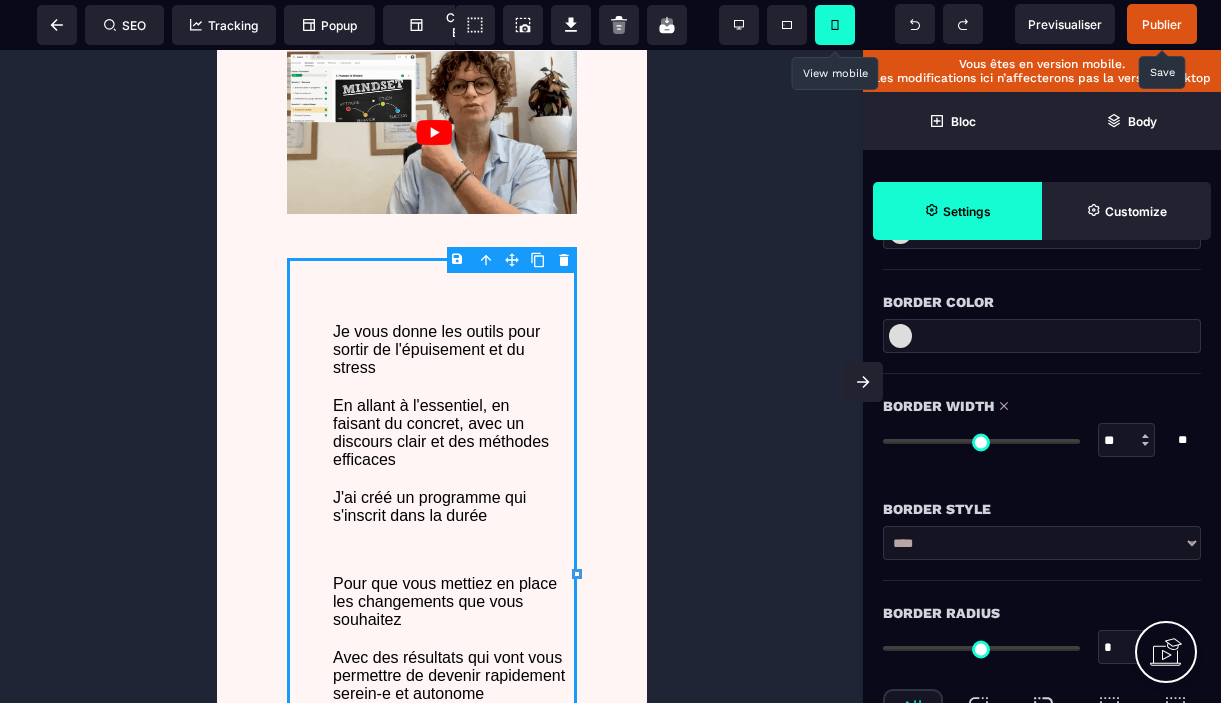 type on "**" 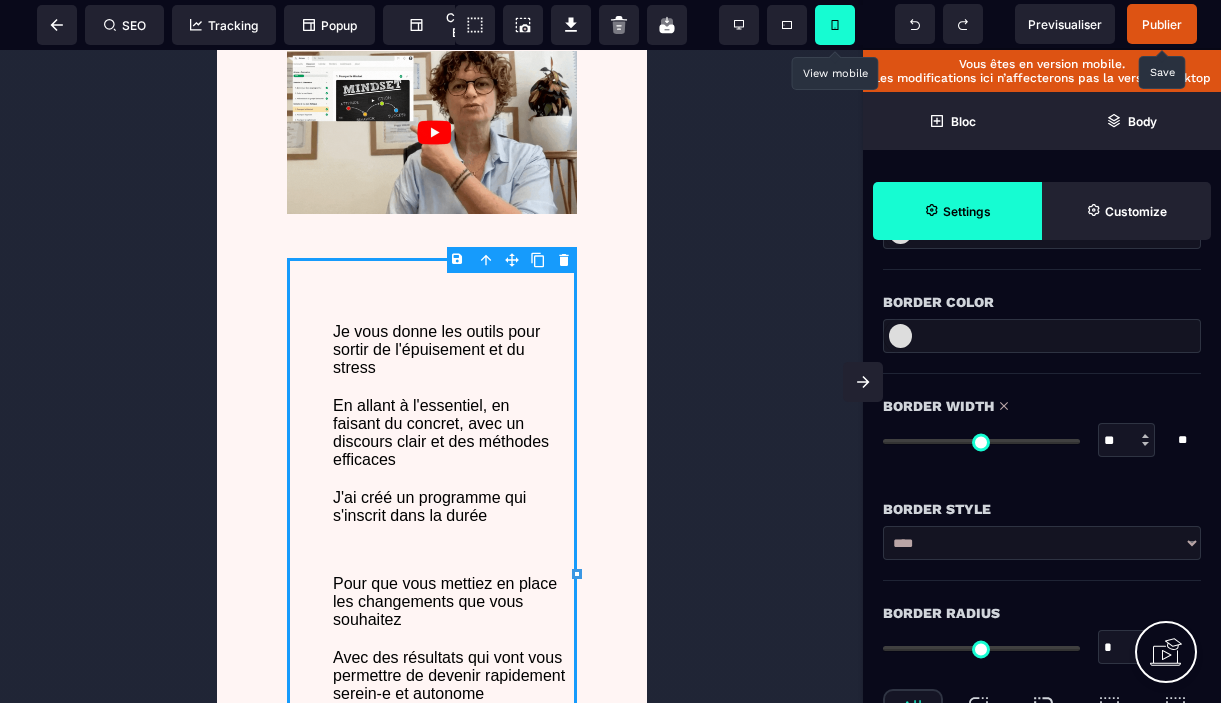 type on "**" 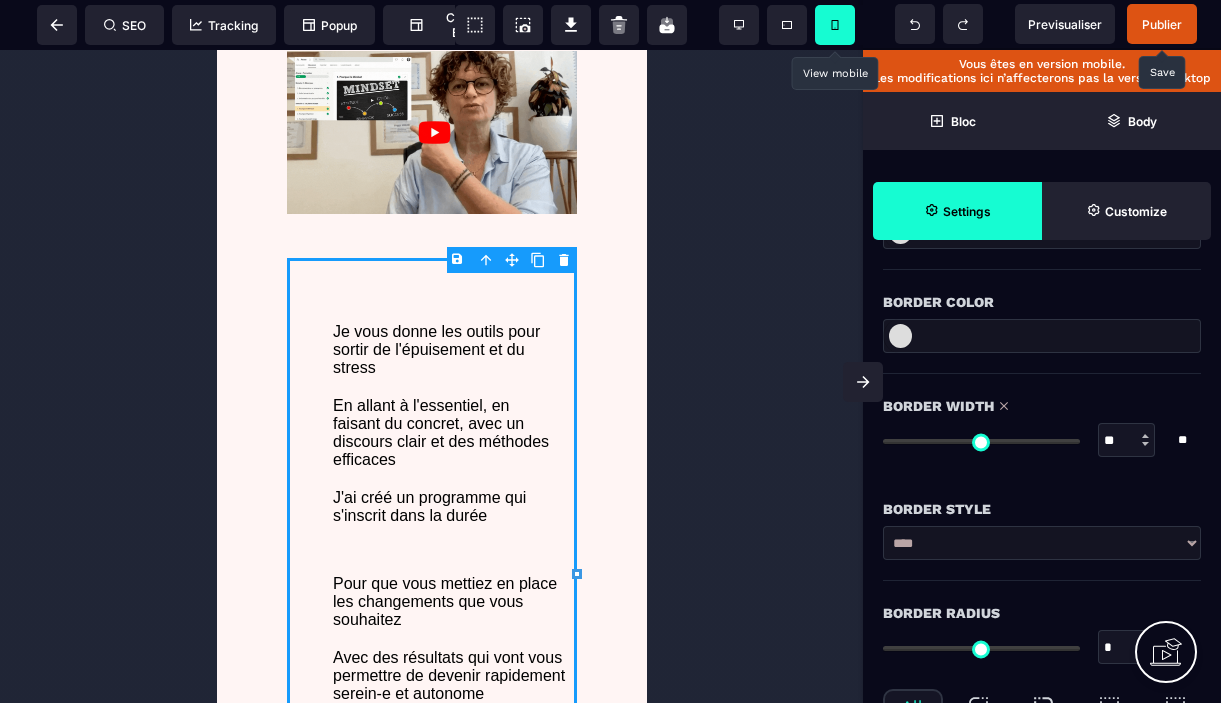 type on "**" 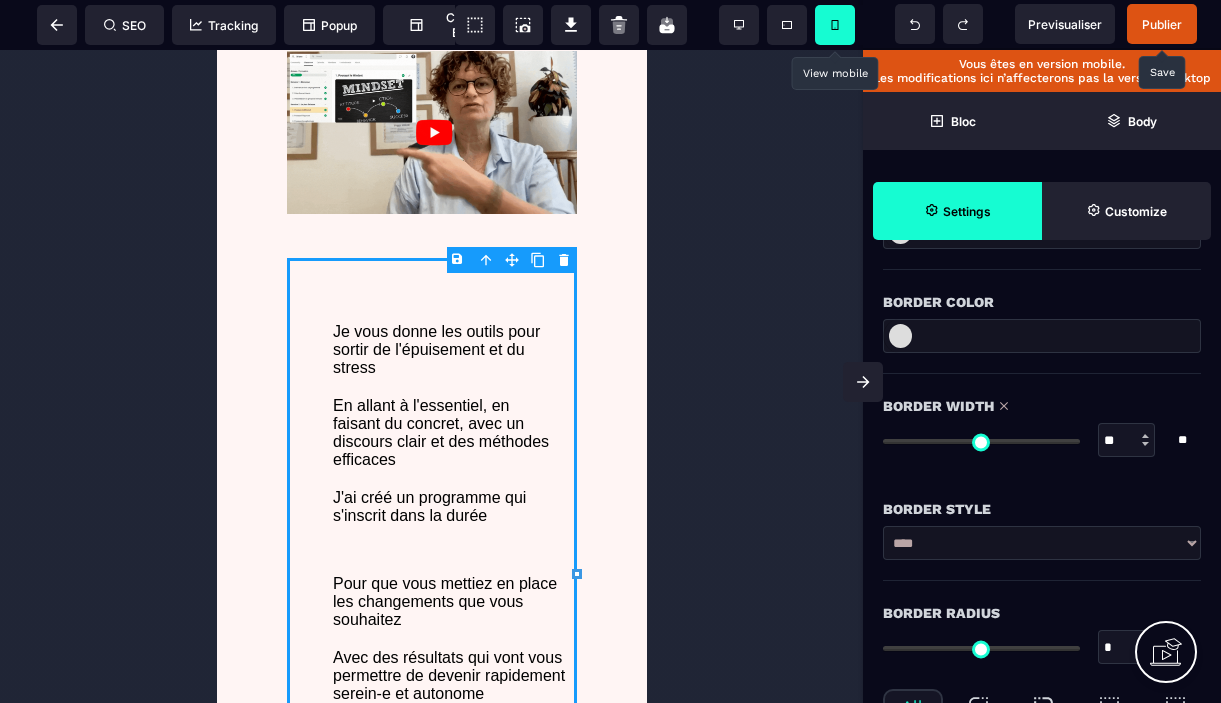 type on "**" 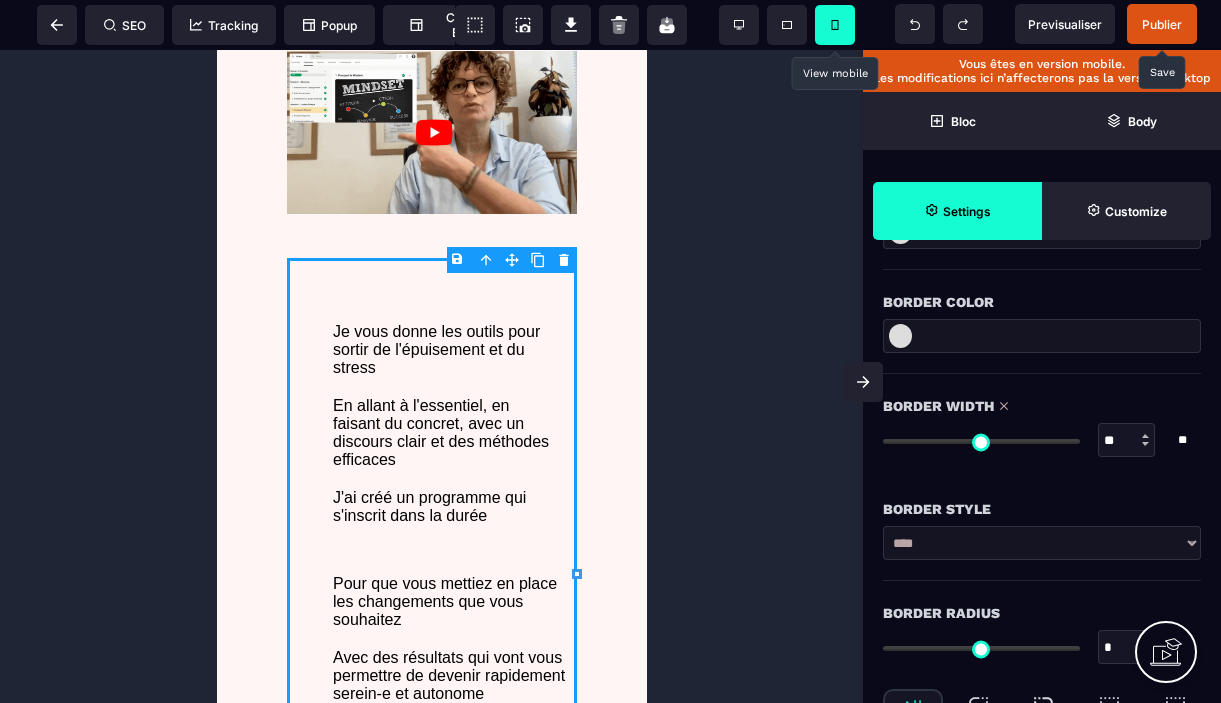 type on "**" 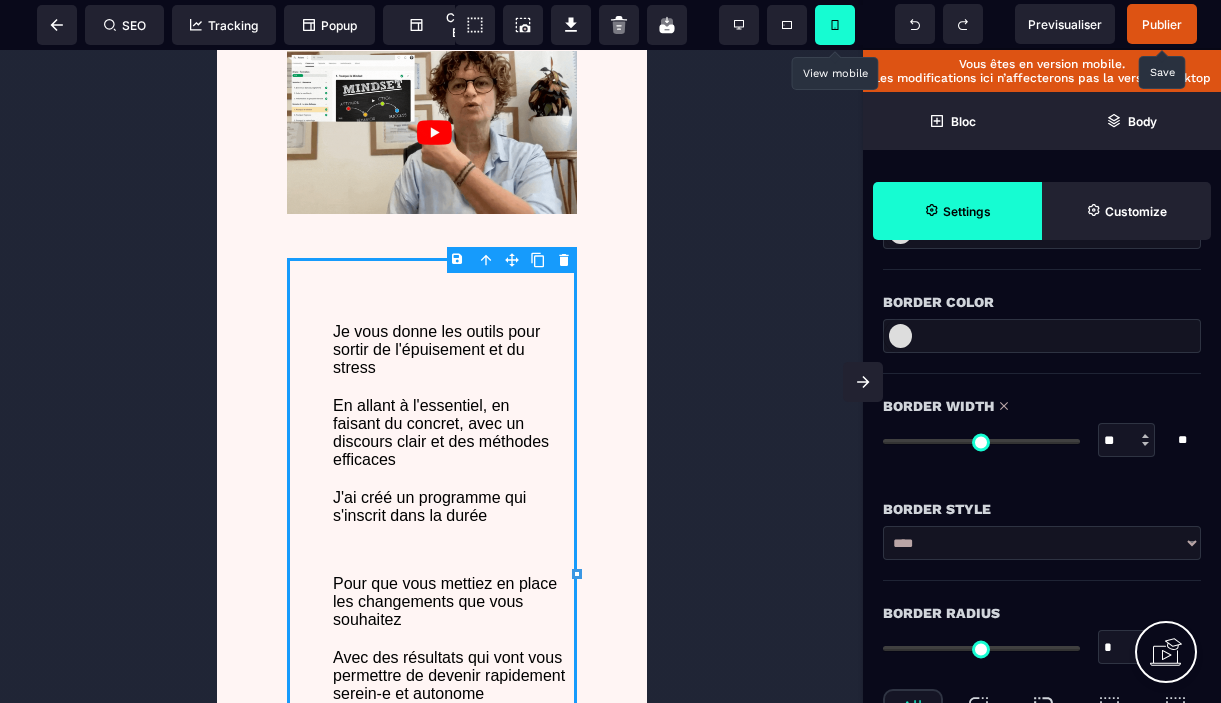 type on "**" 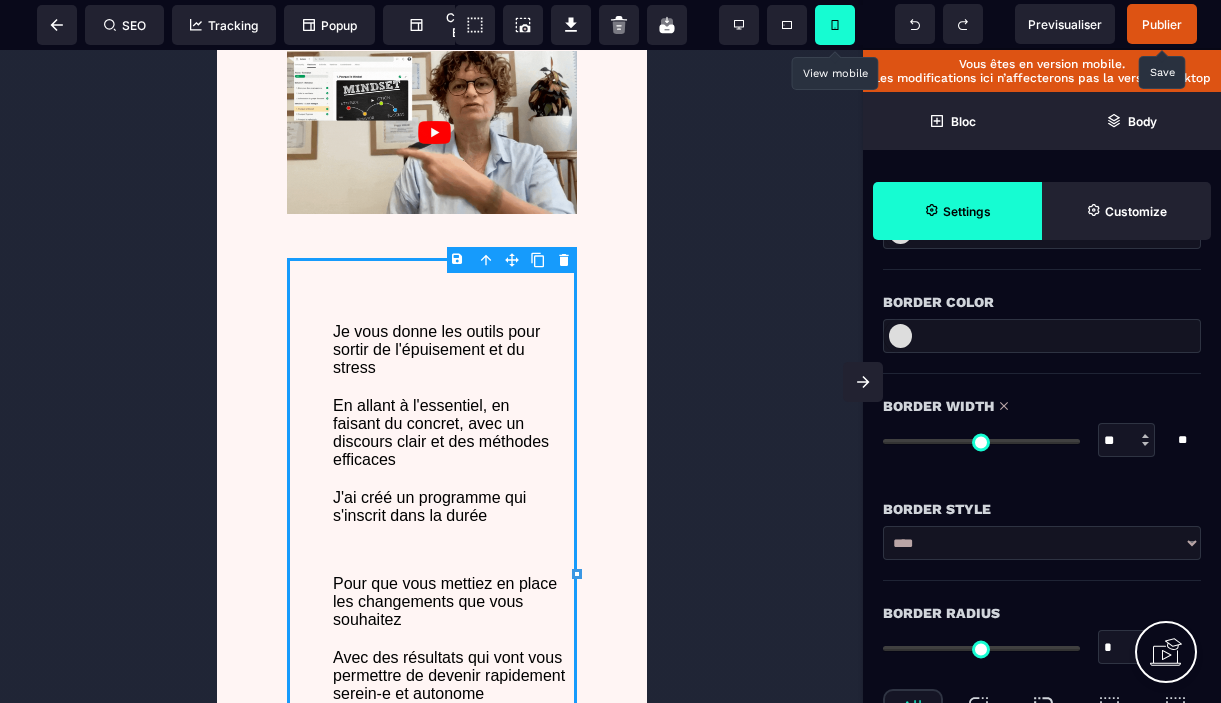 type on "**" 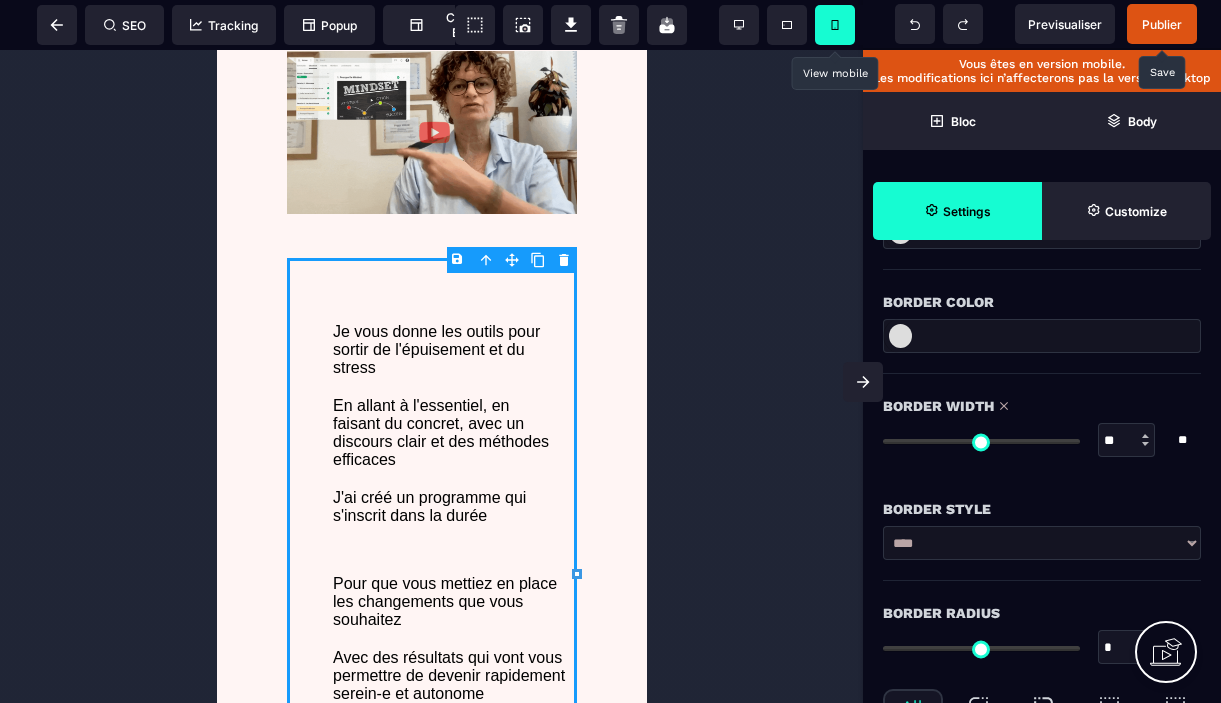 type on "**" 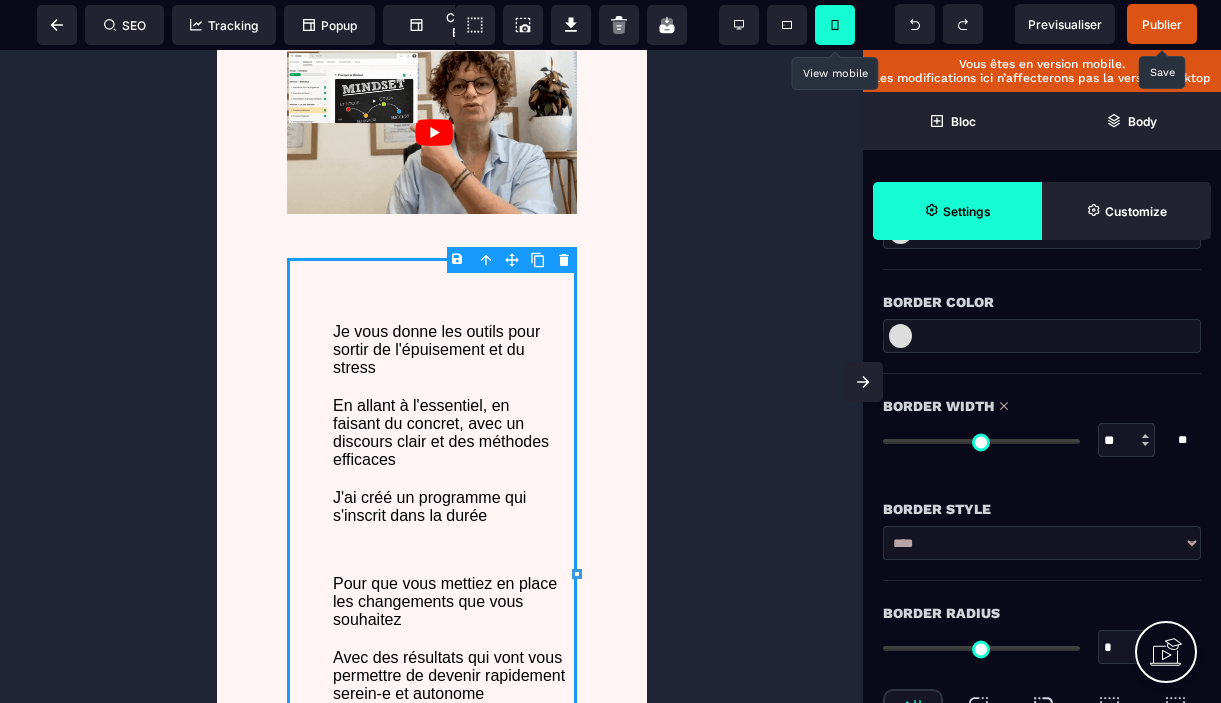 type on "**" 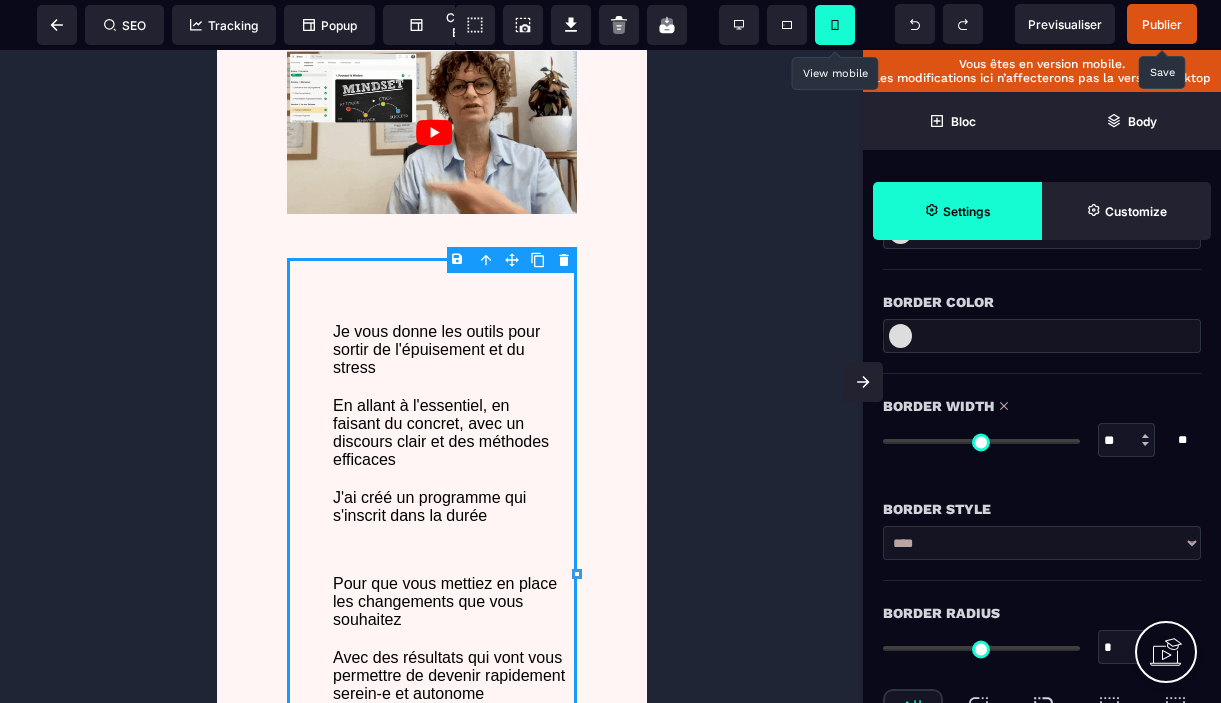 type on "**" 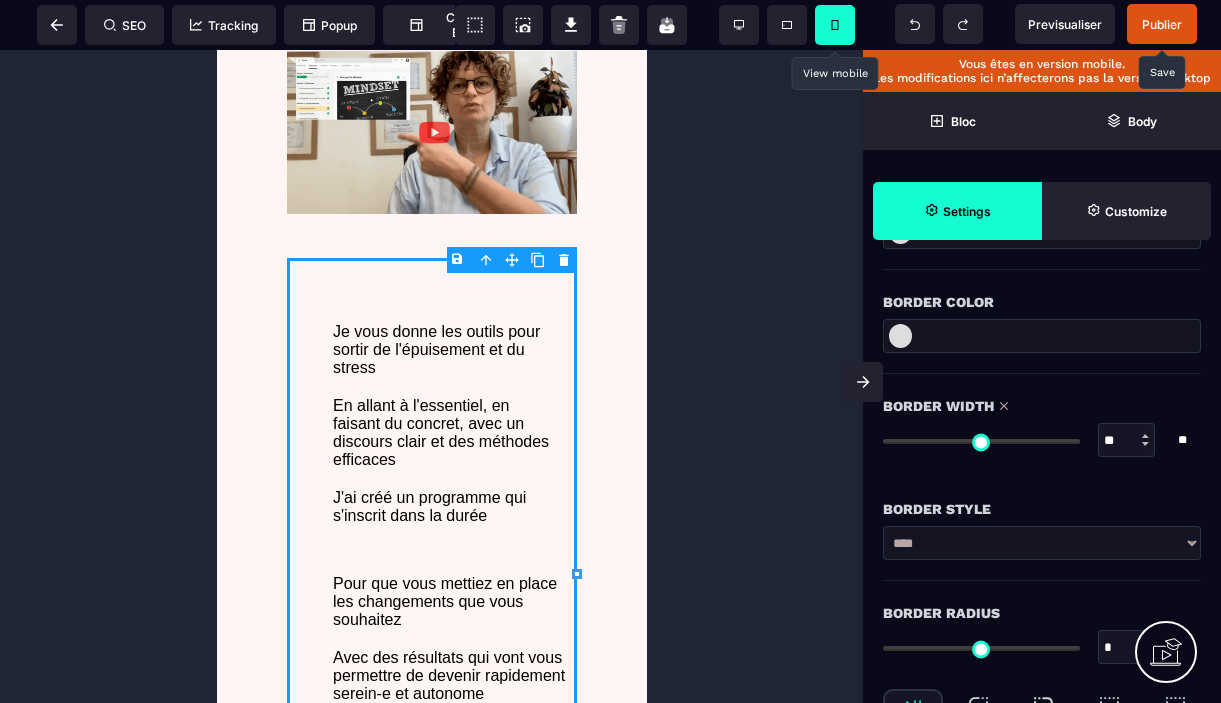 type on "**" 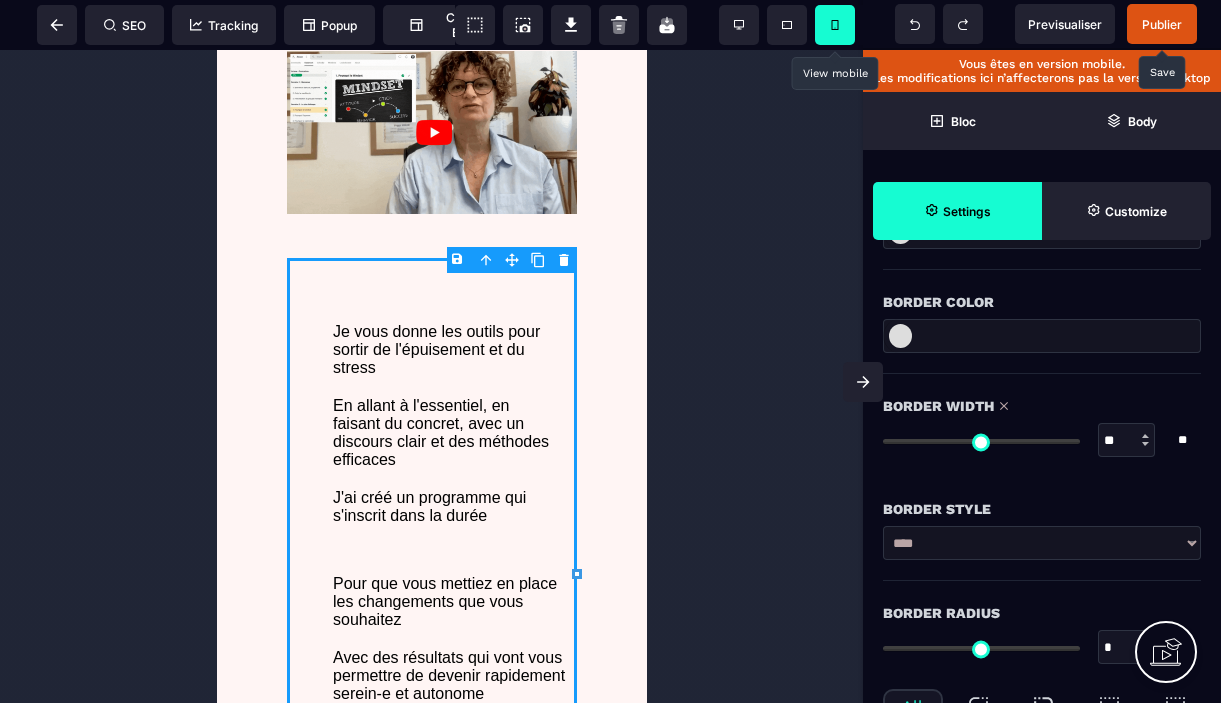 type on "**" 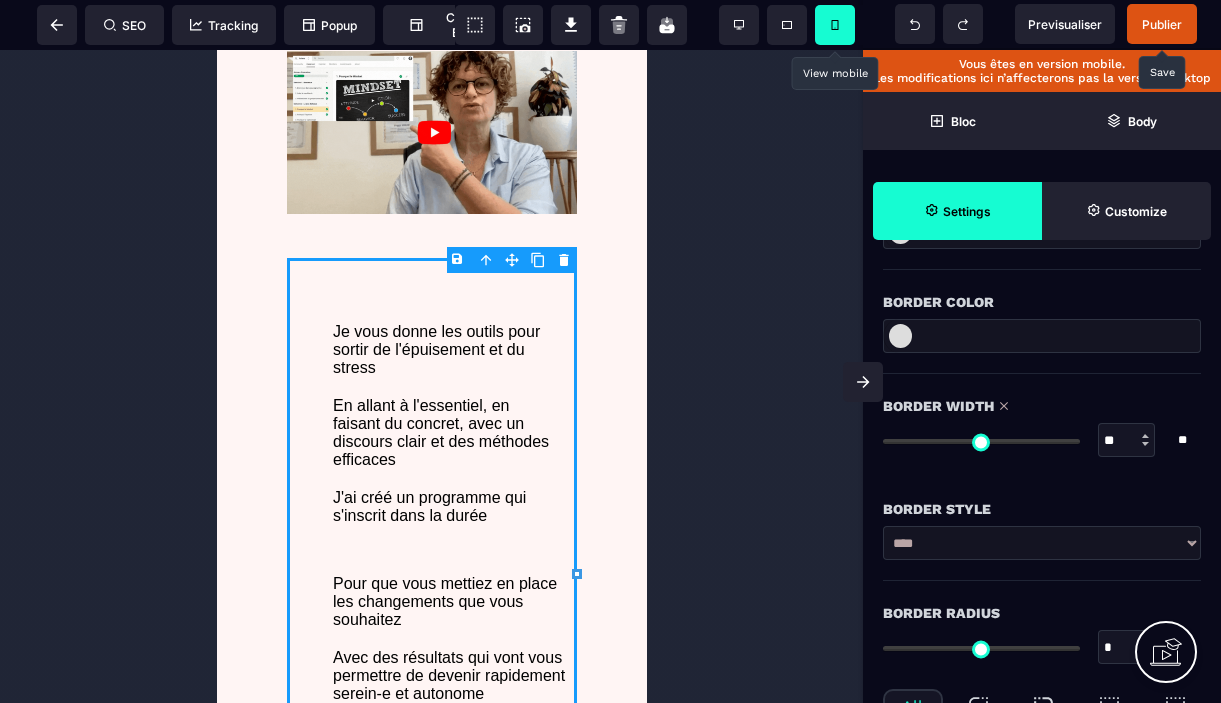 type on "**" 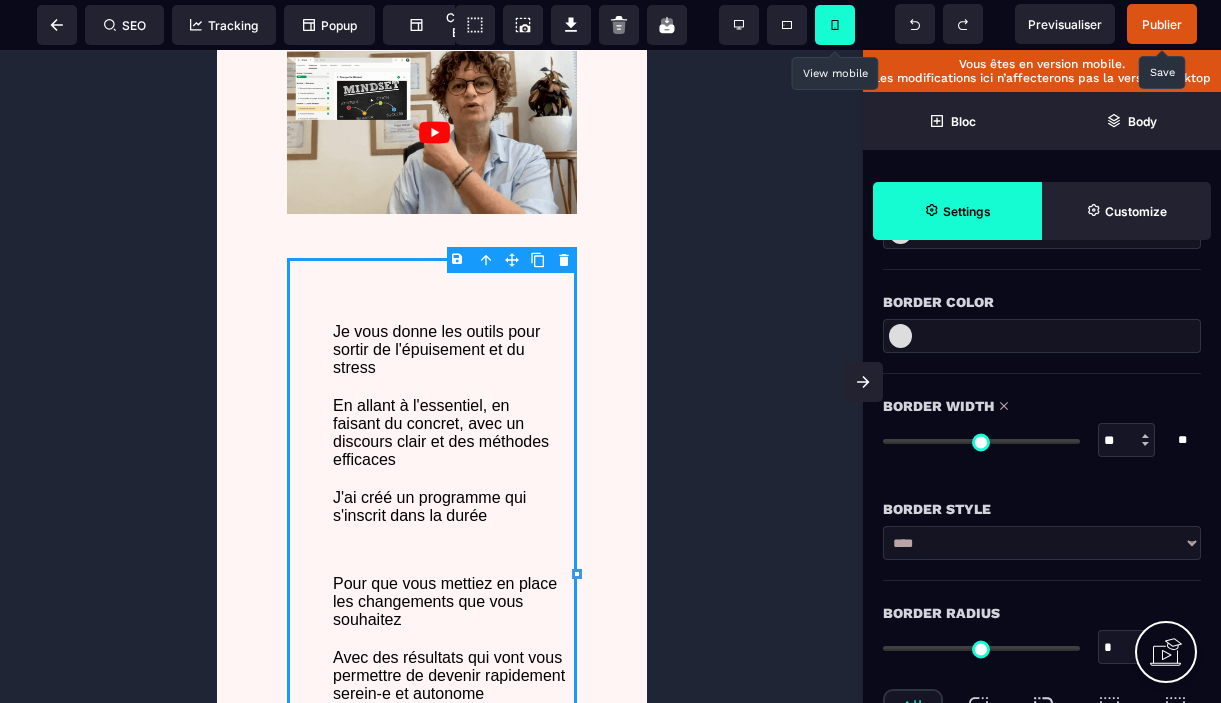 type on "**" 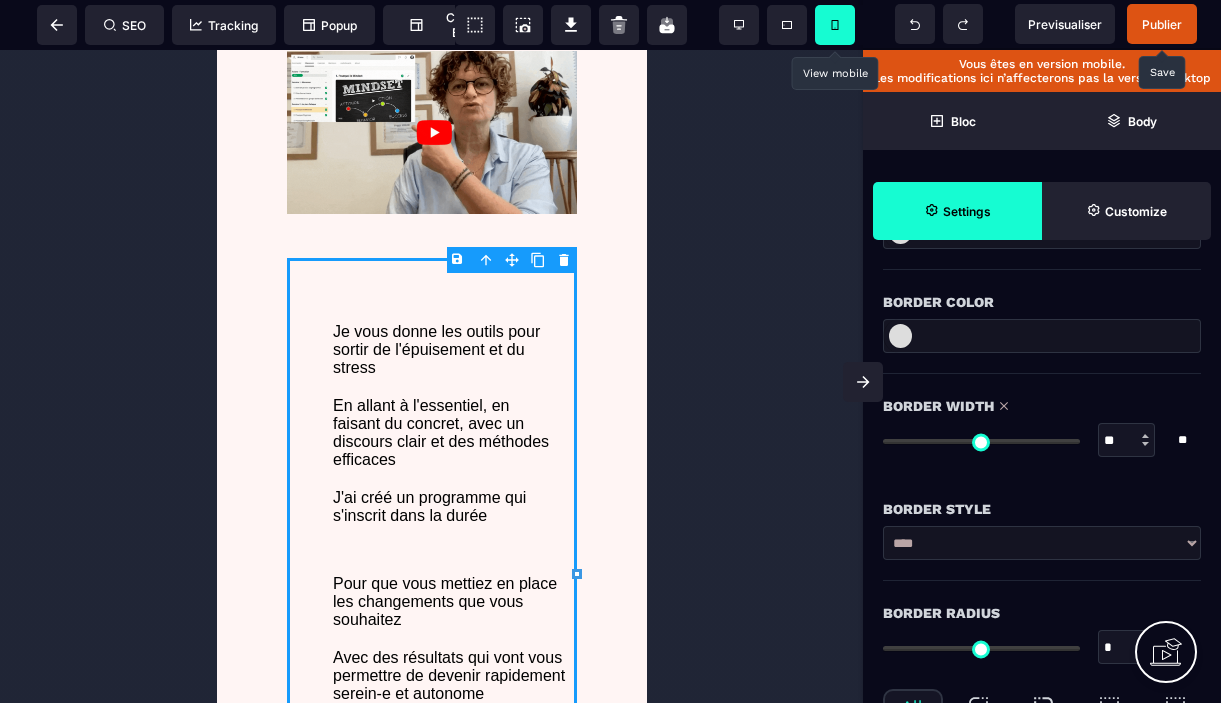 type on "*" 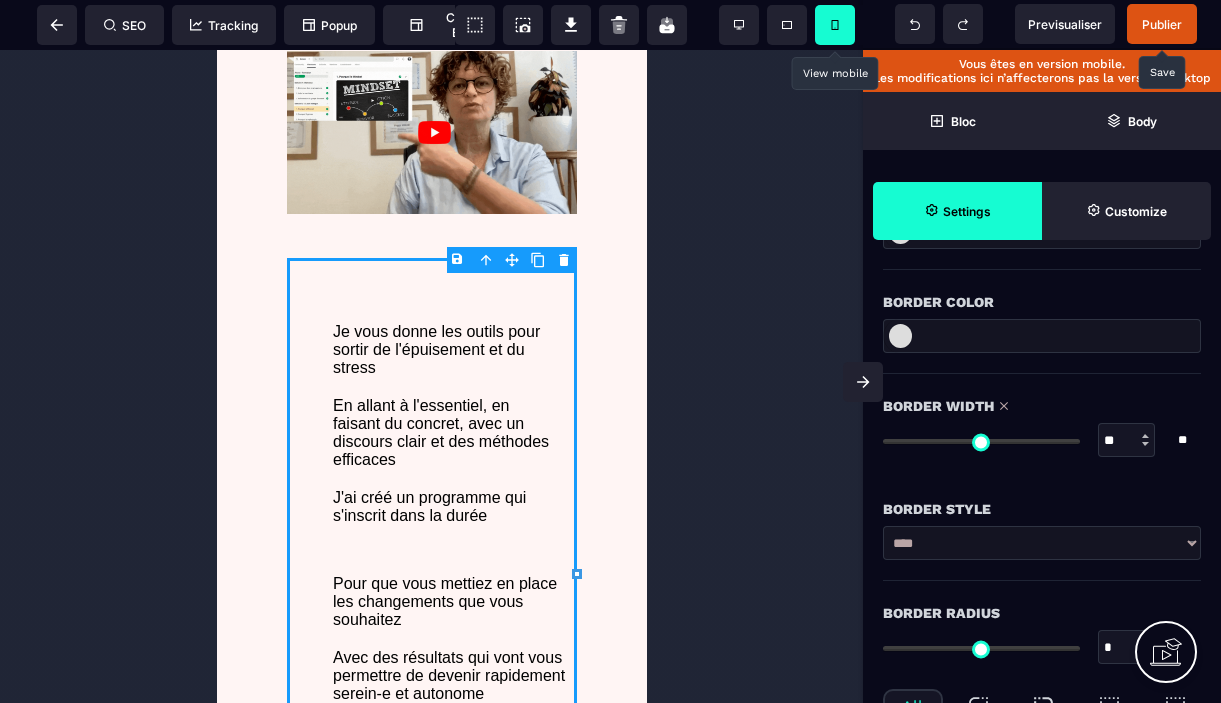 type on "*" 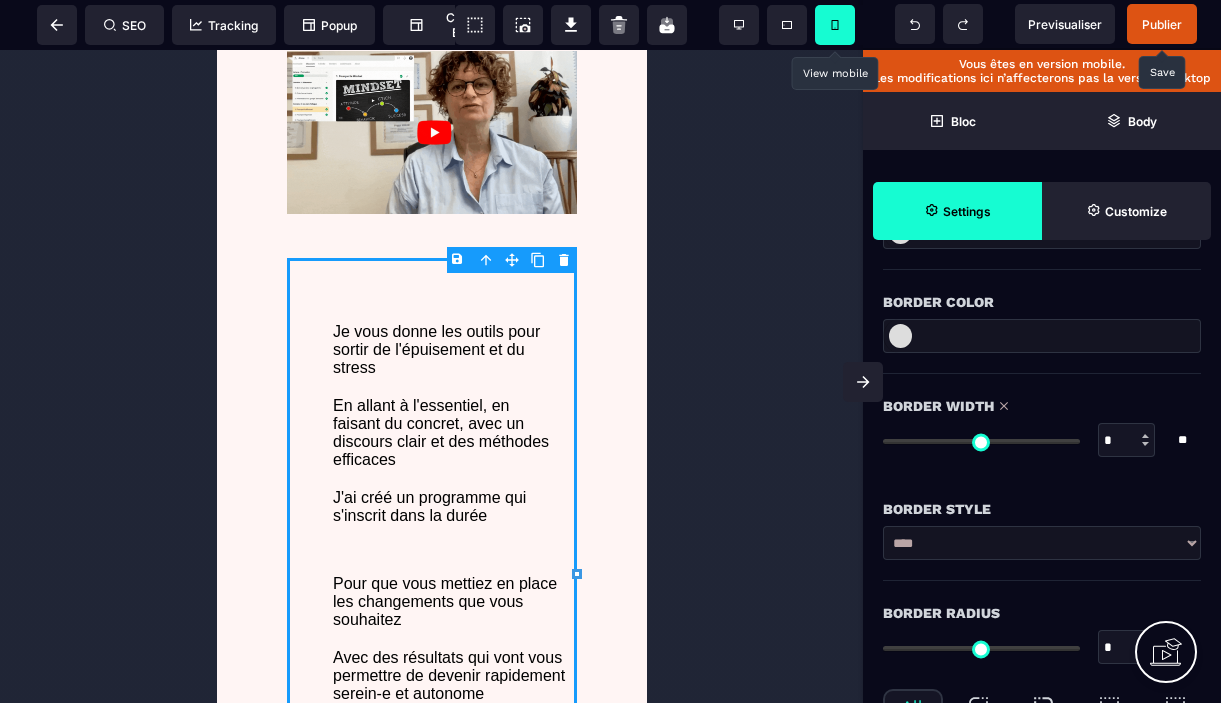 type on "*" 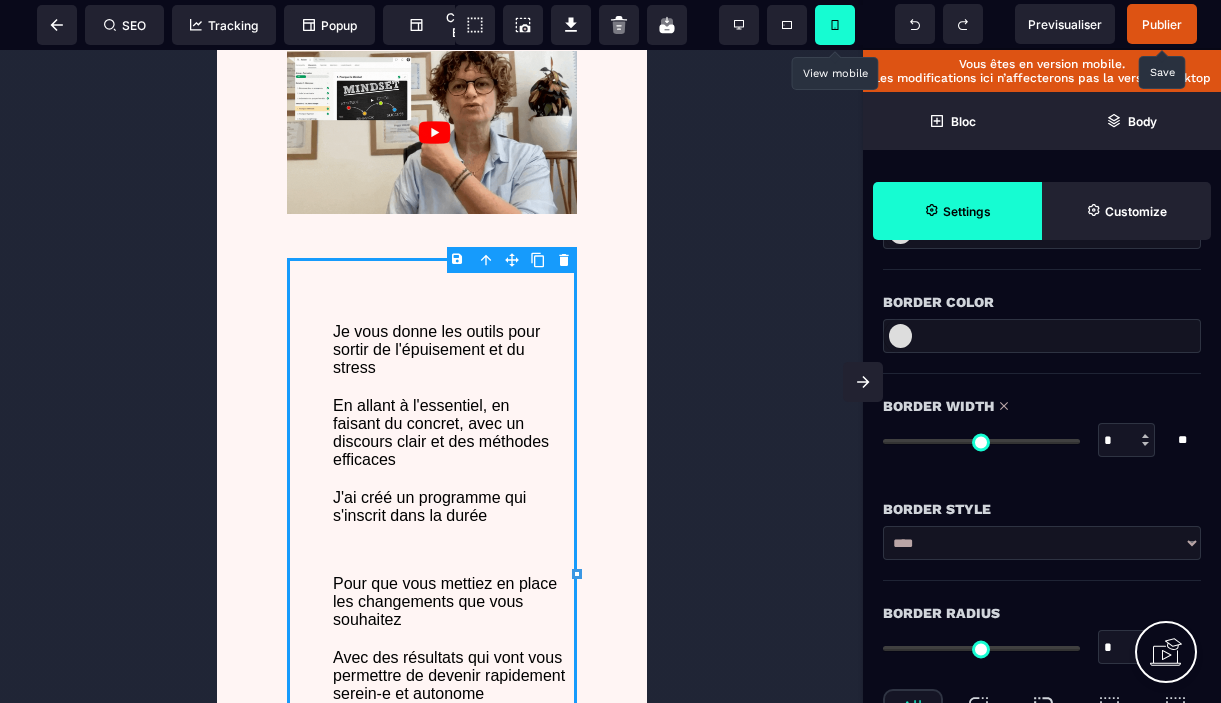 type on "*" 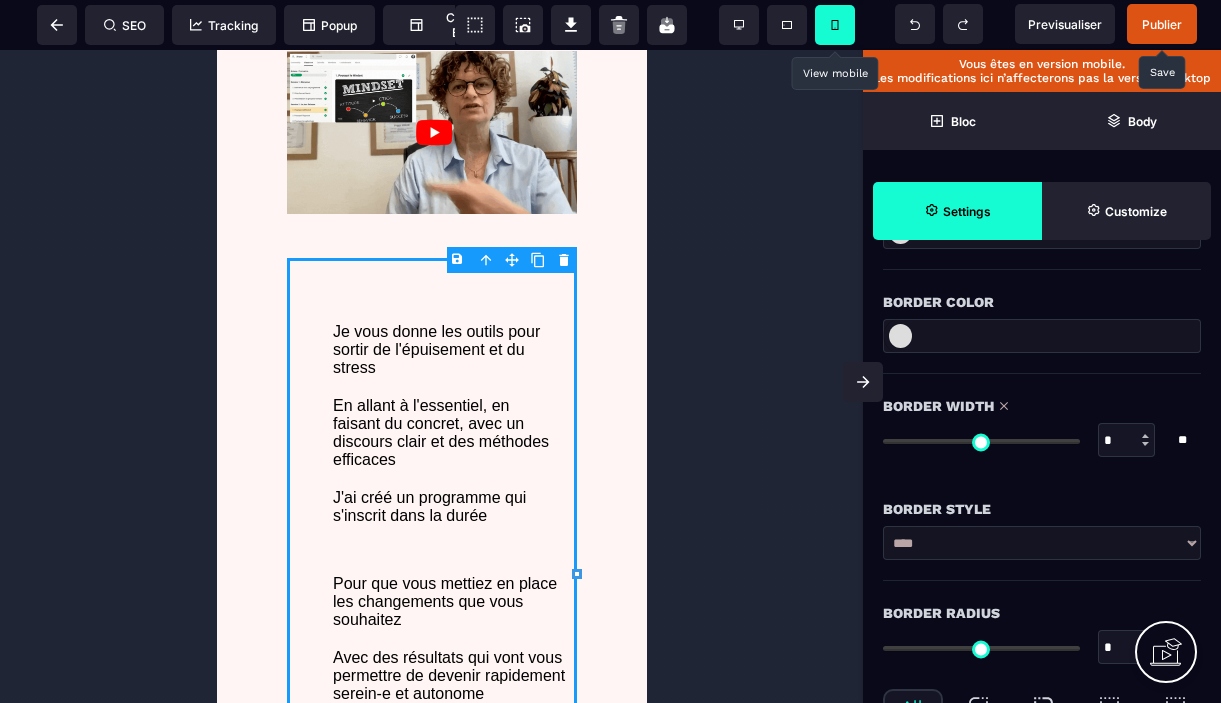 type on "*" 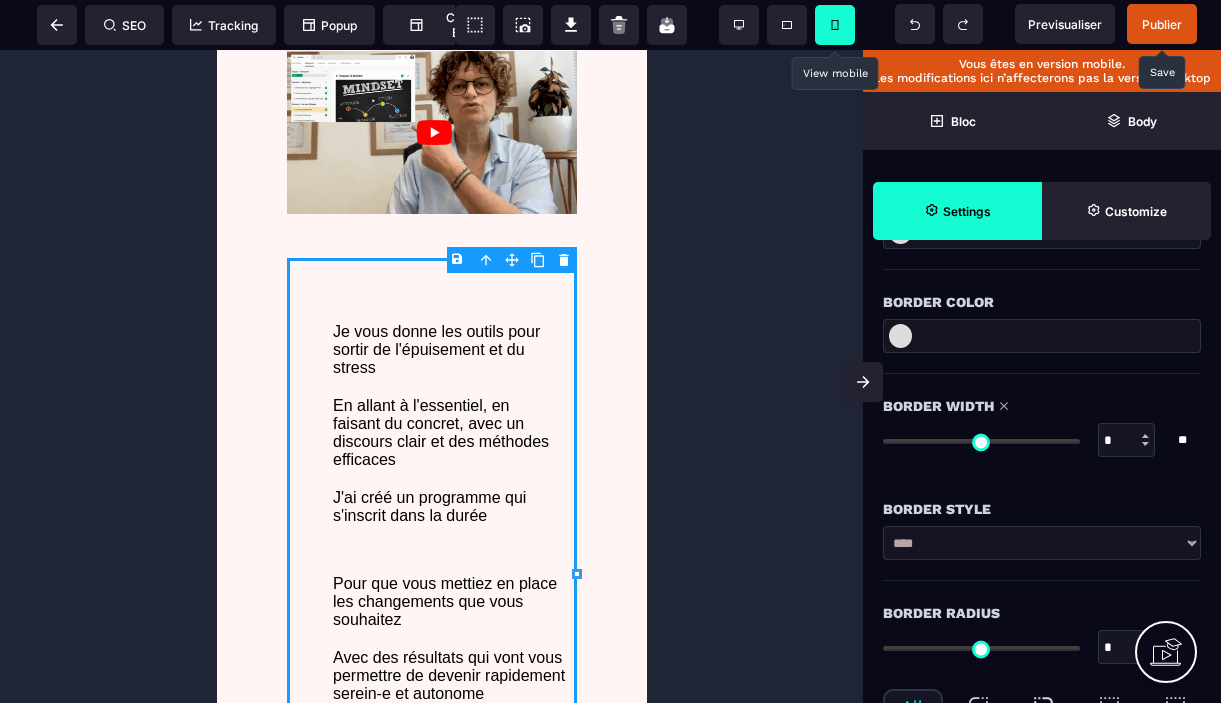 type on "*" 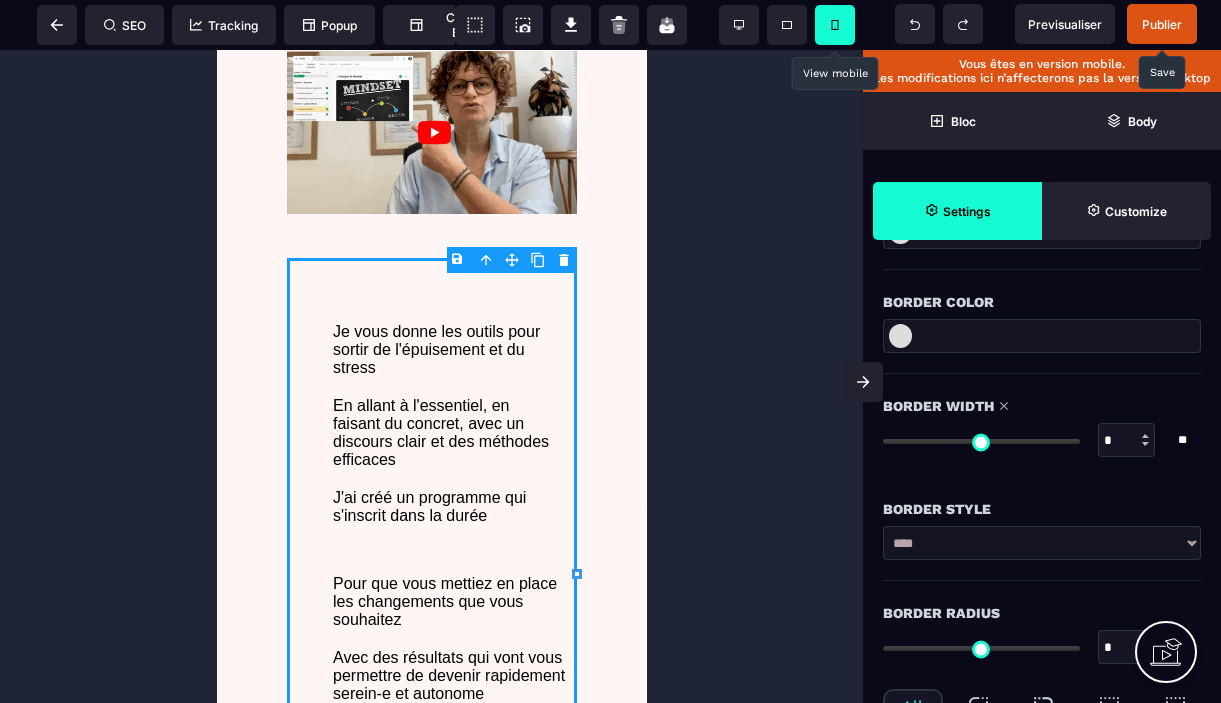 drag, startPoint x: 893, startPoint y: 440, endPoint x: 865, endPoint y: 439, distance: 28.01785 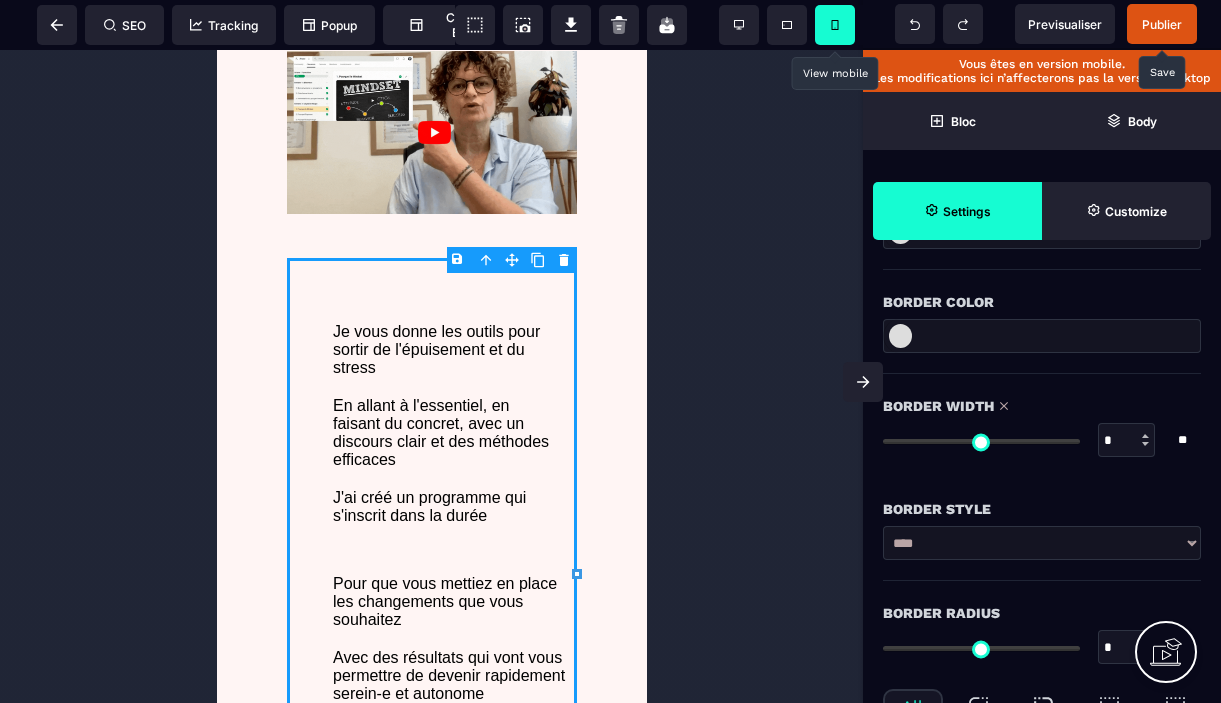 click on "Border Width
*
*
**
All" at bounding box center (1042, 425) 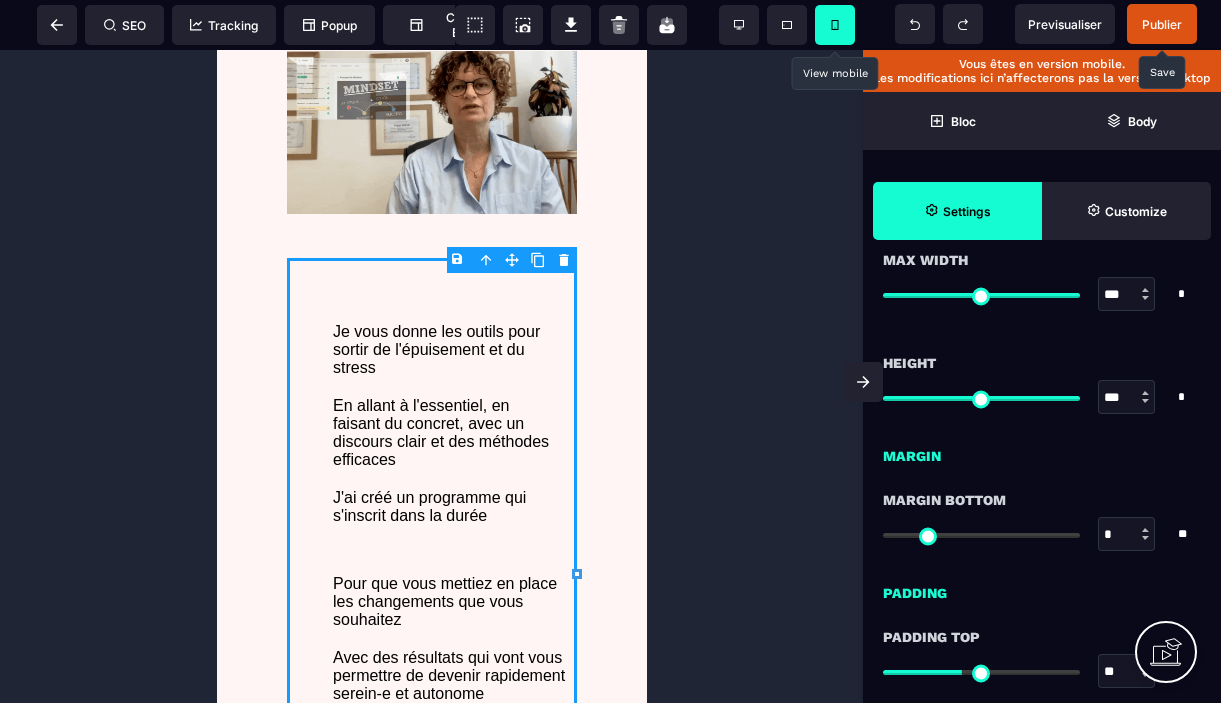 scroll, scrollTop: 1284, scrollLeft: 0, axis: vertical 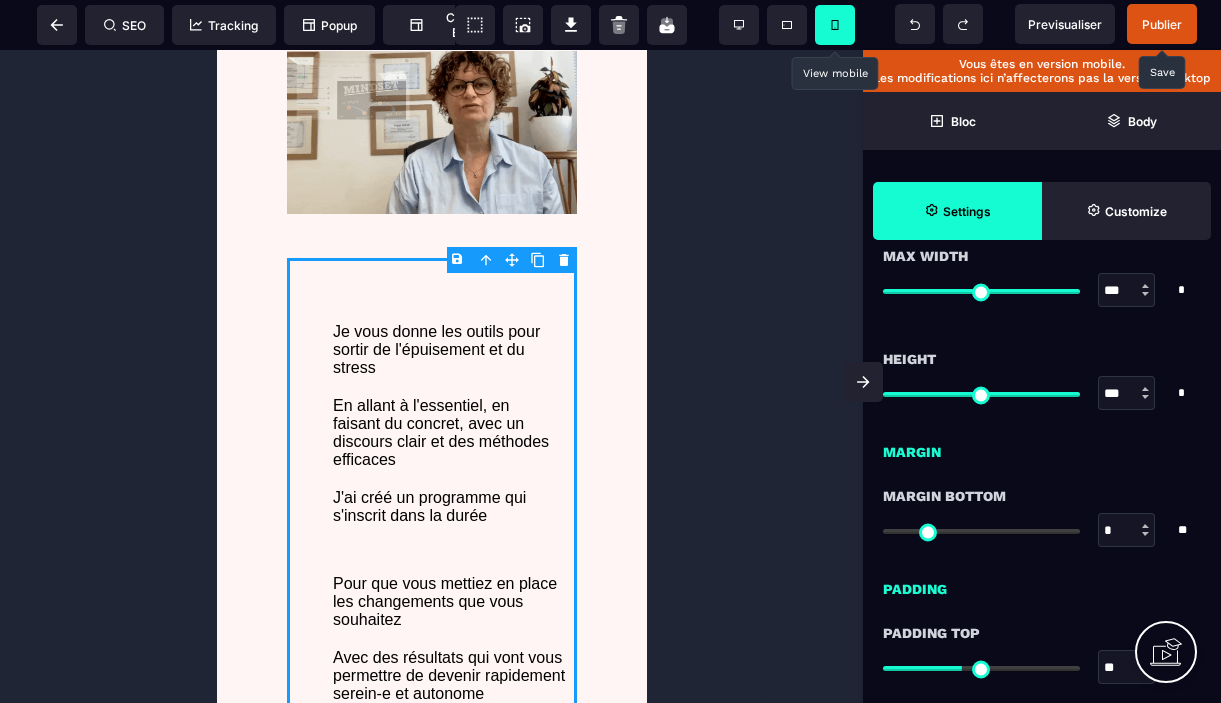 type on "*" 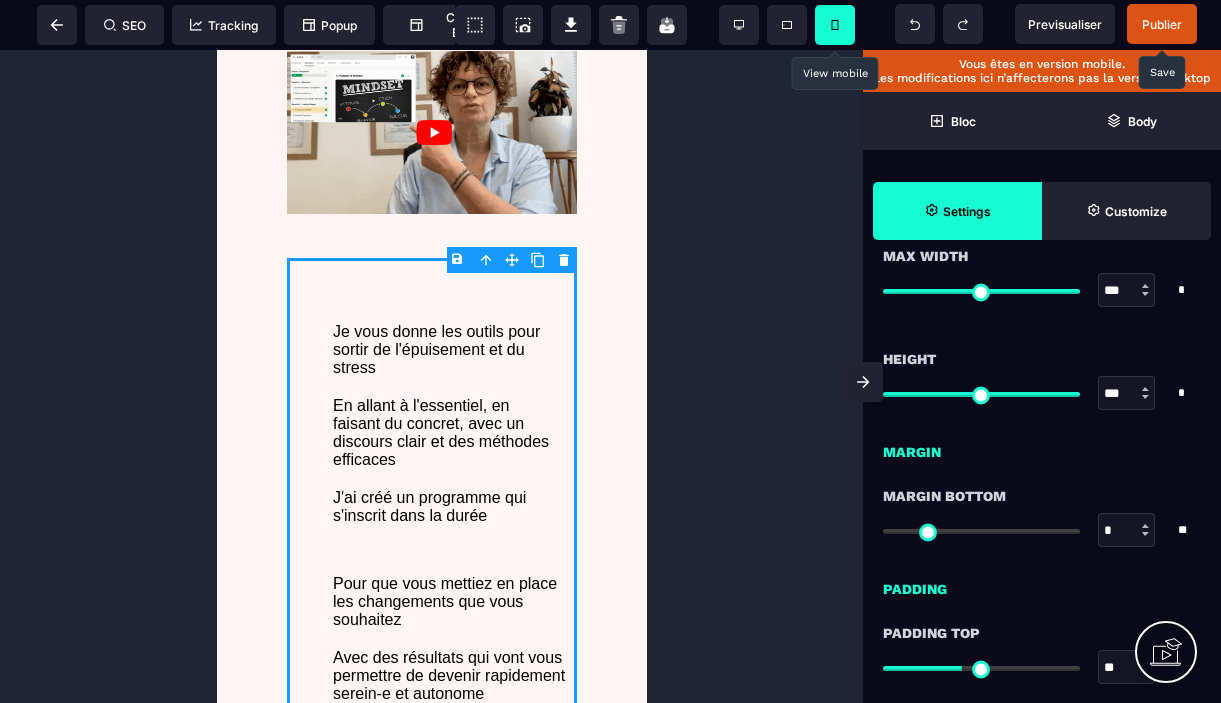 type on "*" 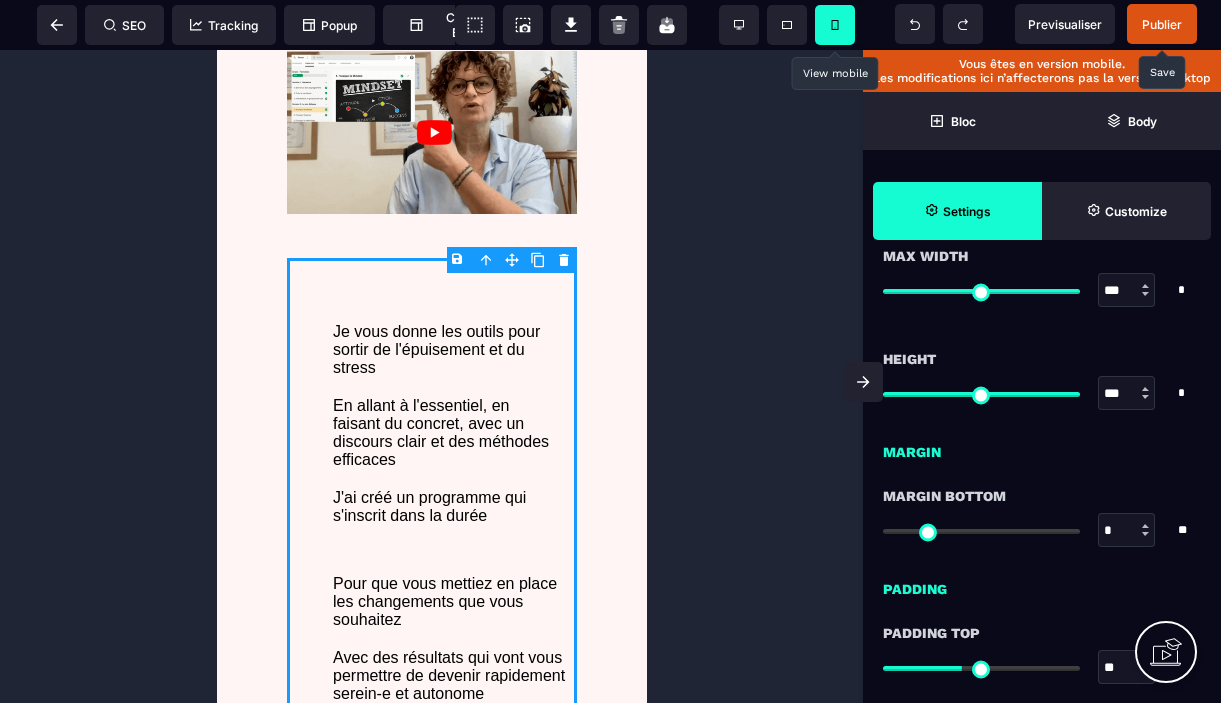 type on "**" 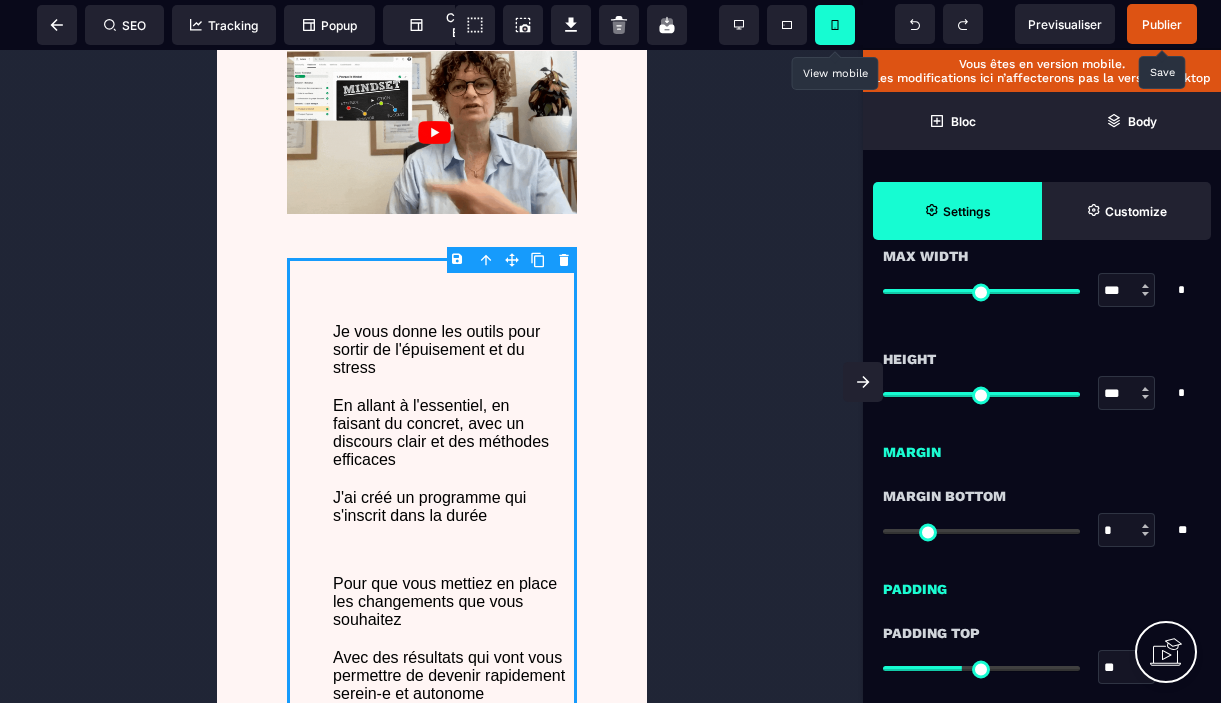 type on "**" 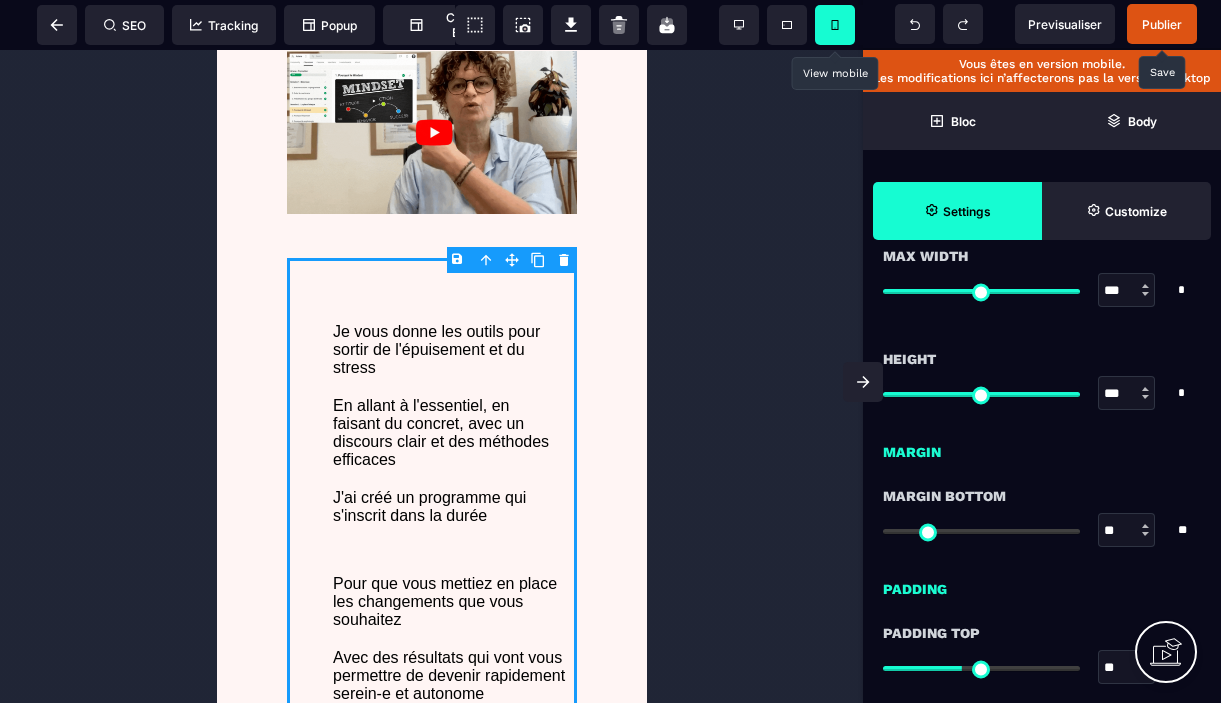 type on "**" 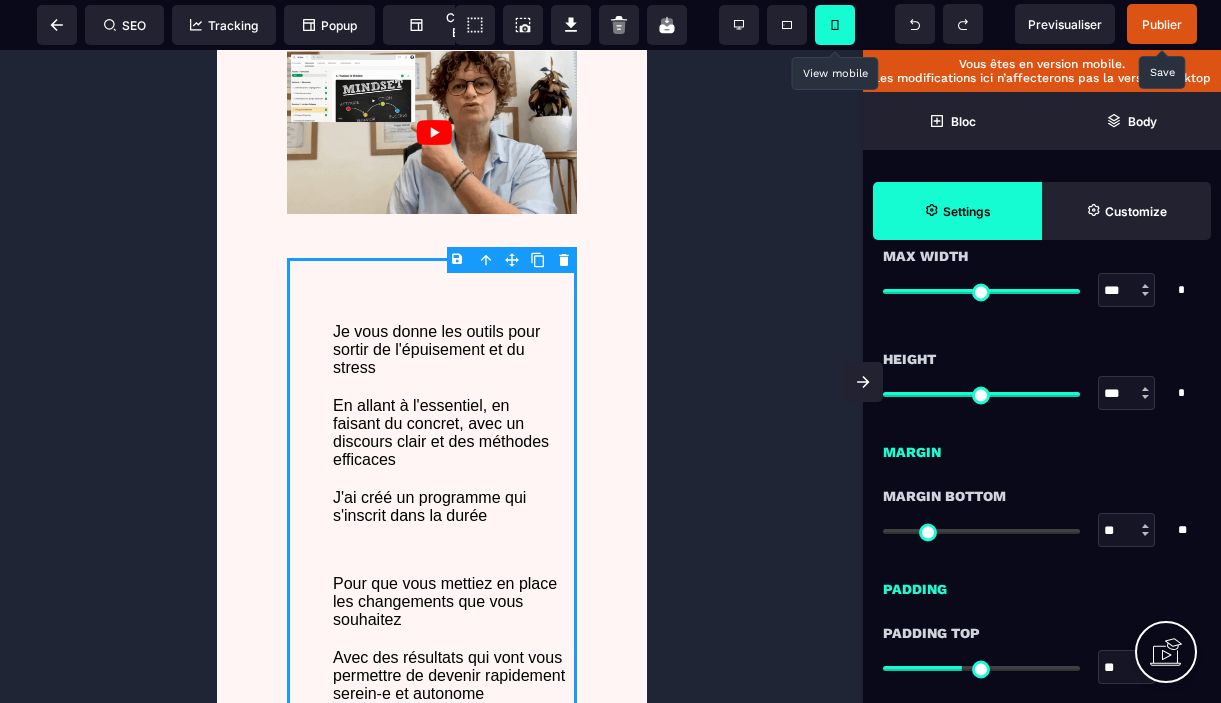 type on "**" 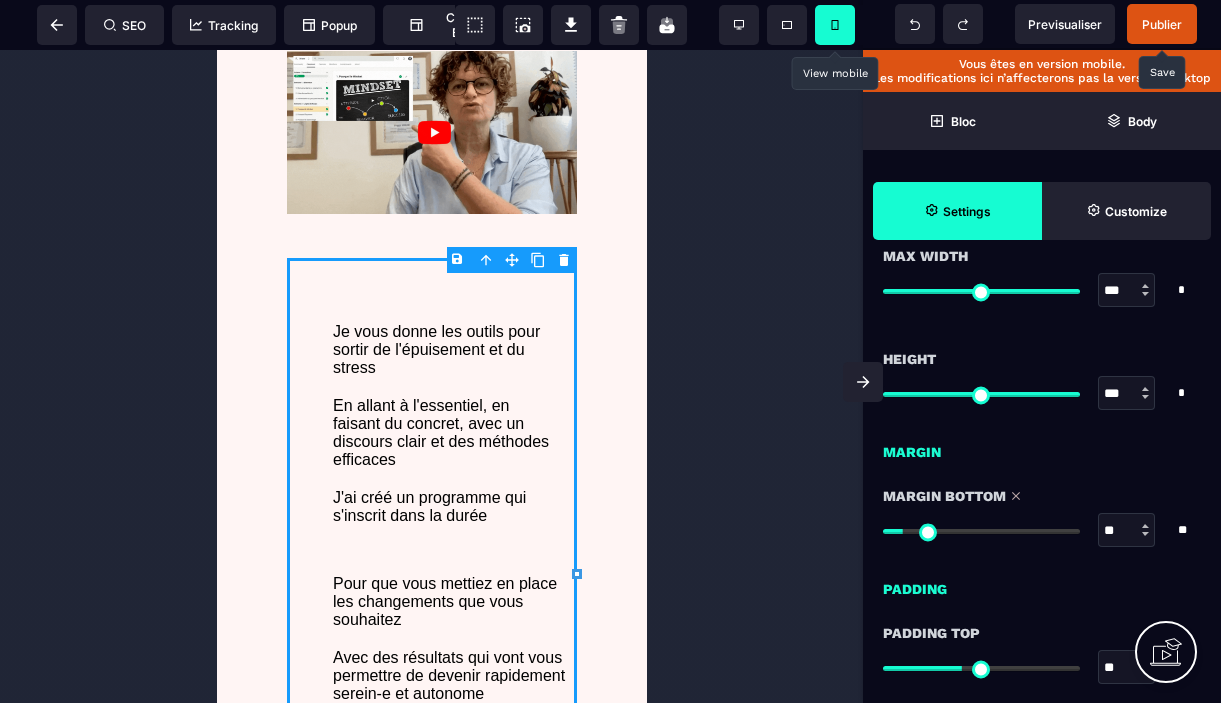 type on "**" 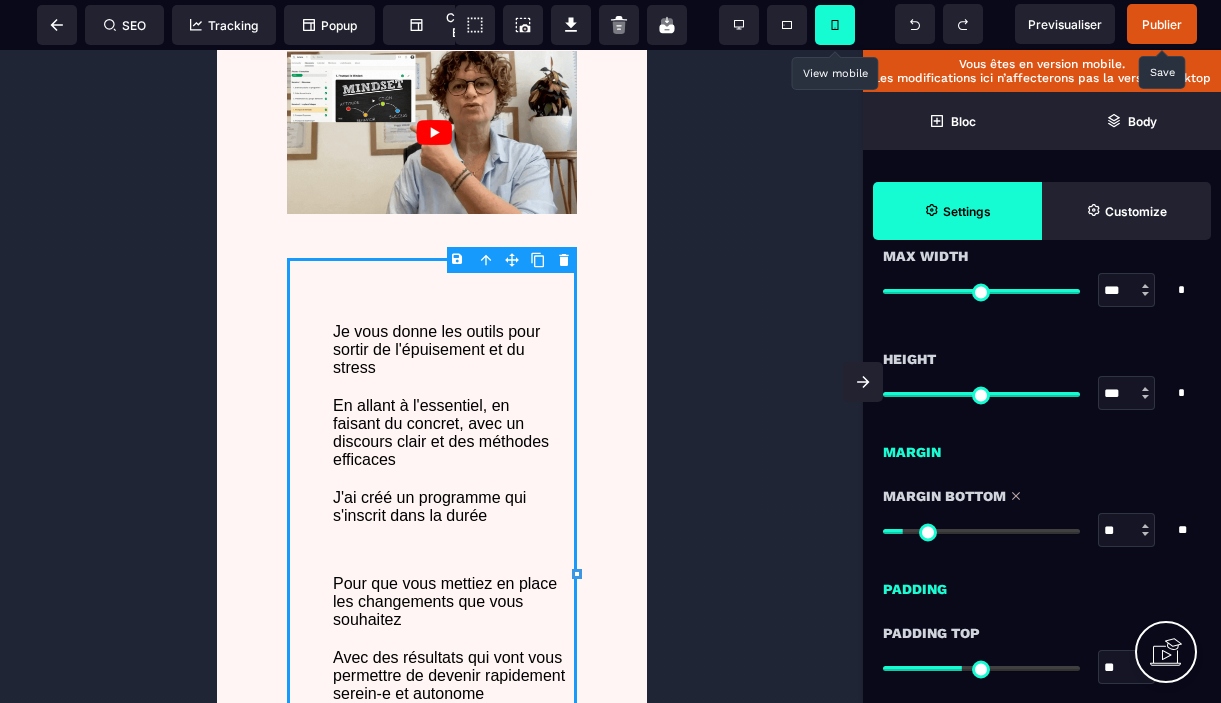 type on "**" 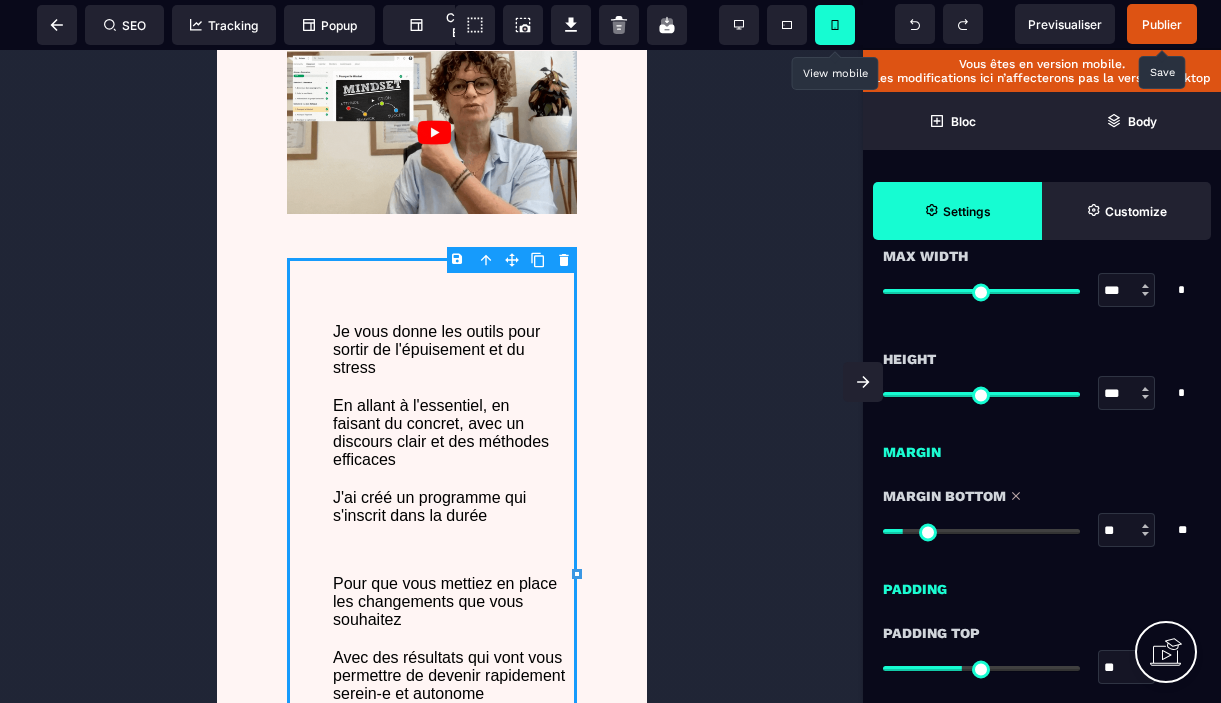 type on "**" 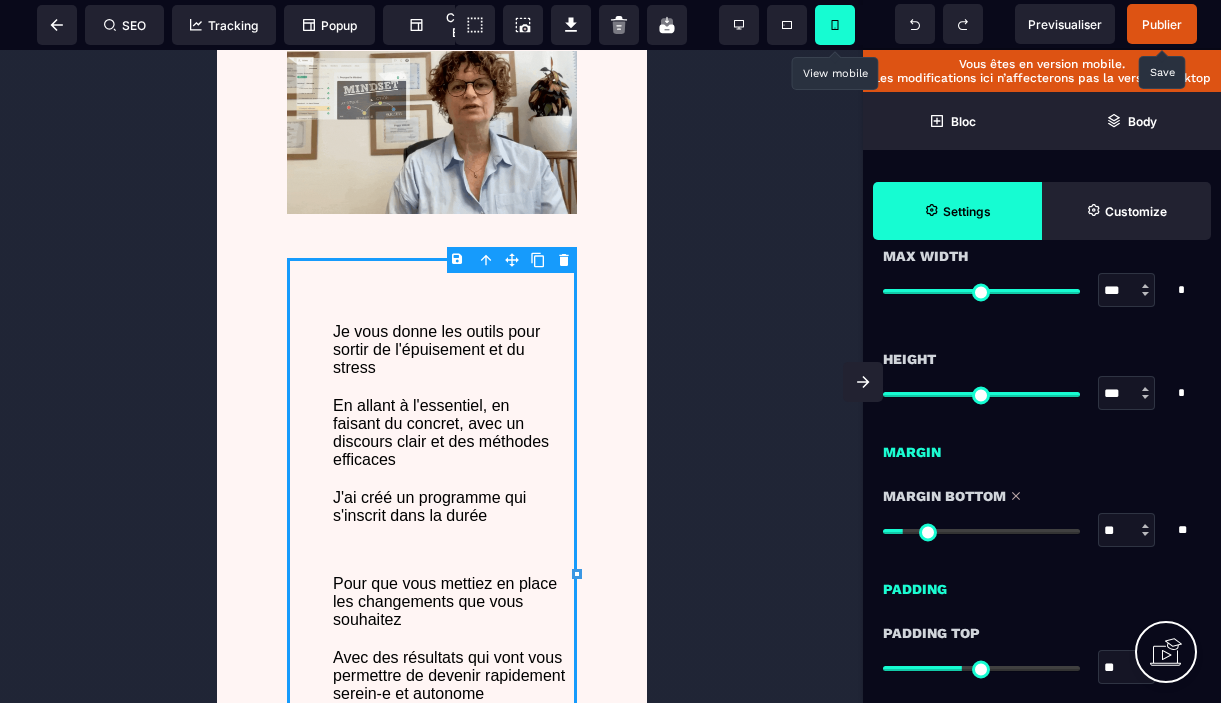 type on "**" 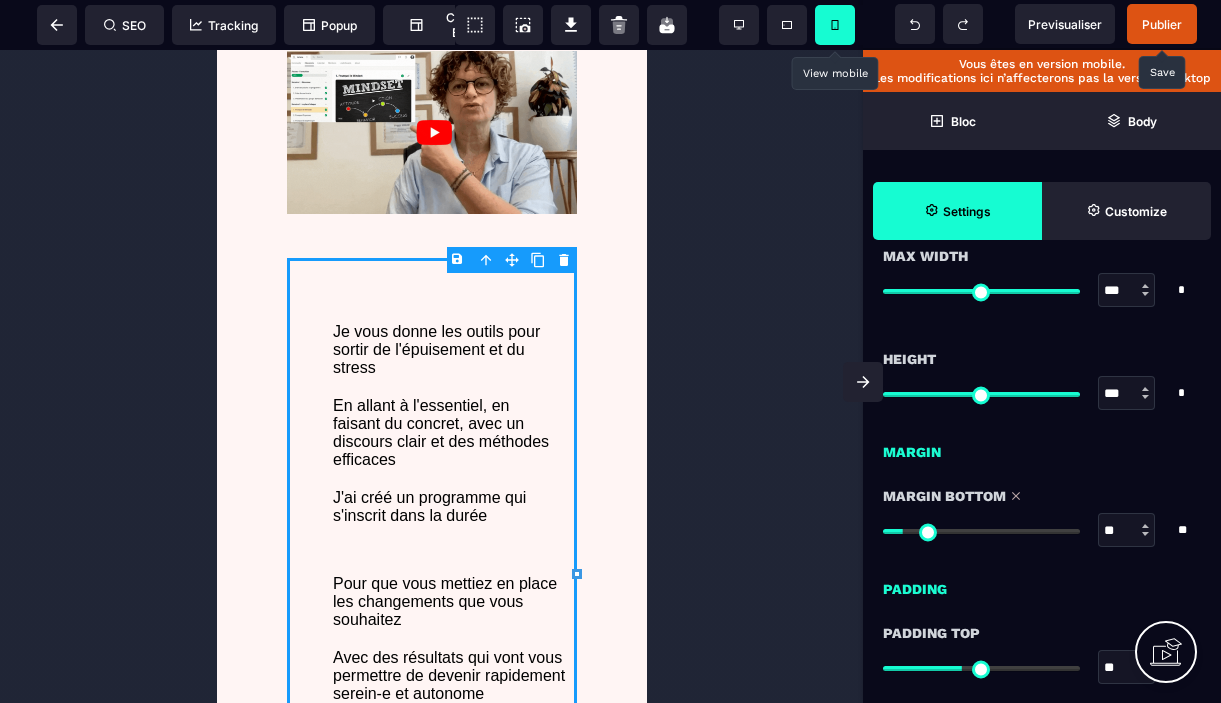 type on "**" 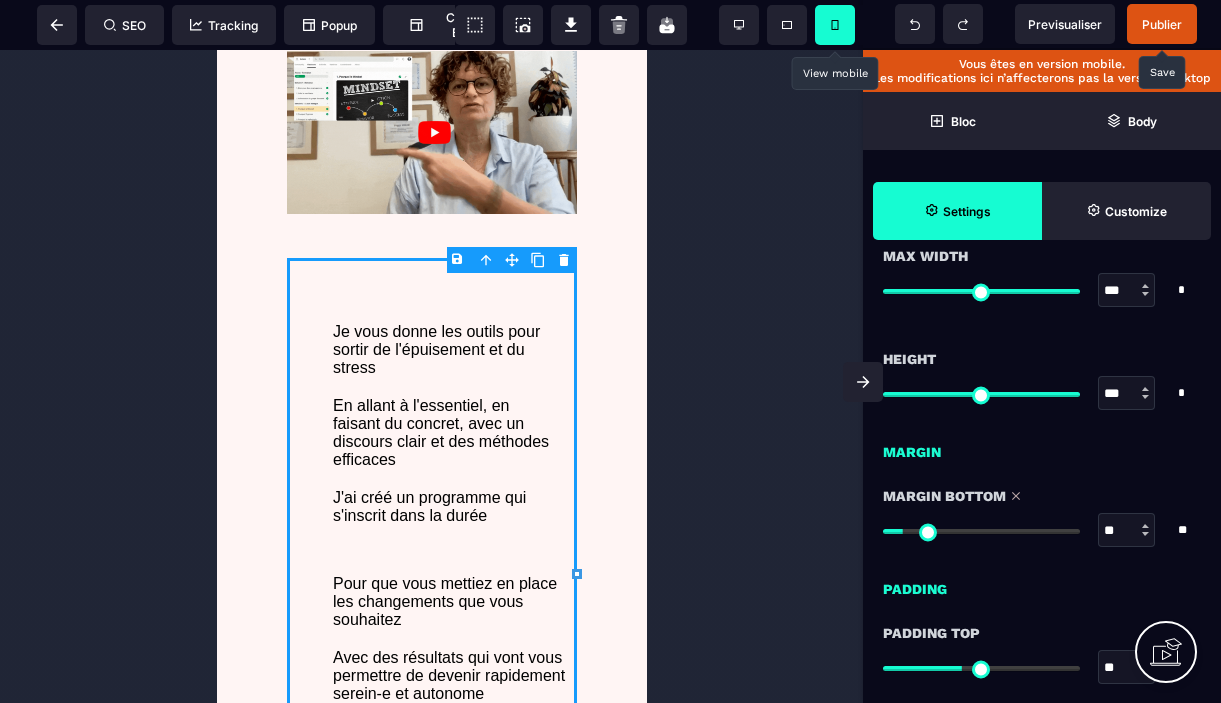 type on "**" 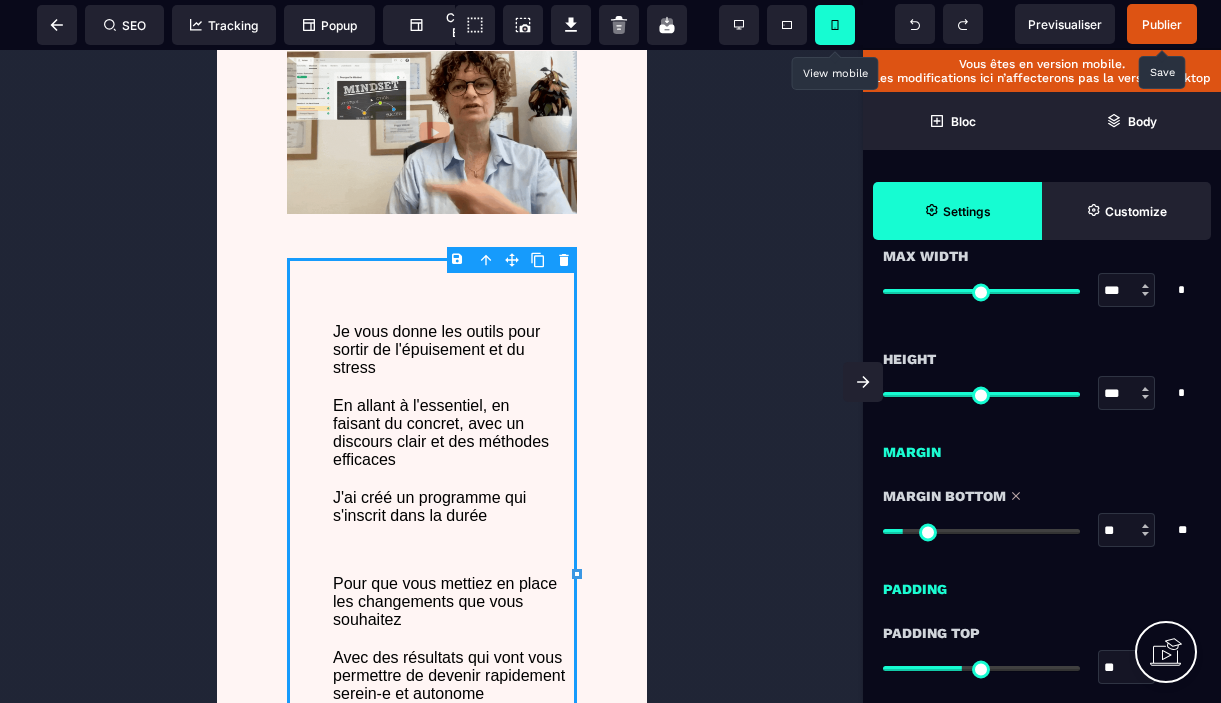 type on "**" 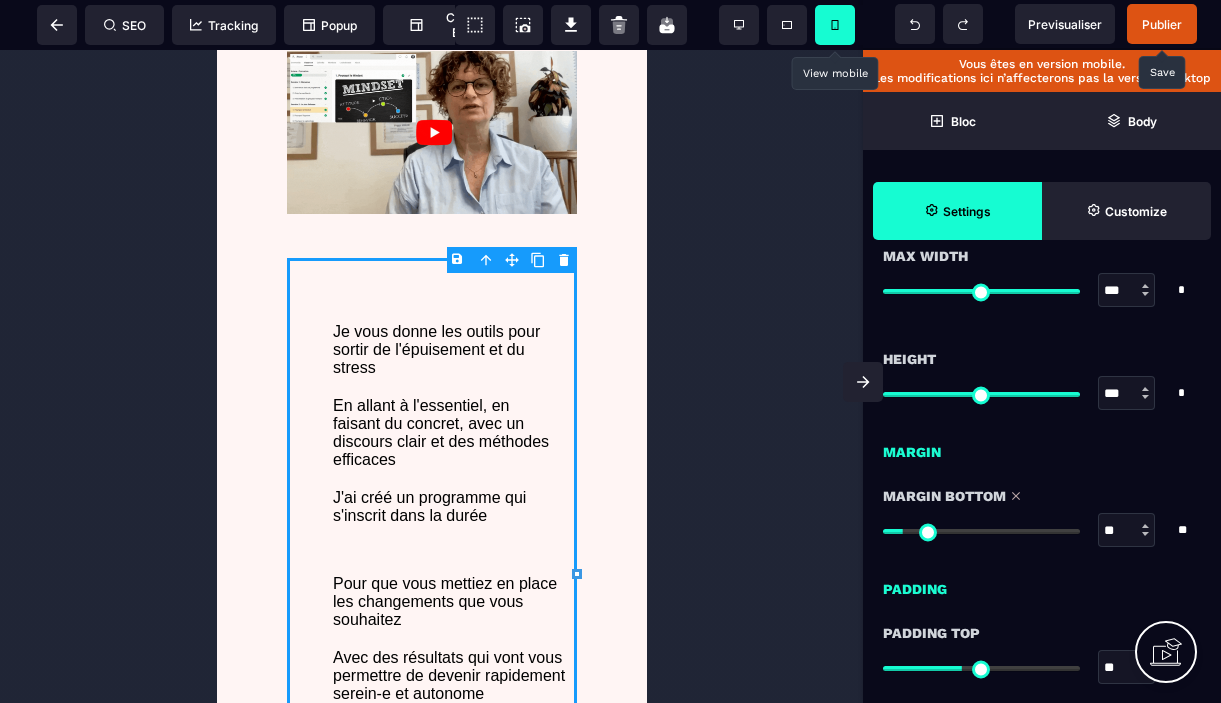 type on "**" 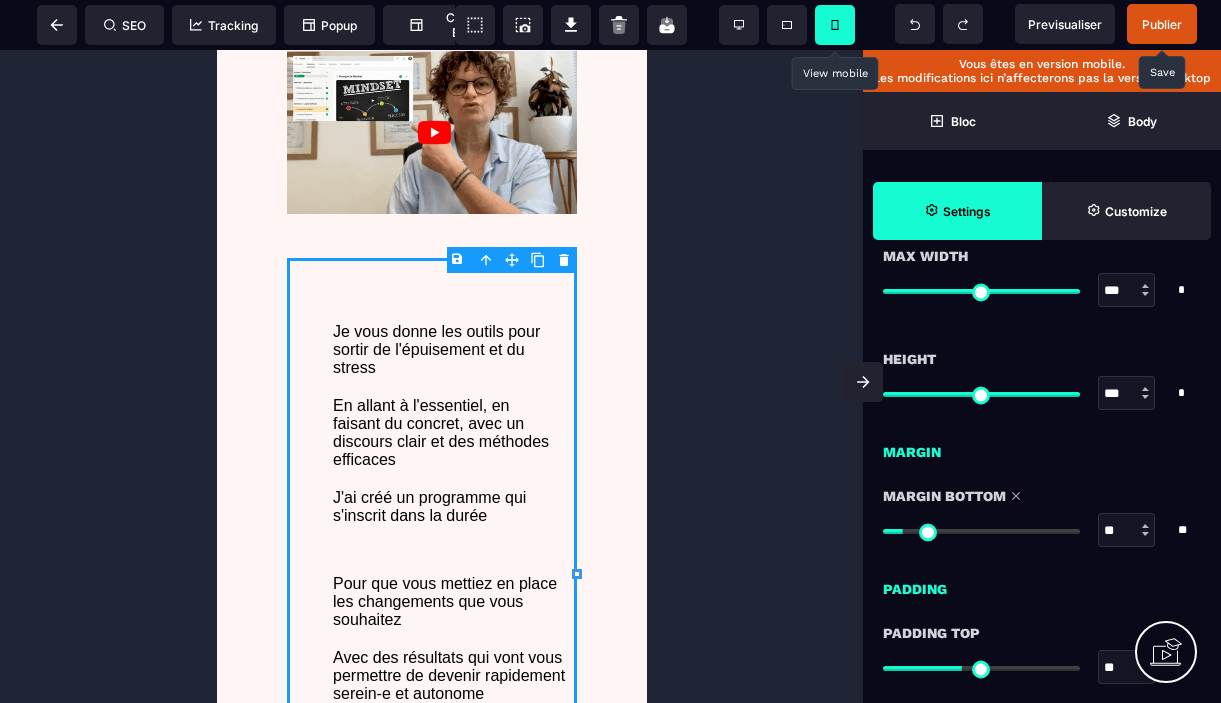 type on "**" 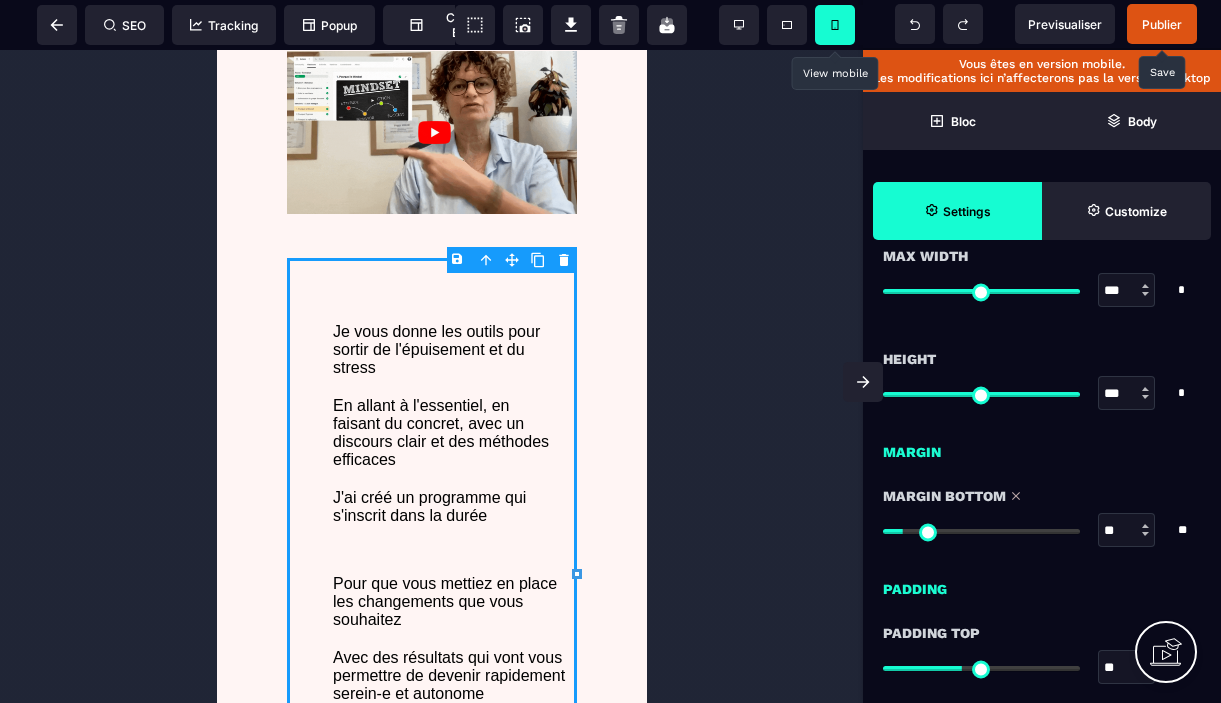 type on "**" 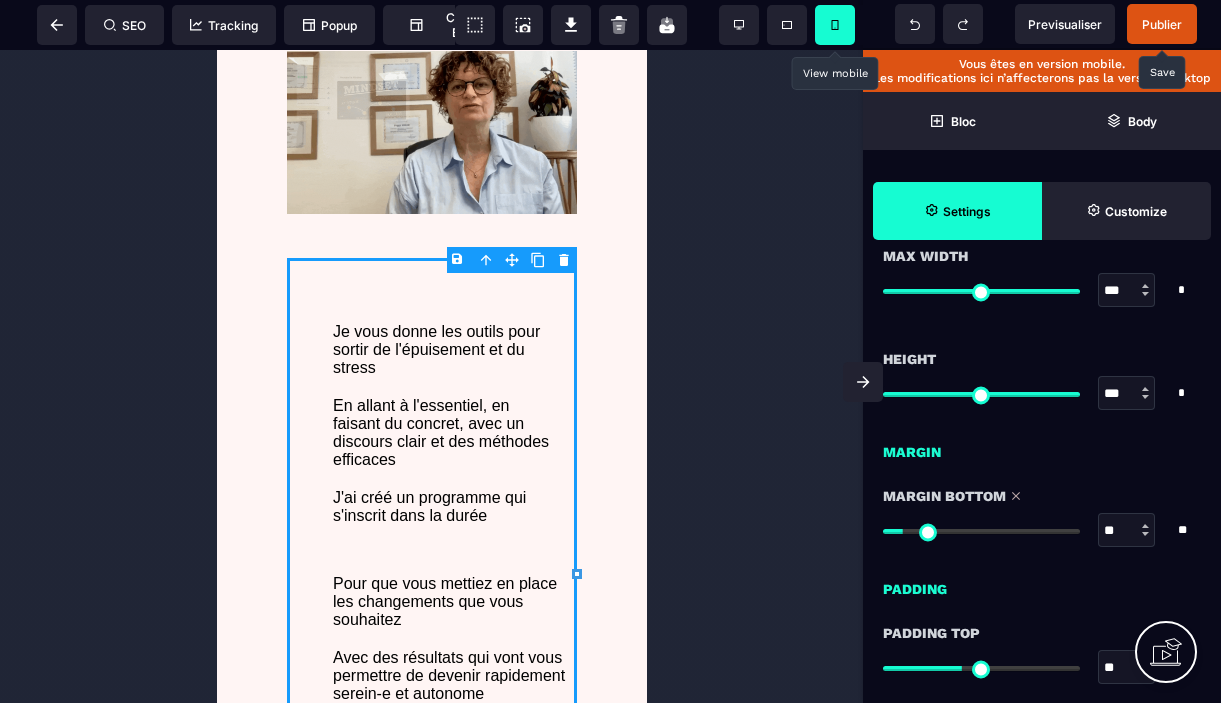 type on "**" 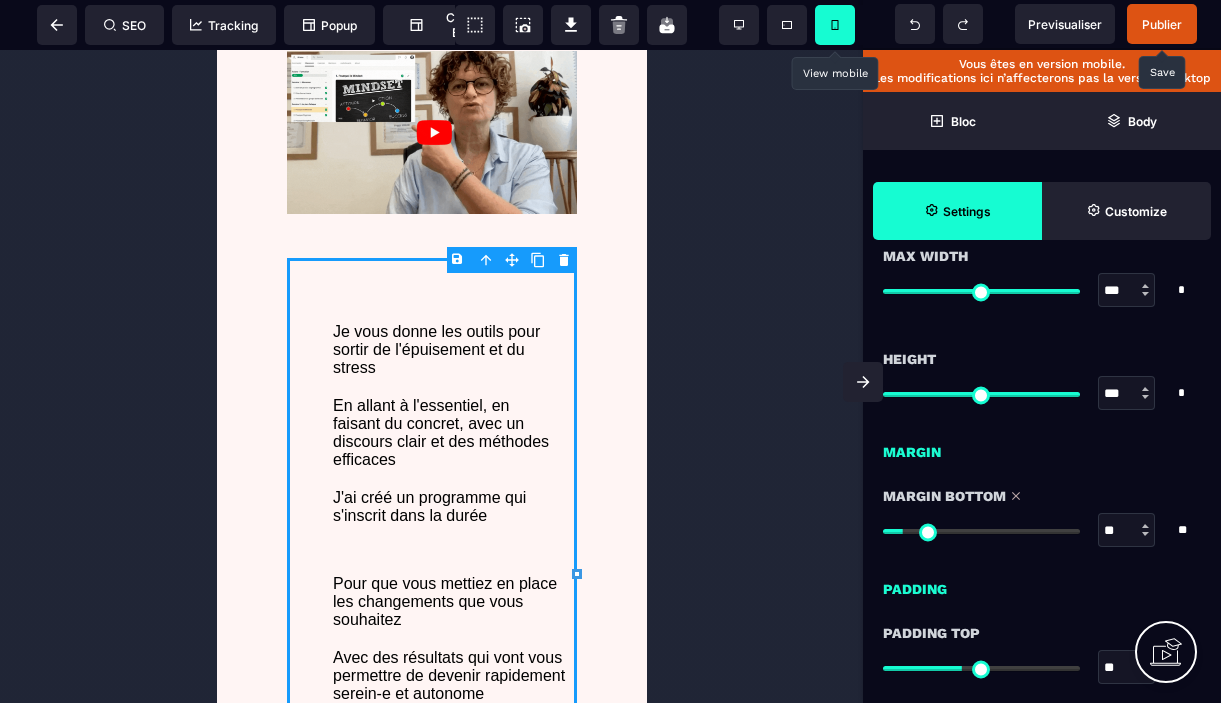 type on "**" 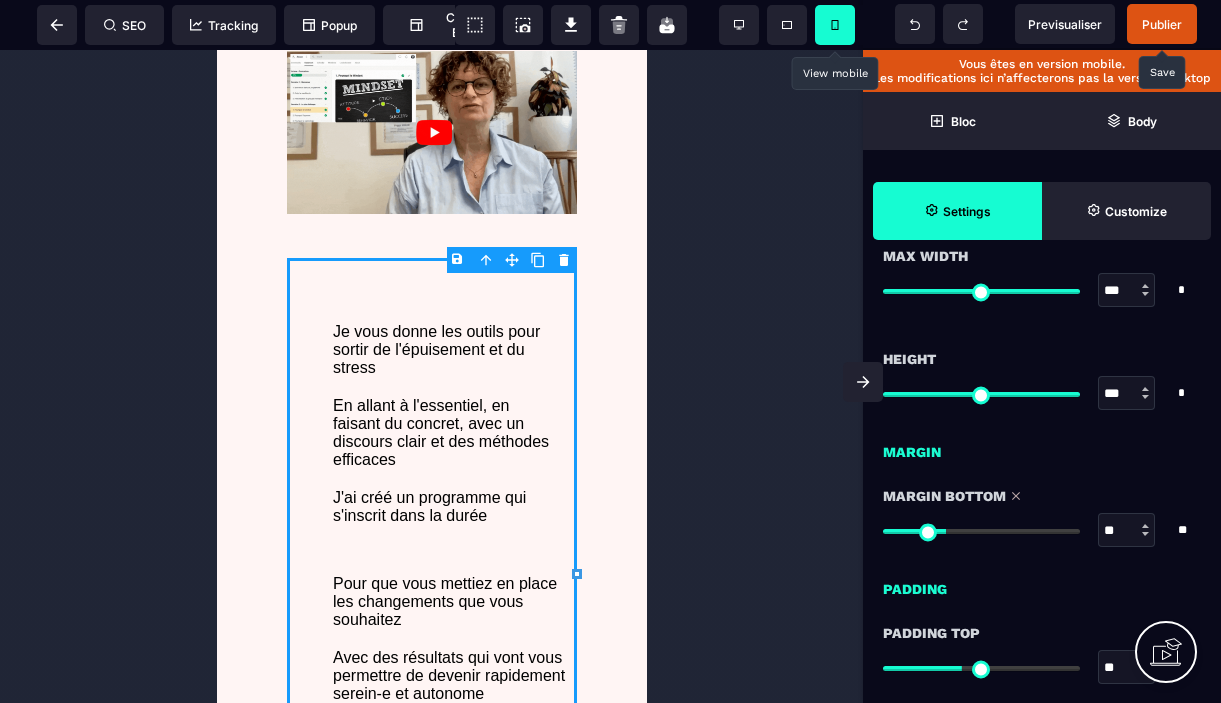 type on "**" 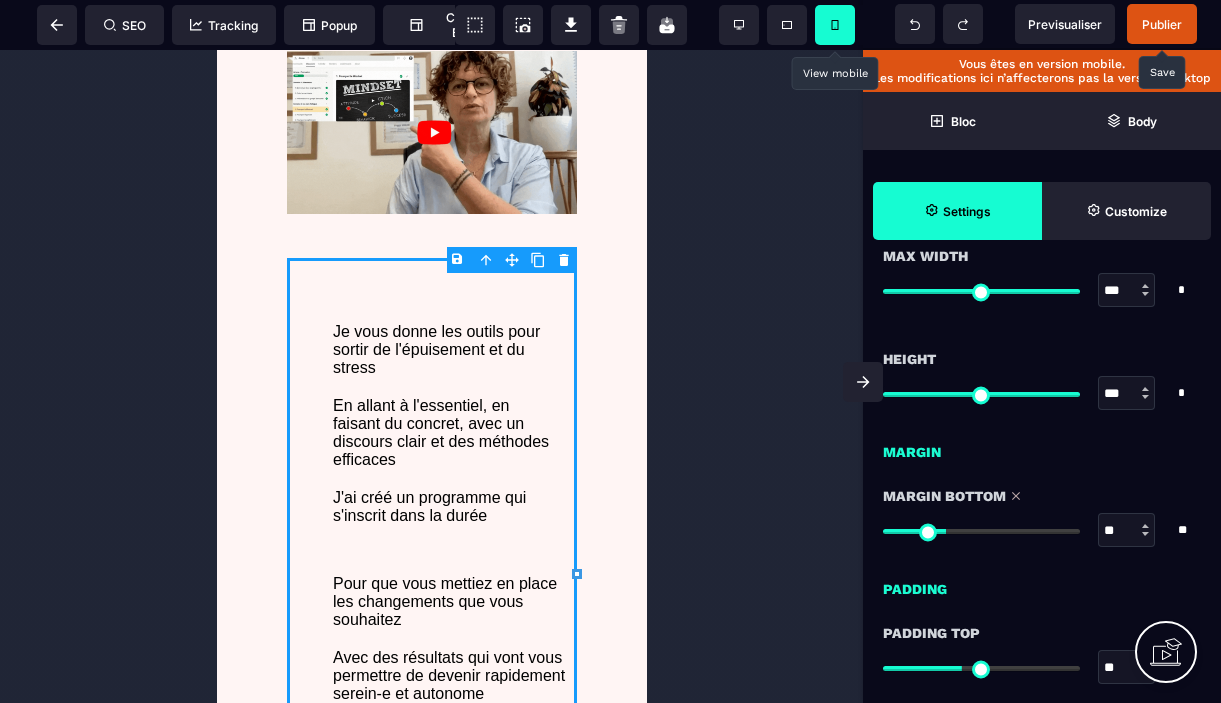 type on "**" 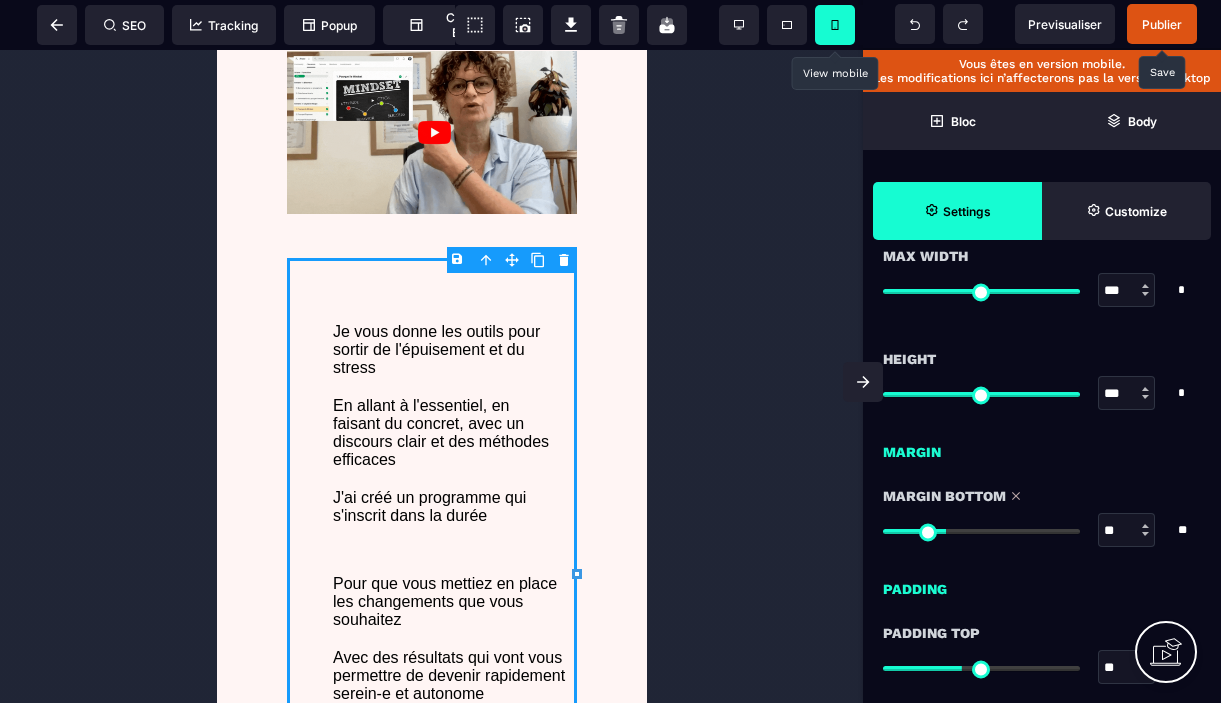 type on "**" 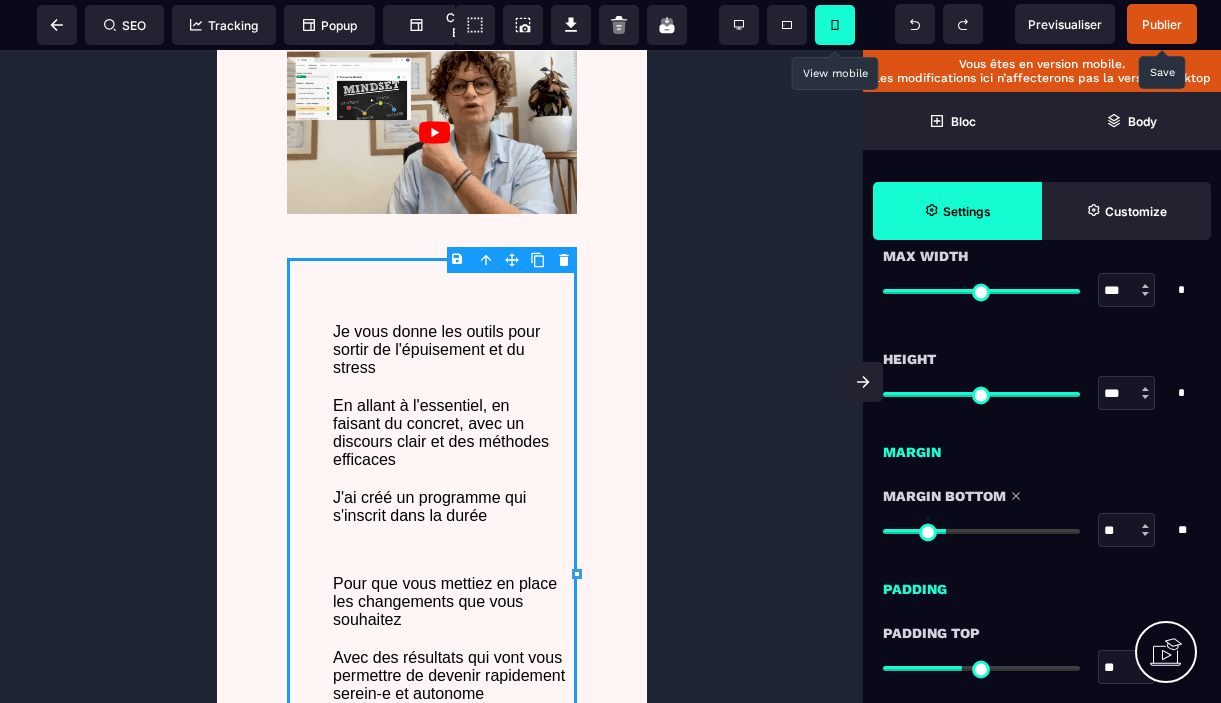 type on "**" 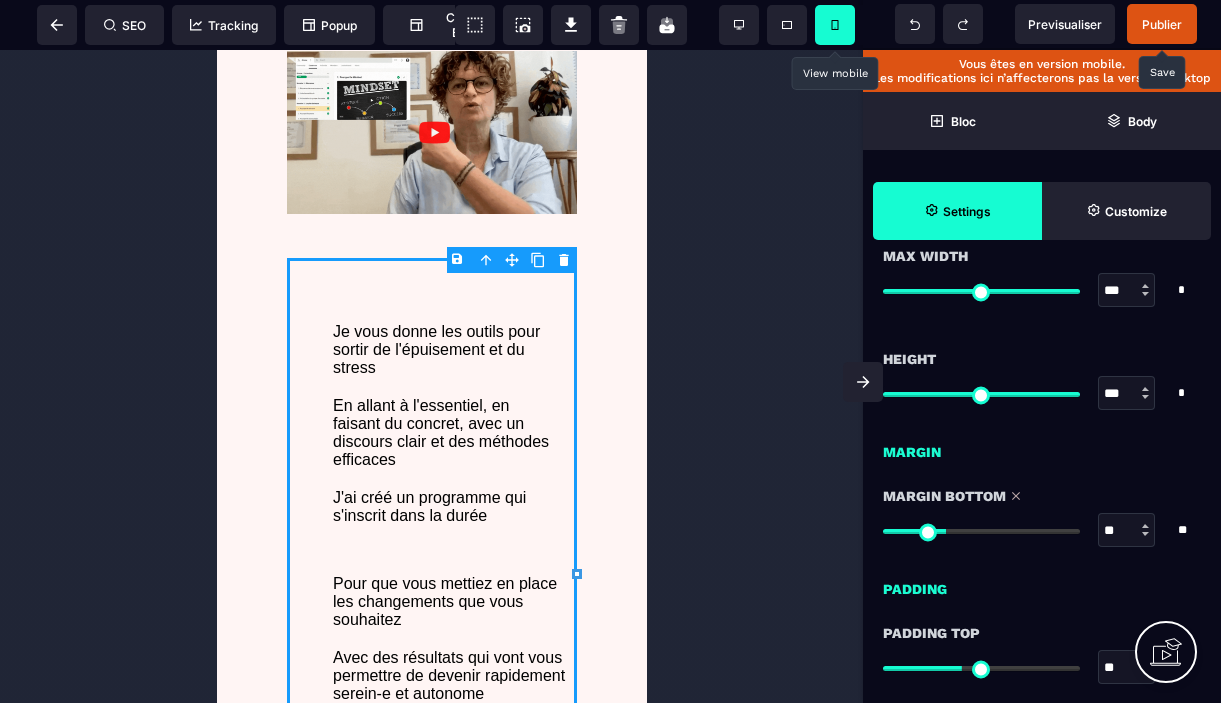 type on "**" 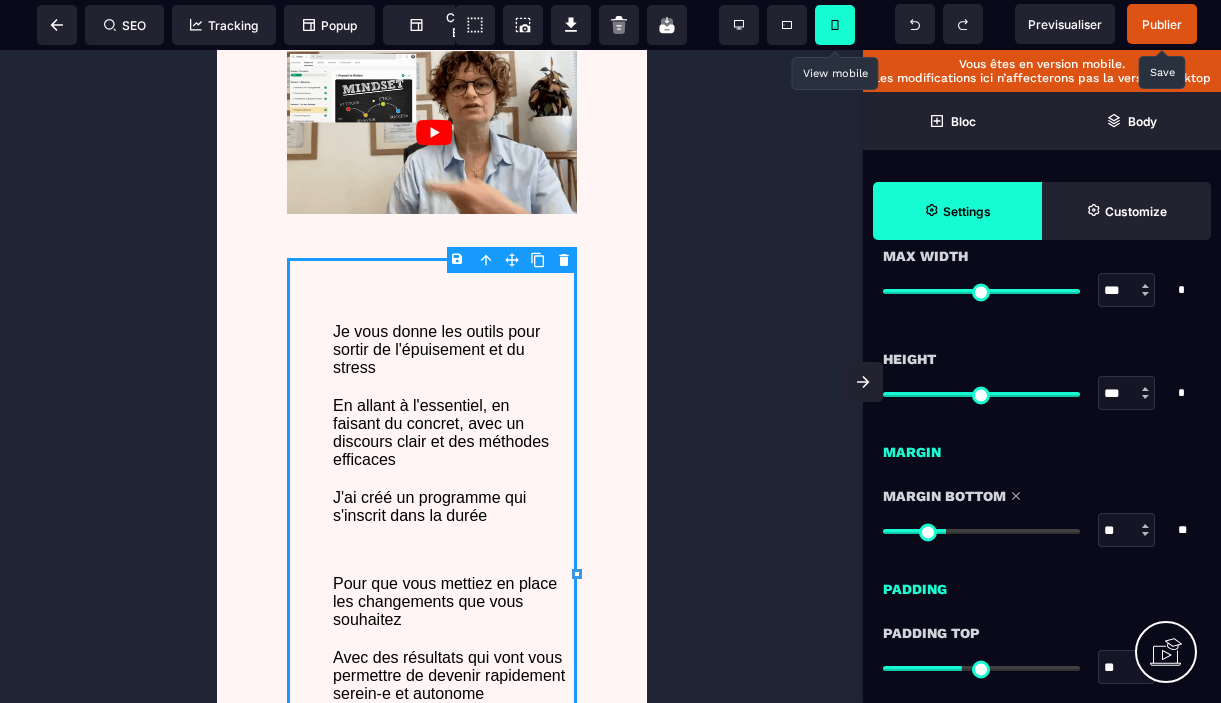 type on "**" 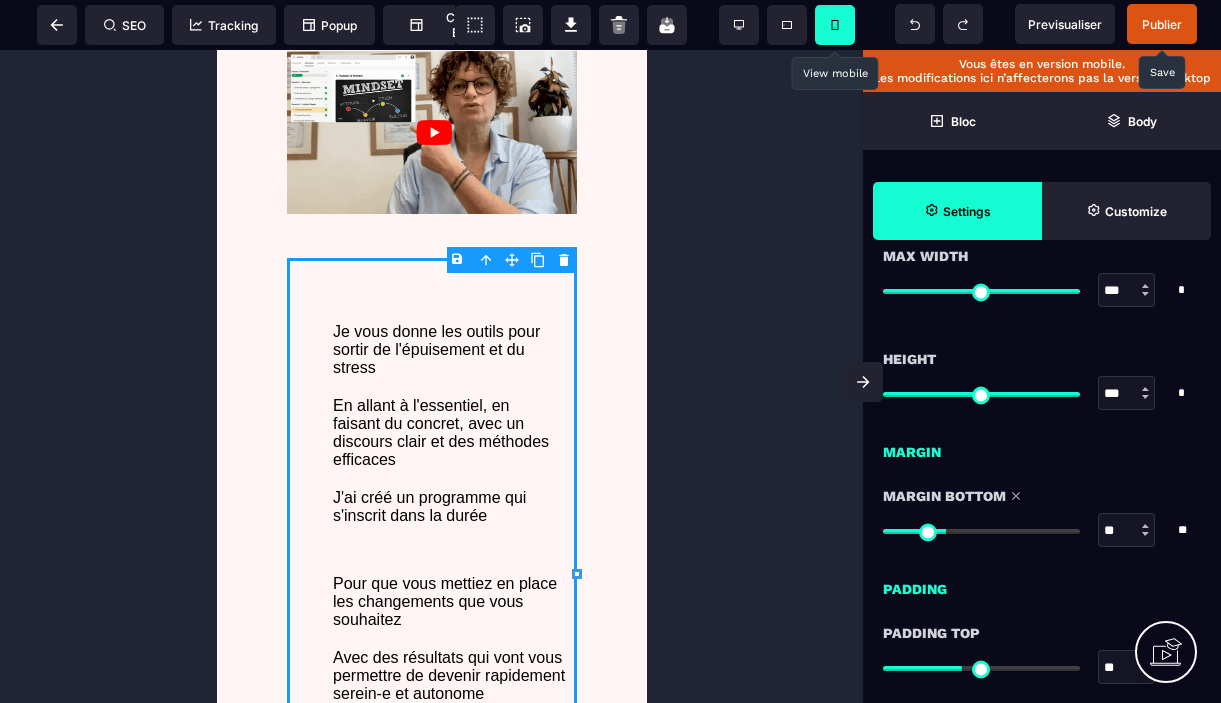 type on "***" 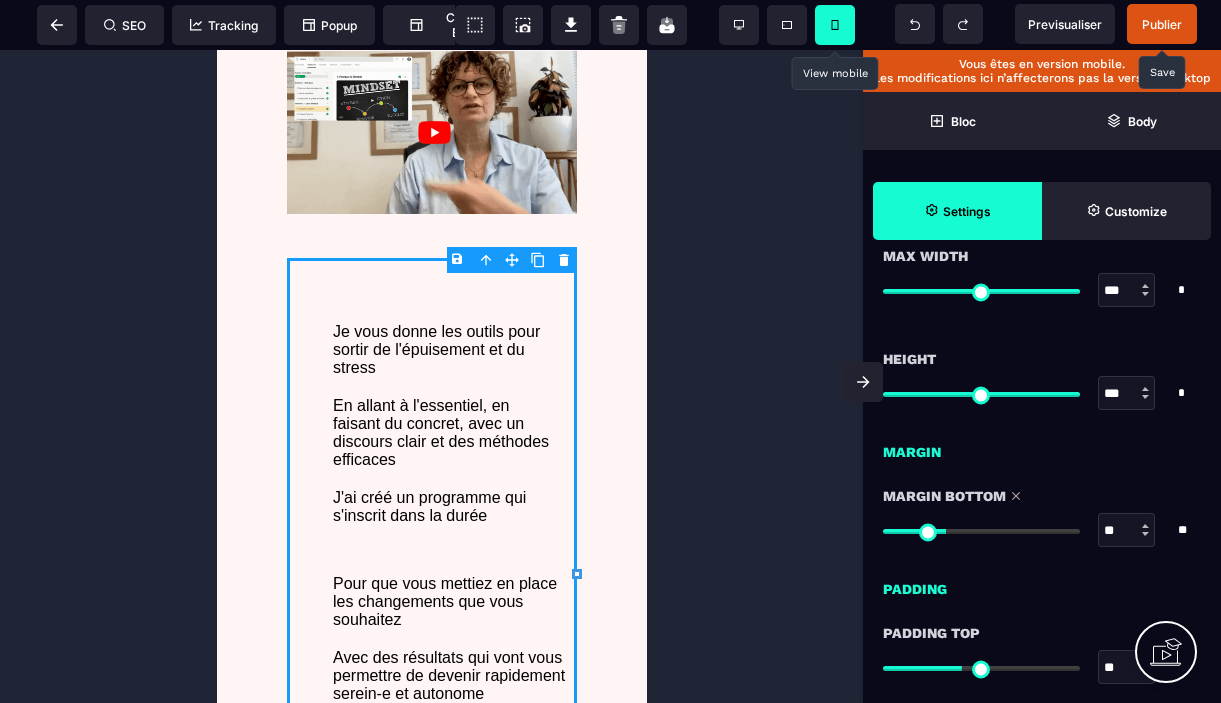 type on "***" 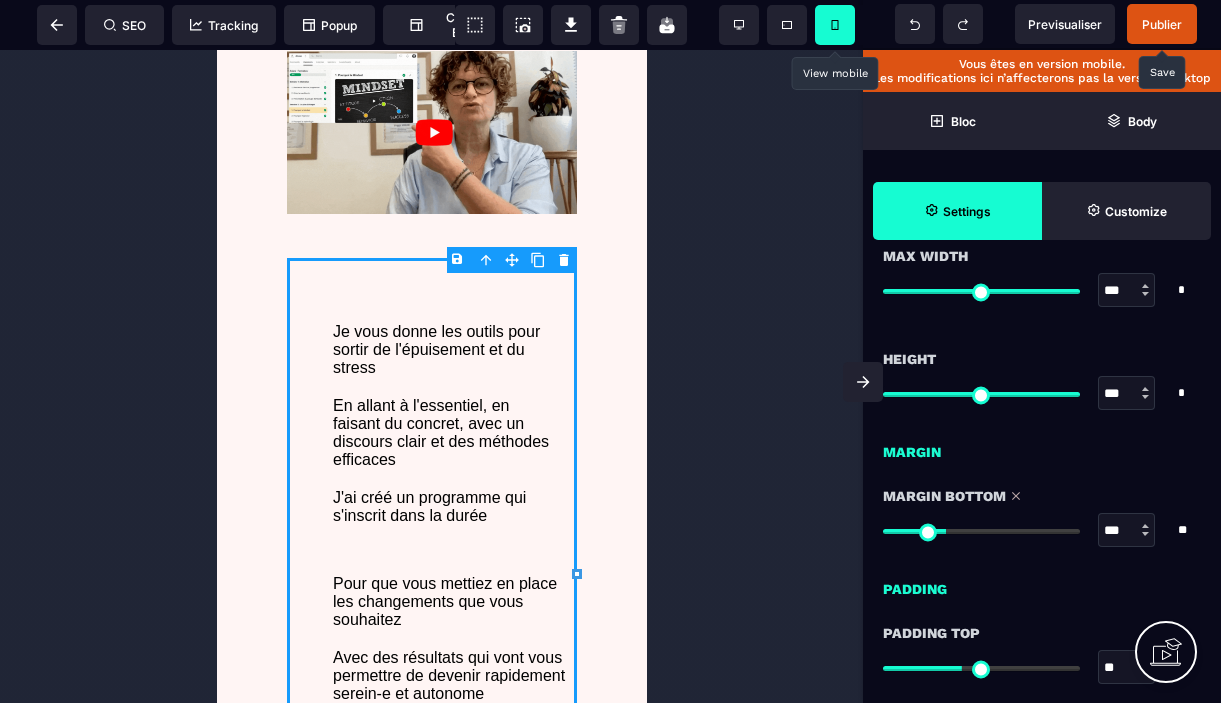 type on "***" 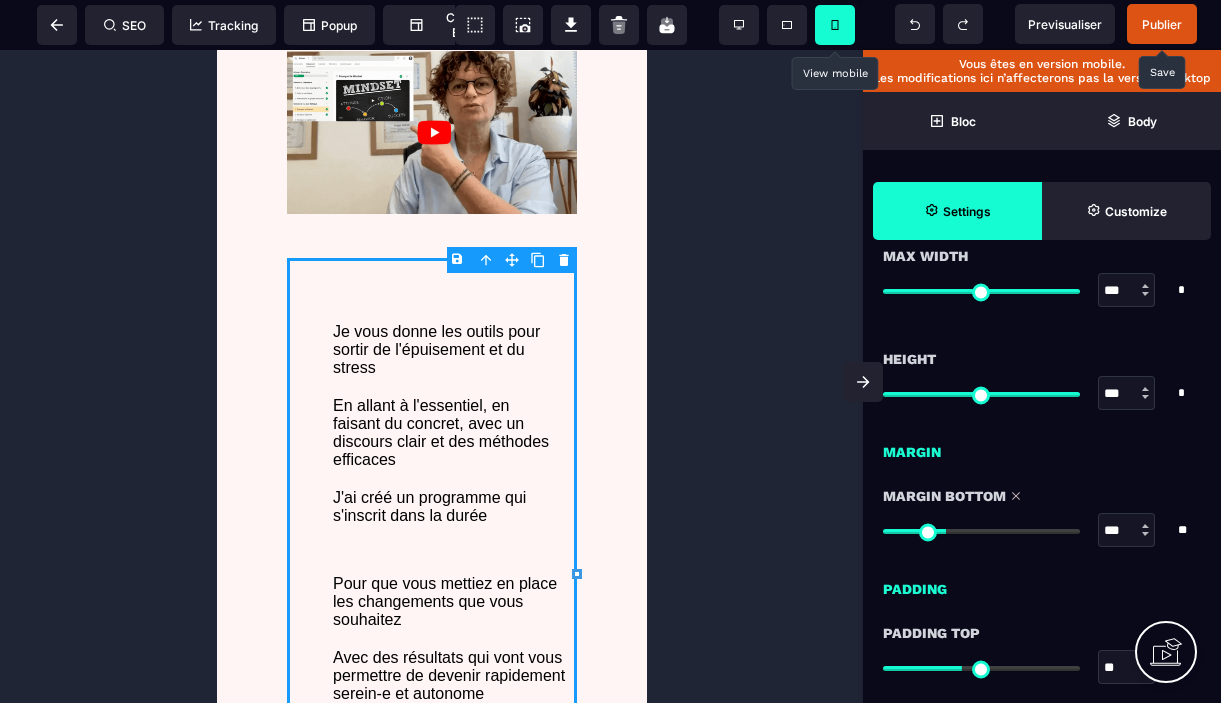 type on "***" 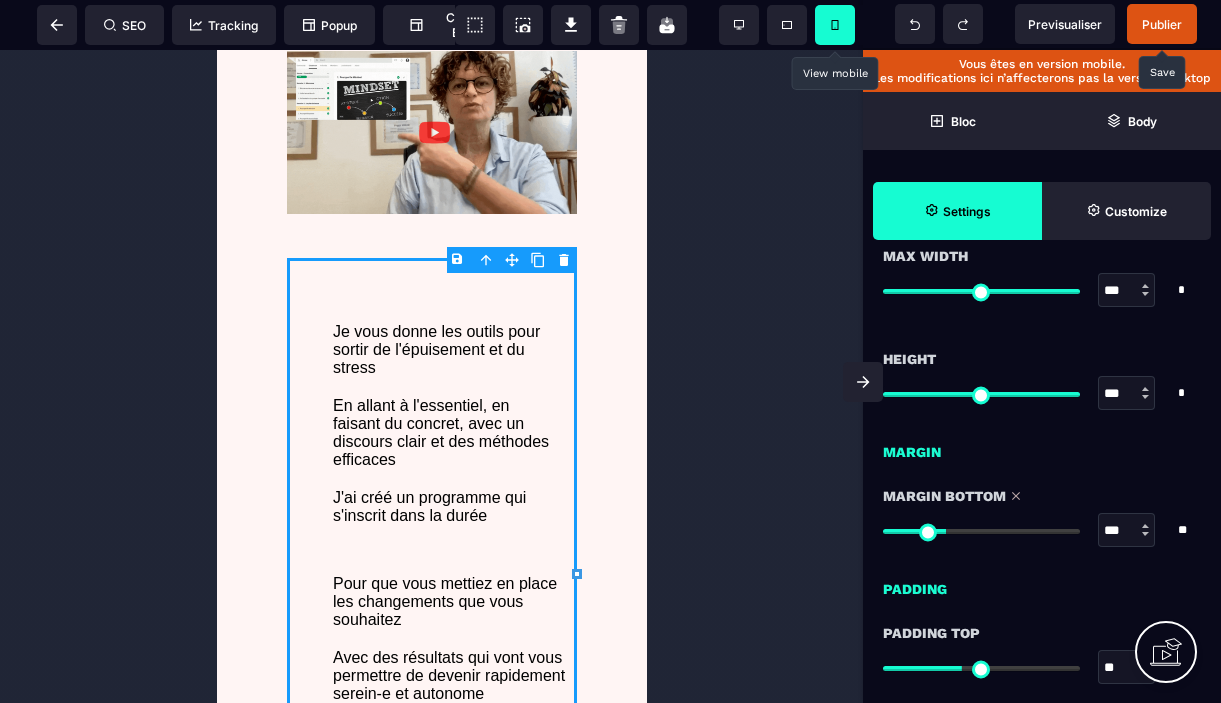 type on "***" 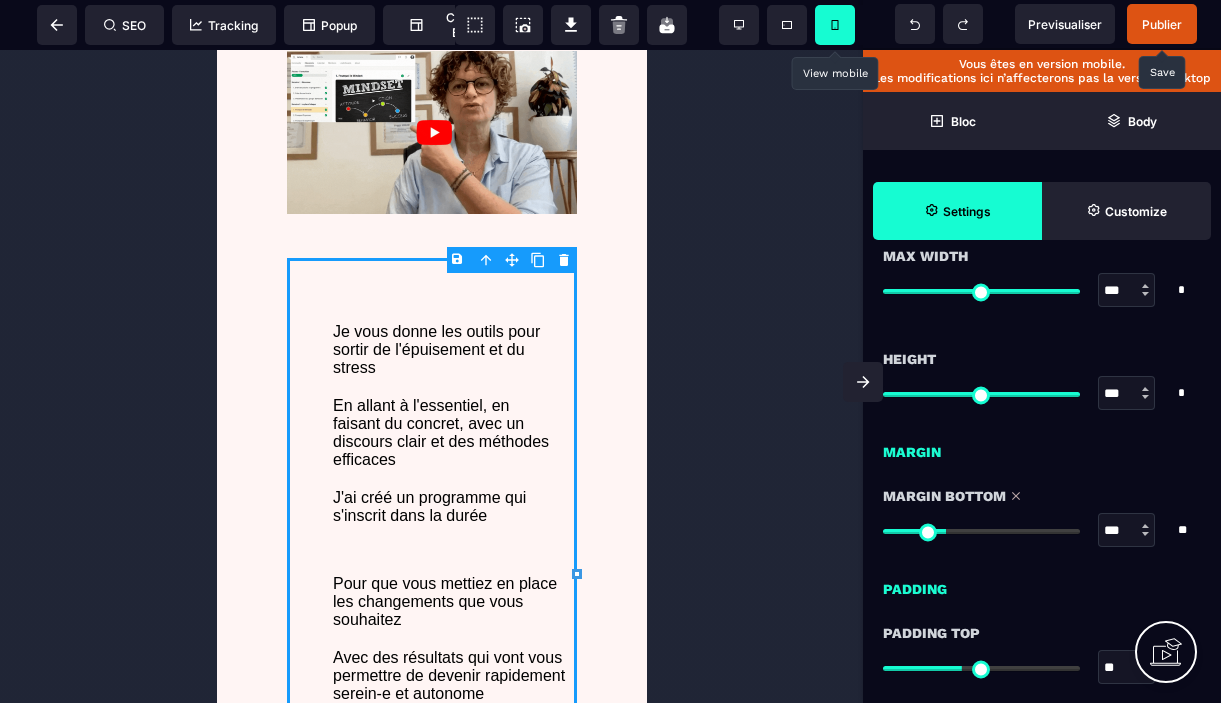 type on "***" 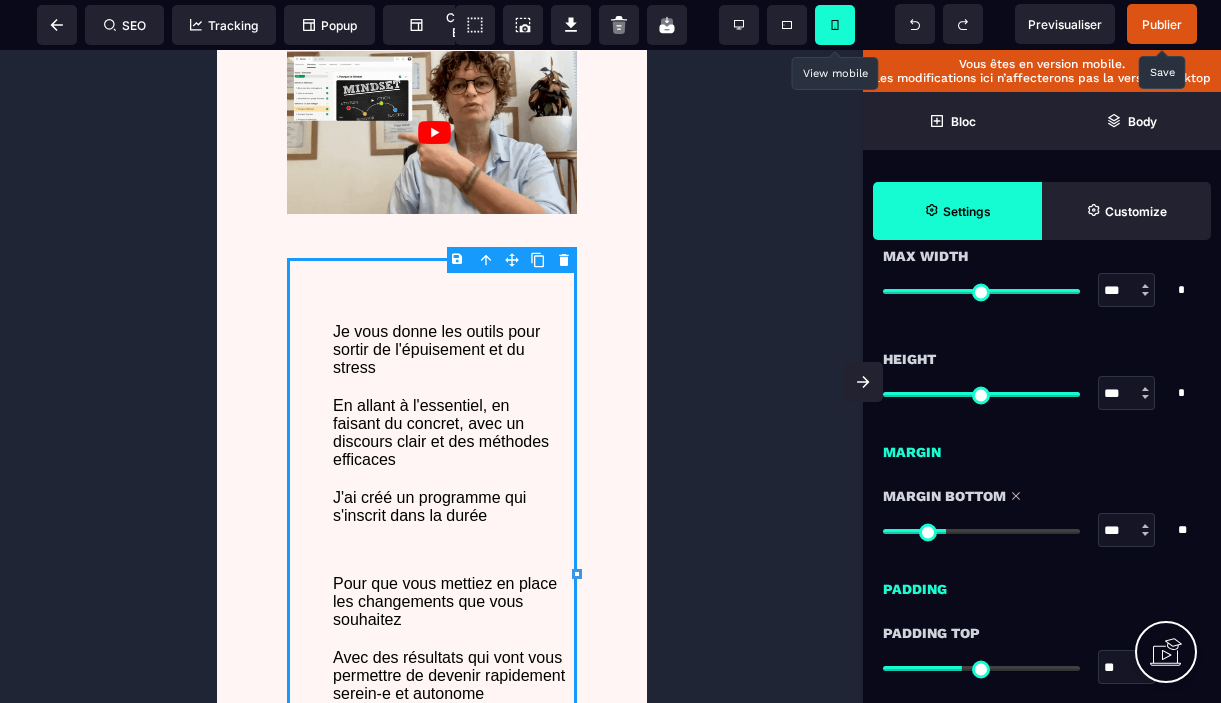 type on "***" 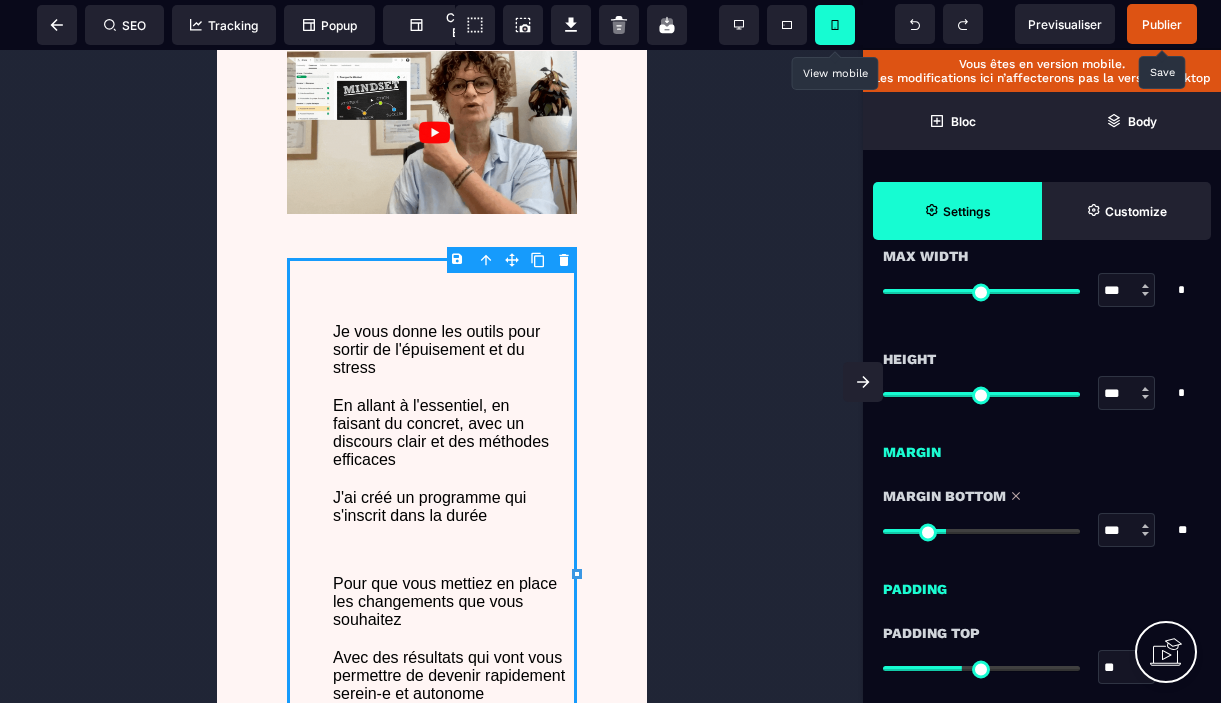 type on "***" 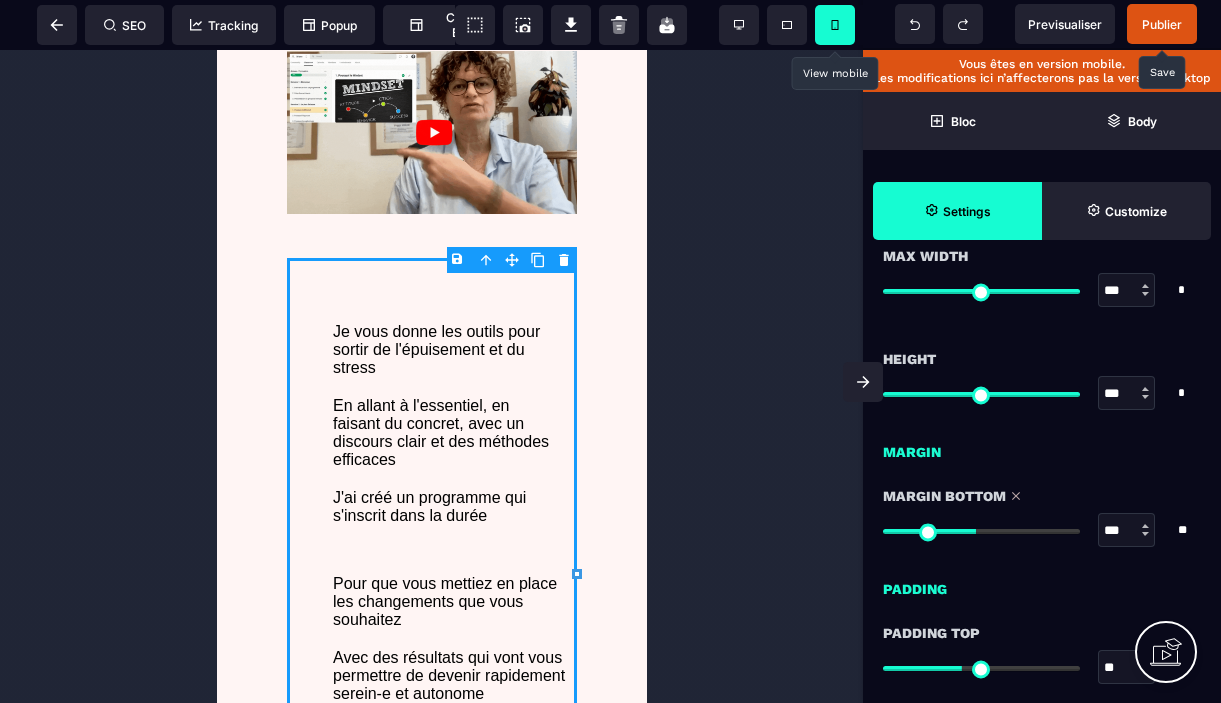 type on "***" 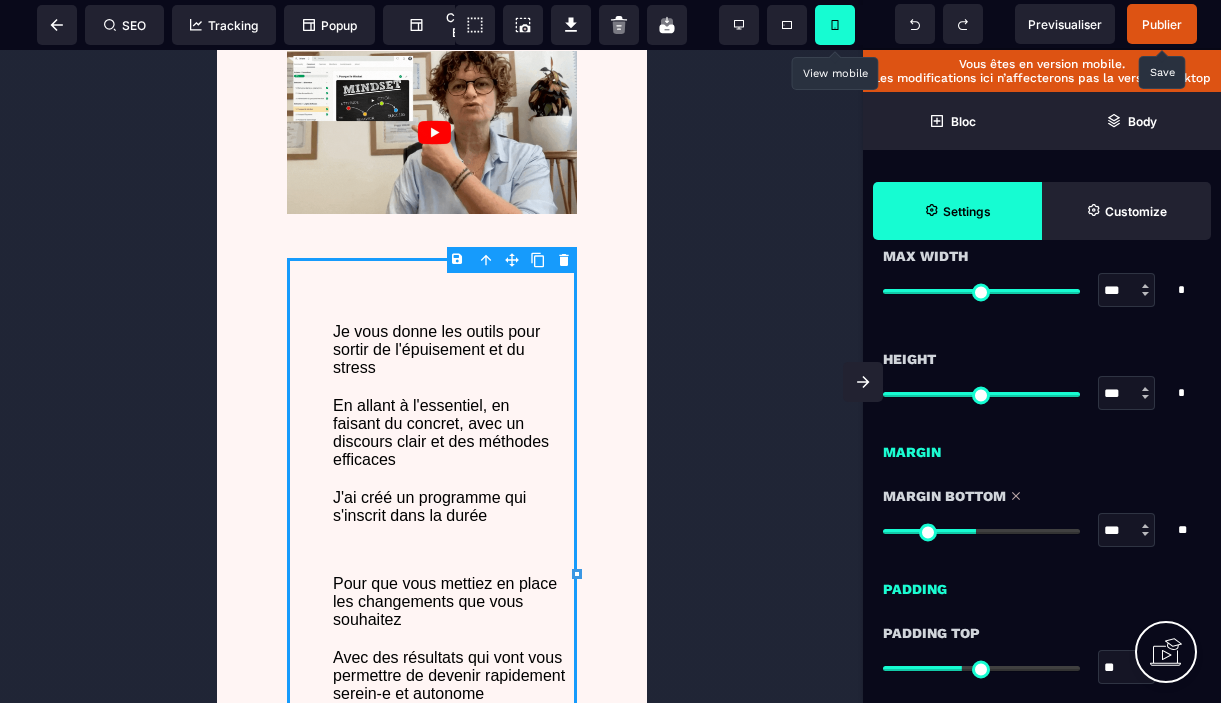 type on "***" 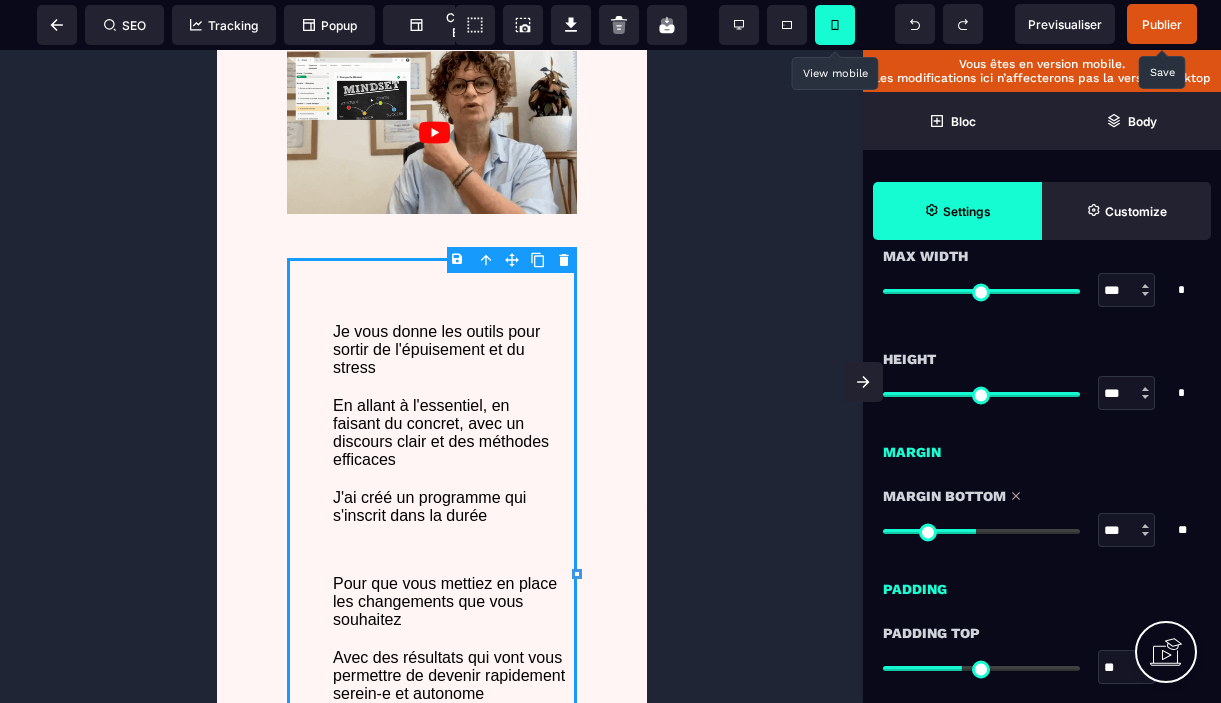 type on "***" 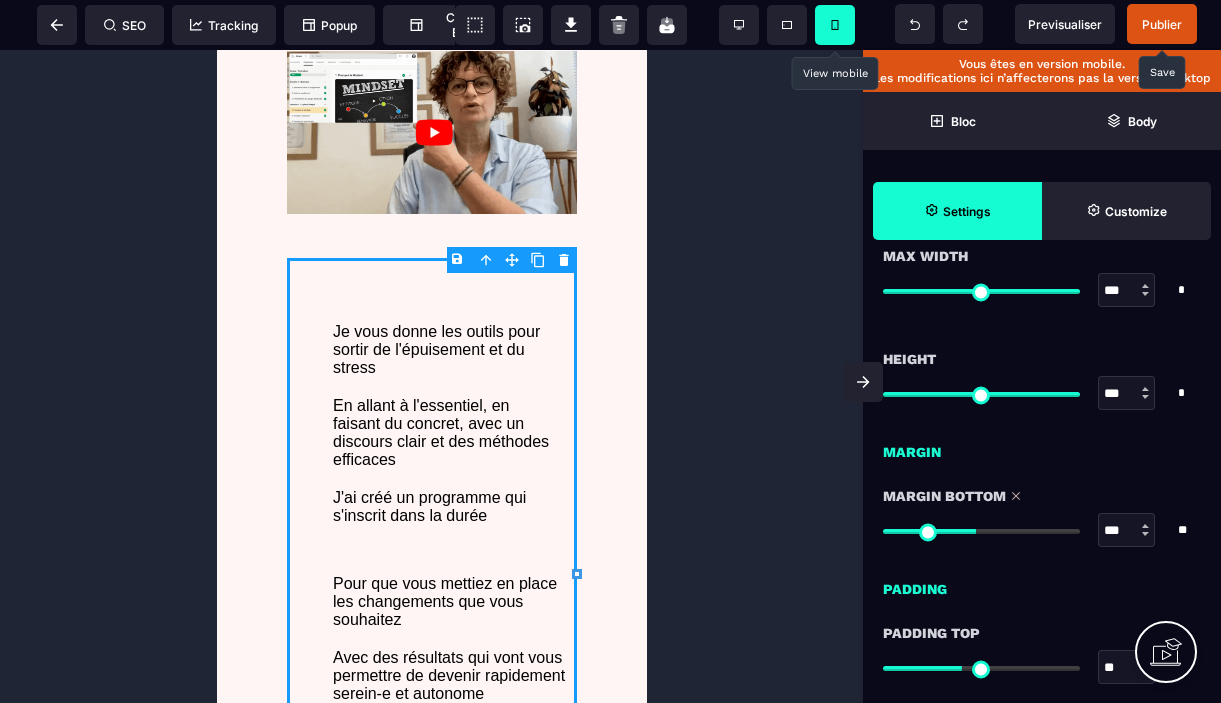 type on "***" 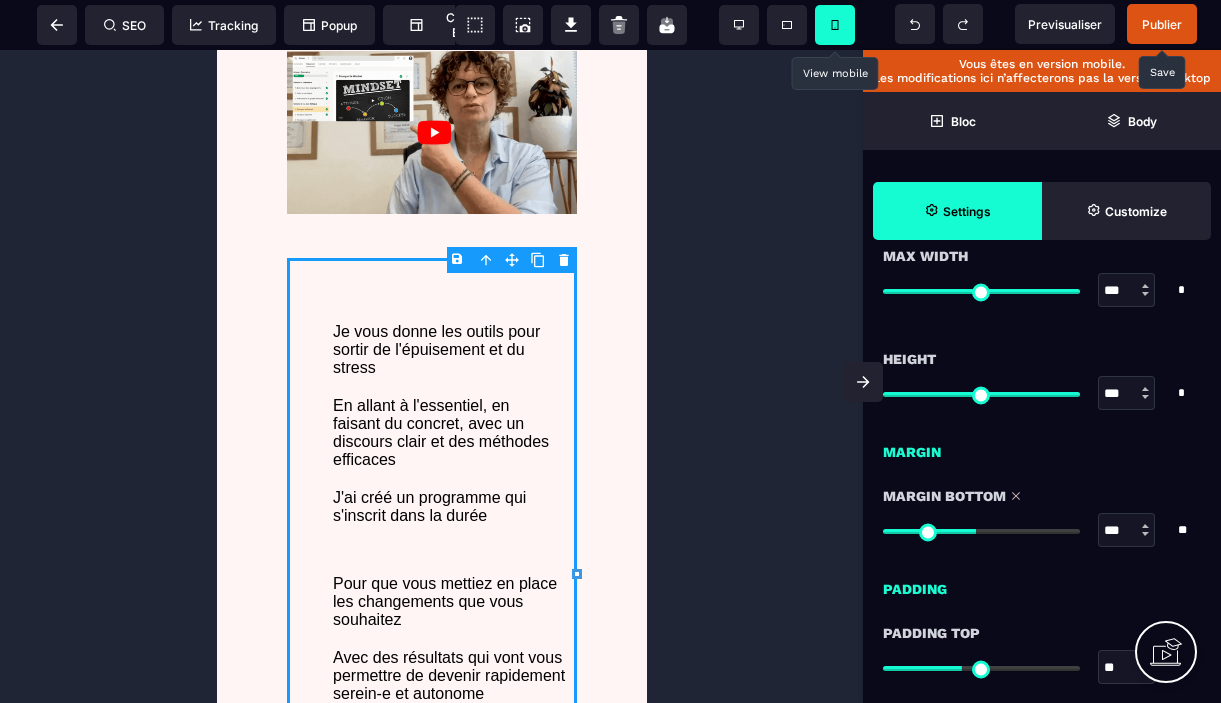 type on "***" 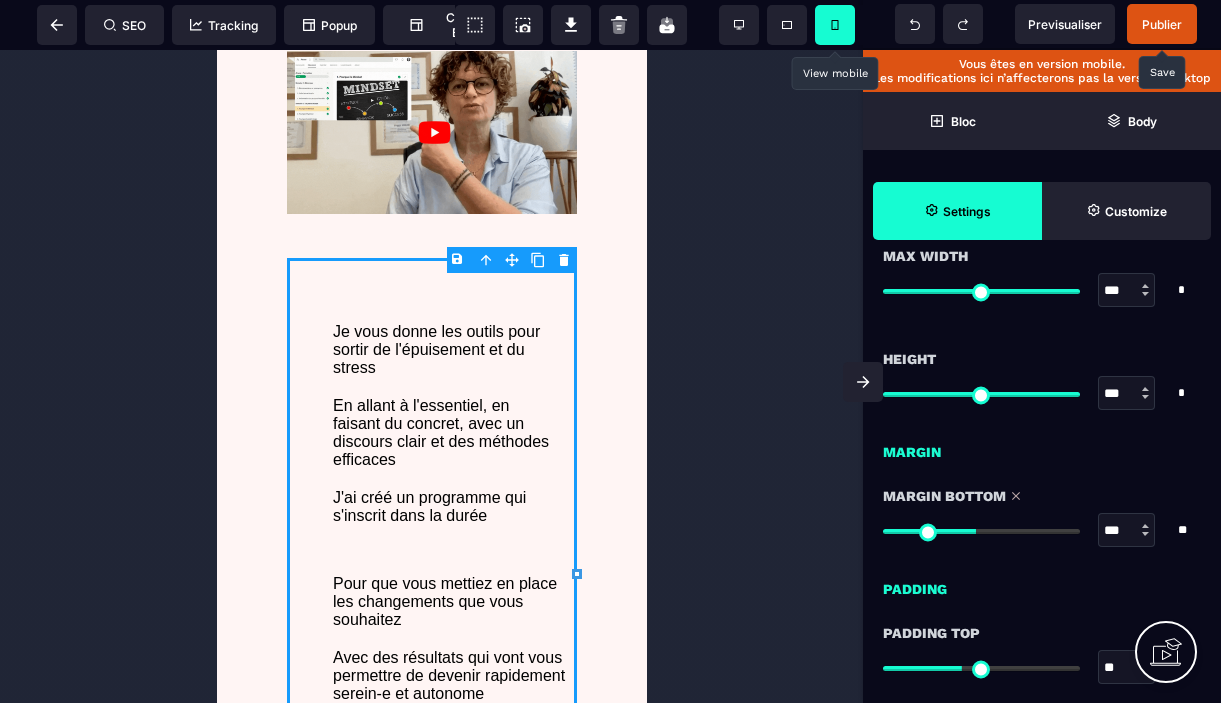 type on "***" 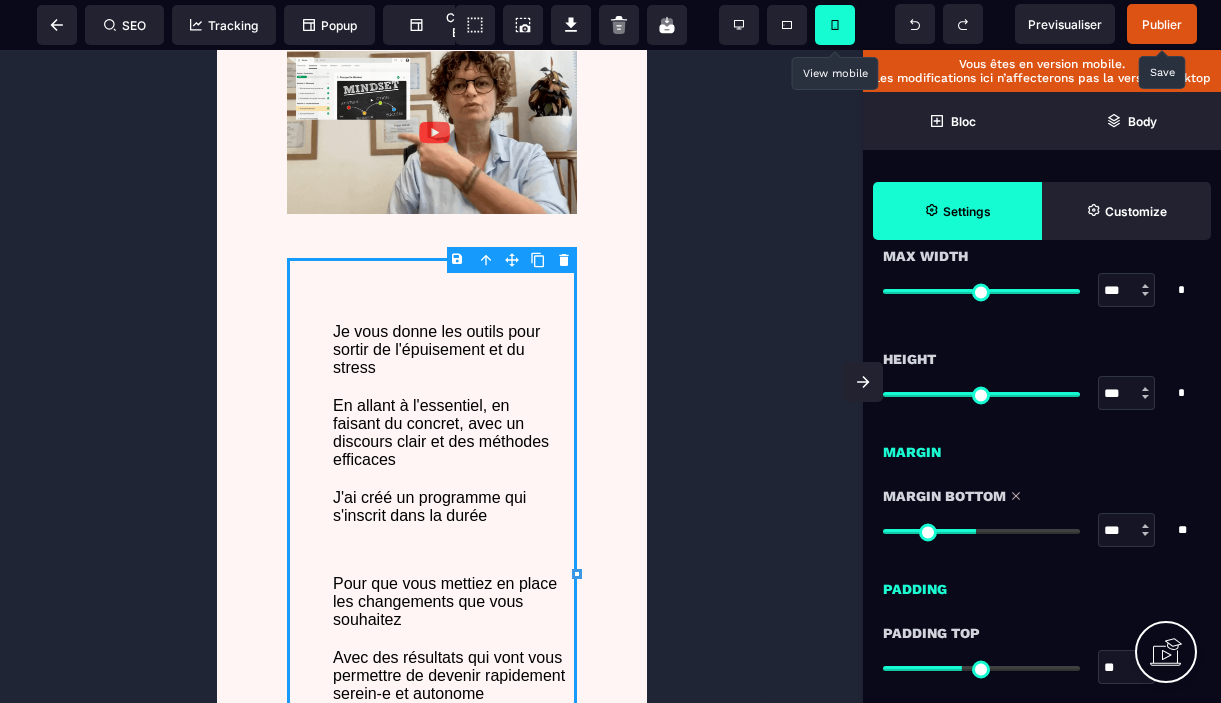 type on "***" 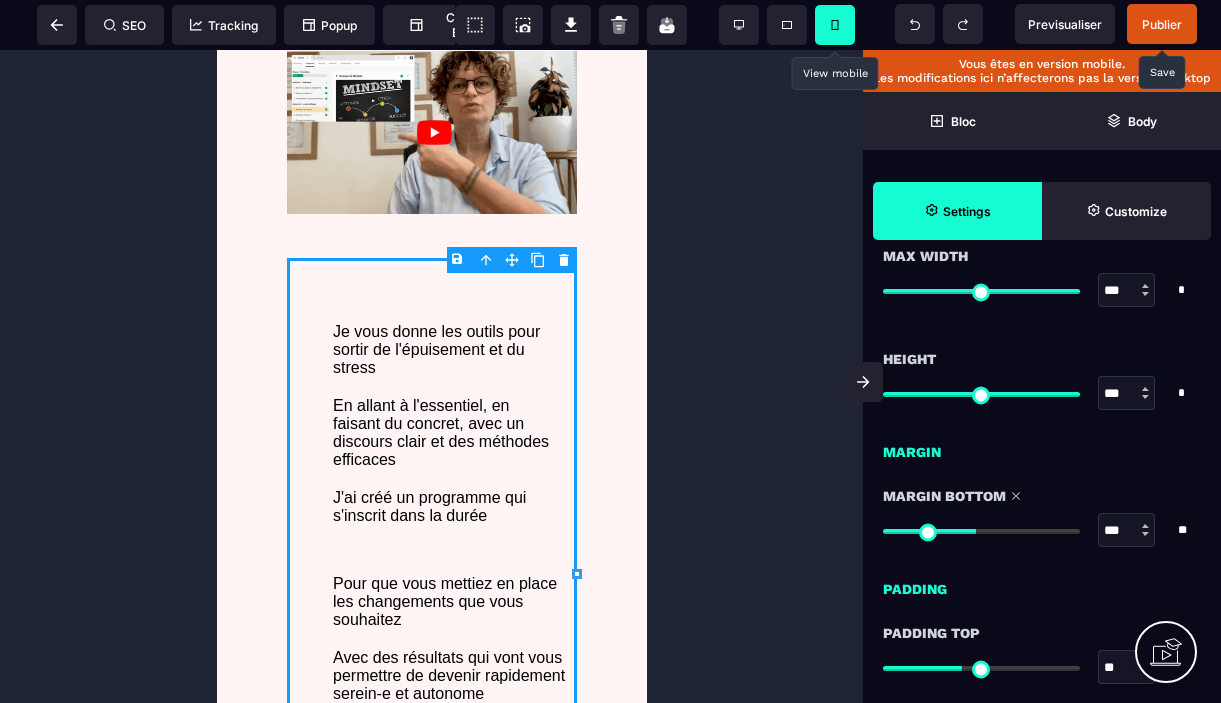 type on "***" 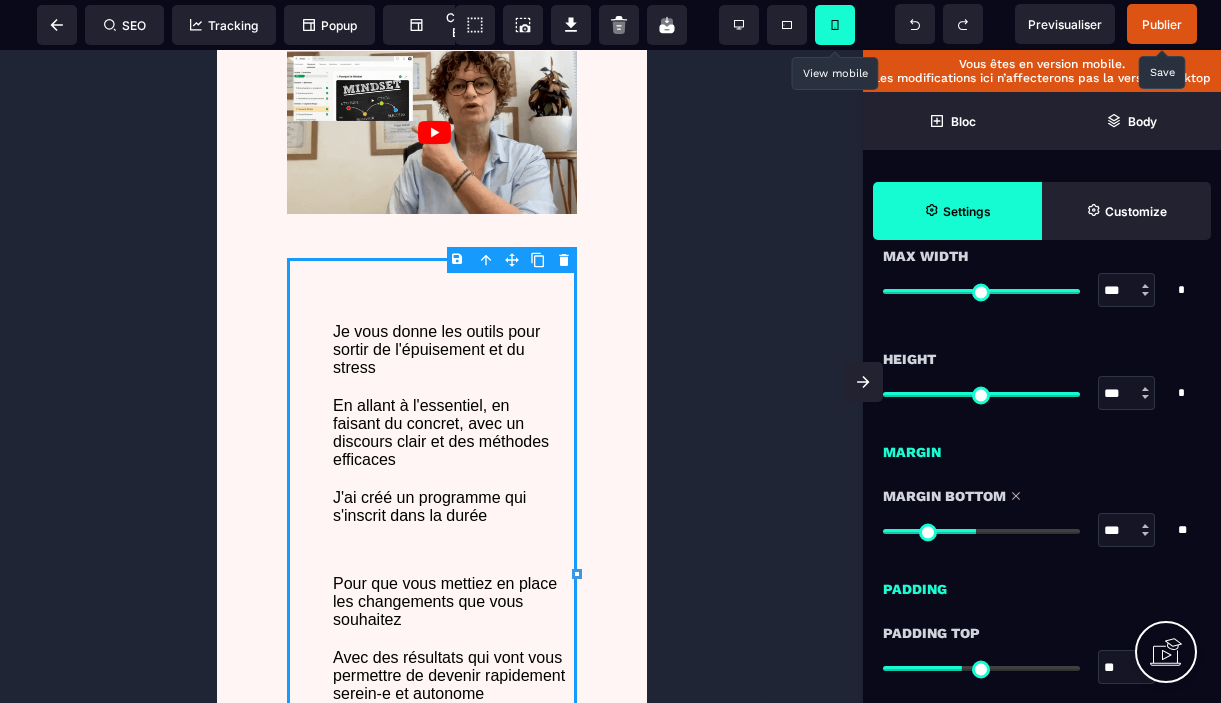 type on "***" 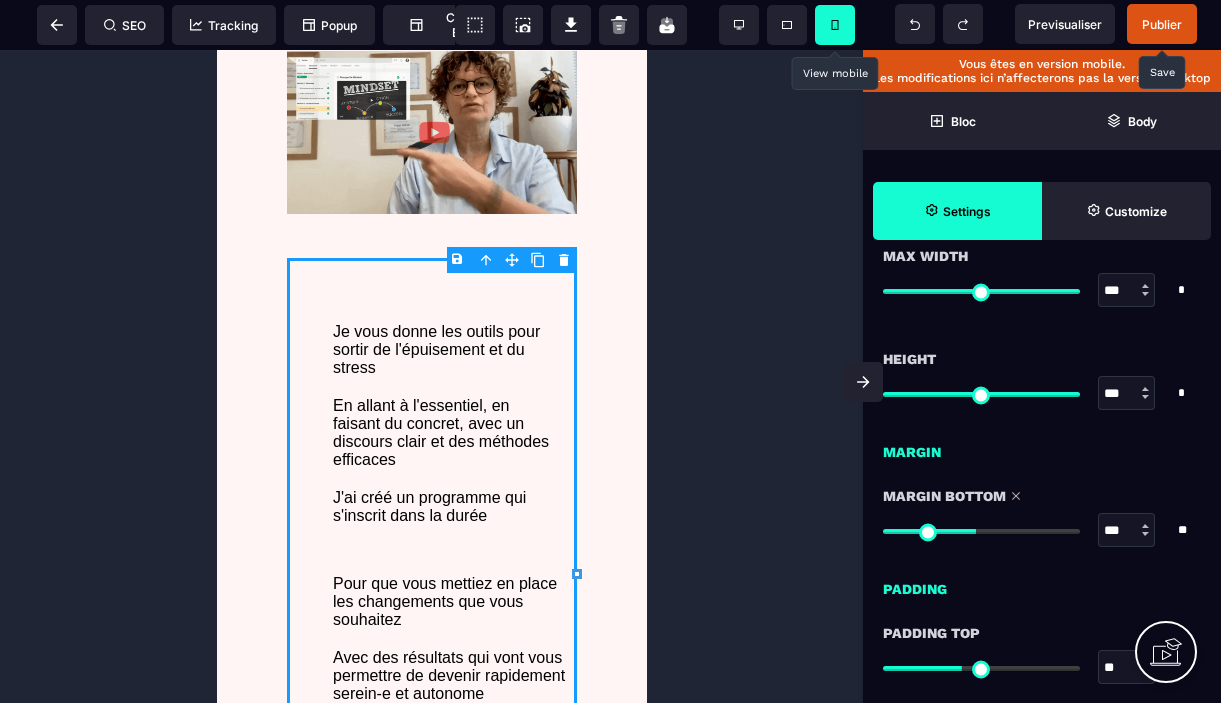 type on "***" 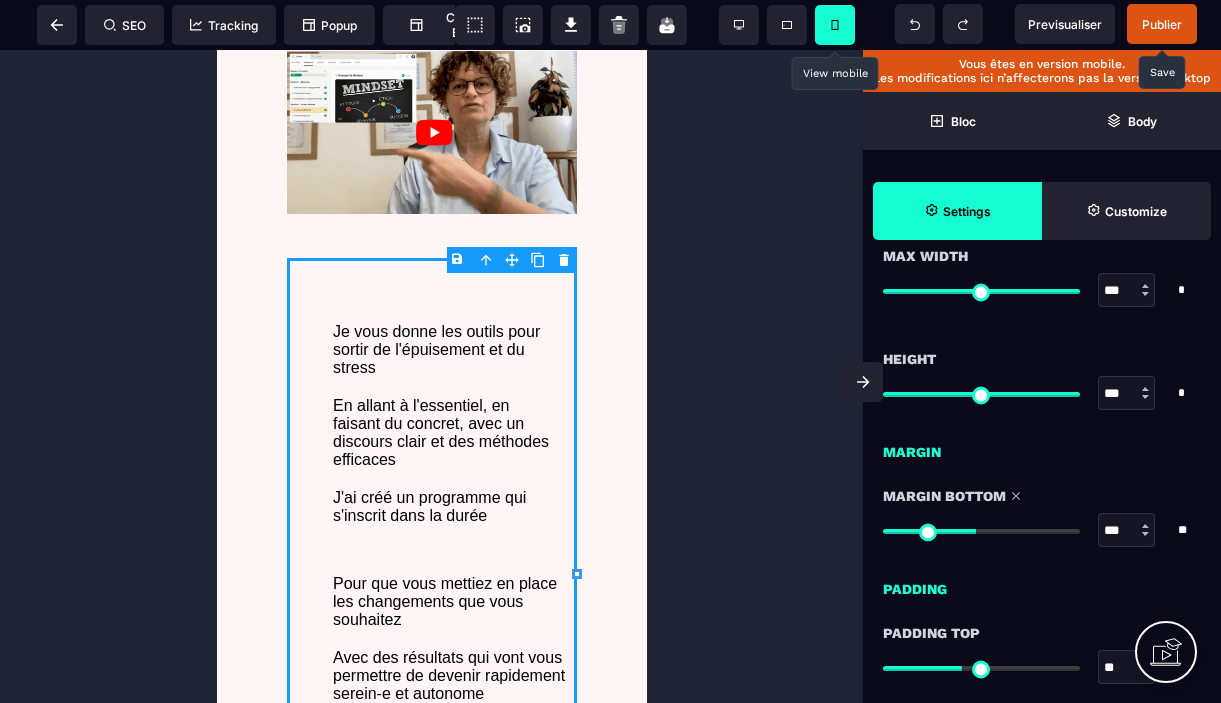 type on "***" 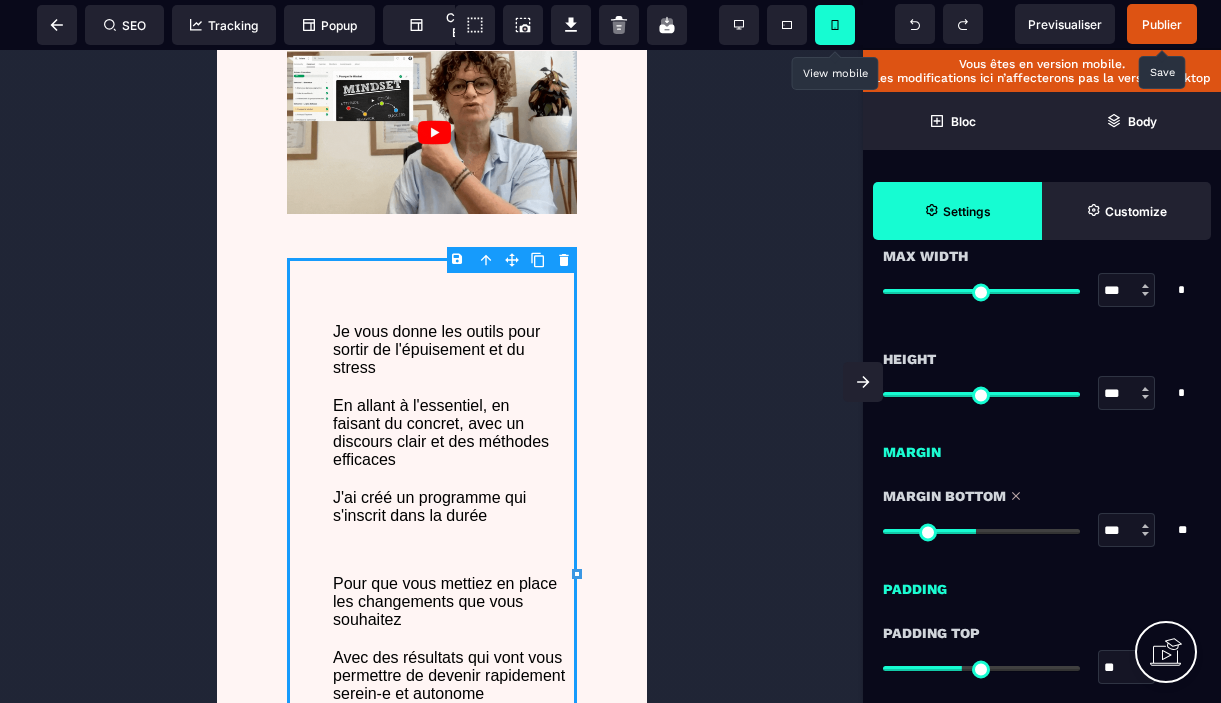 type on "***" 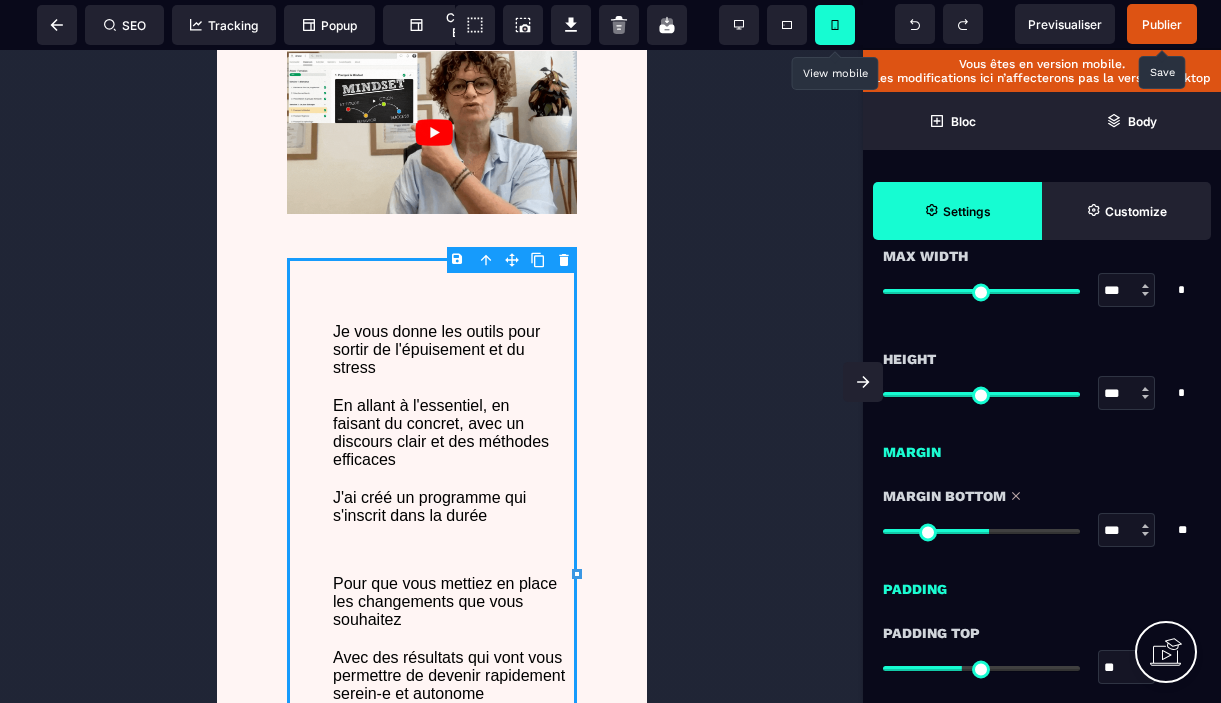 type on "***" 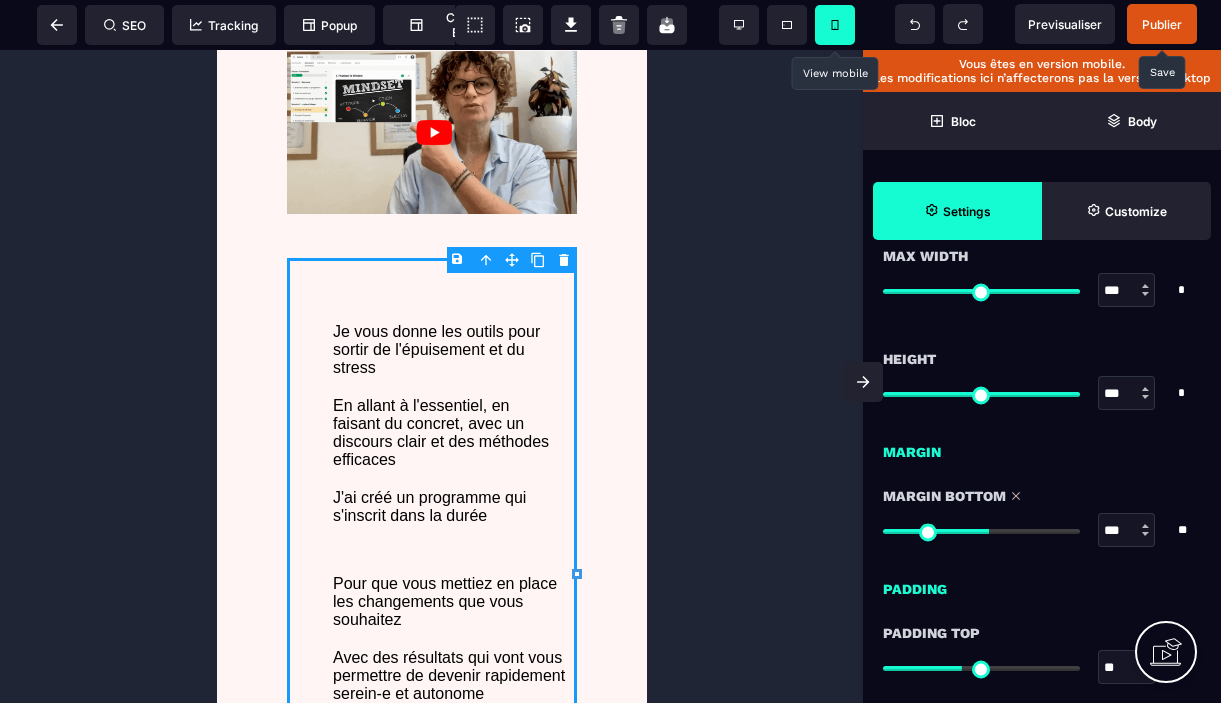 type on "***" 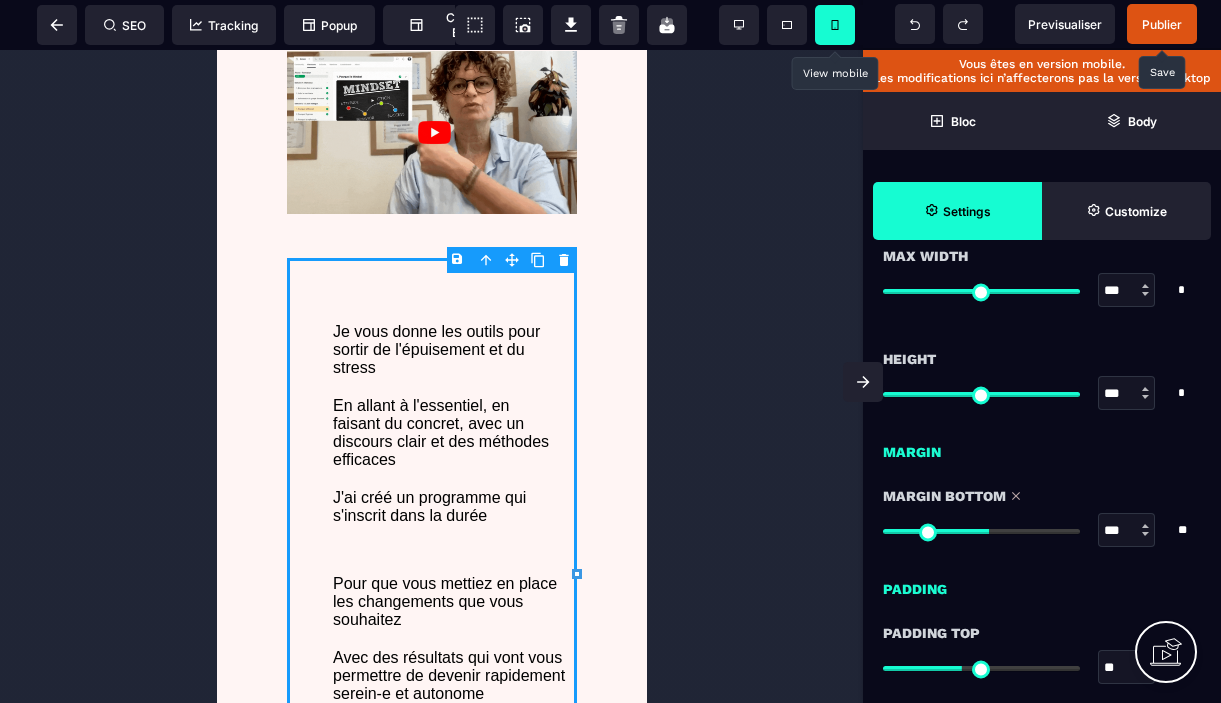 type on "***" 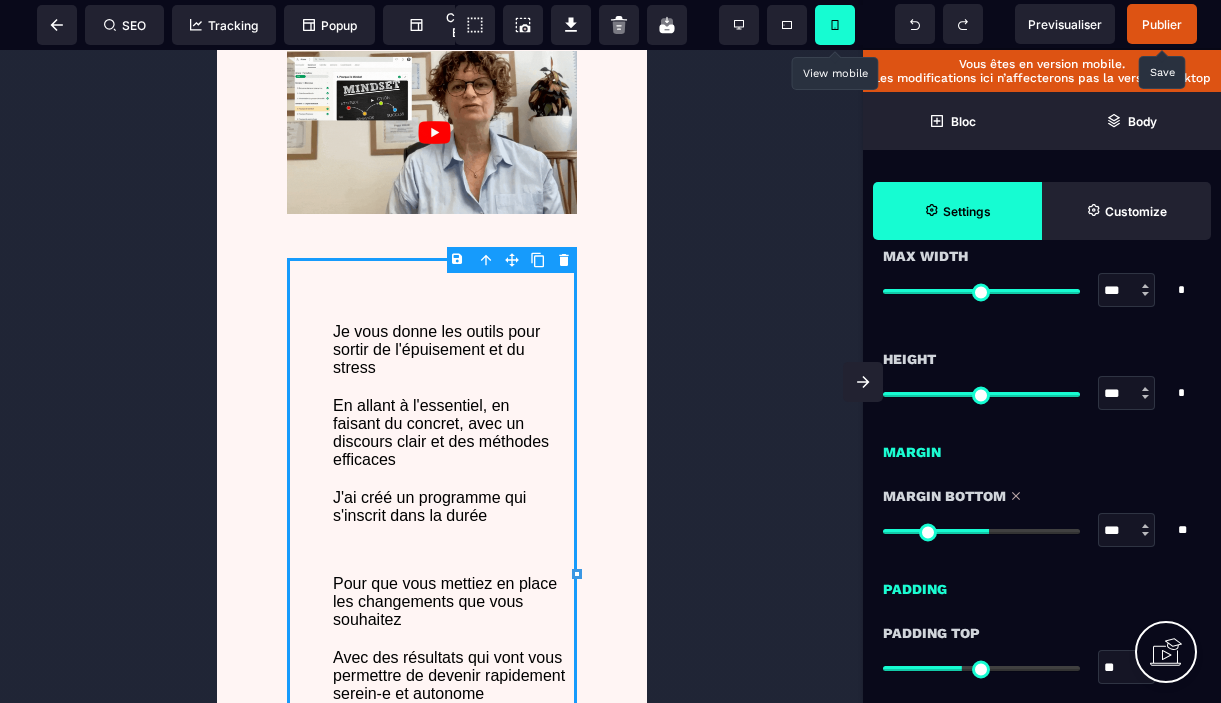 type on "***" 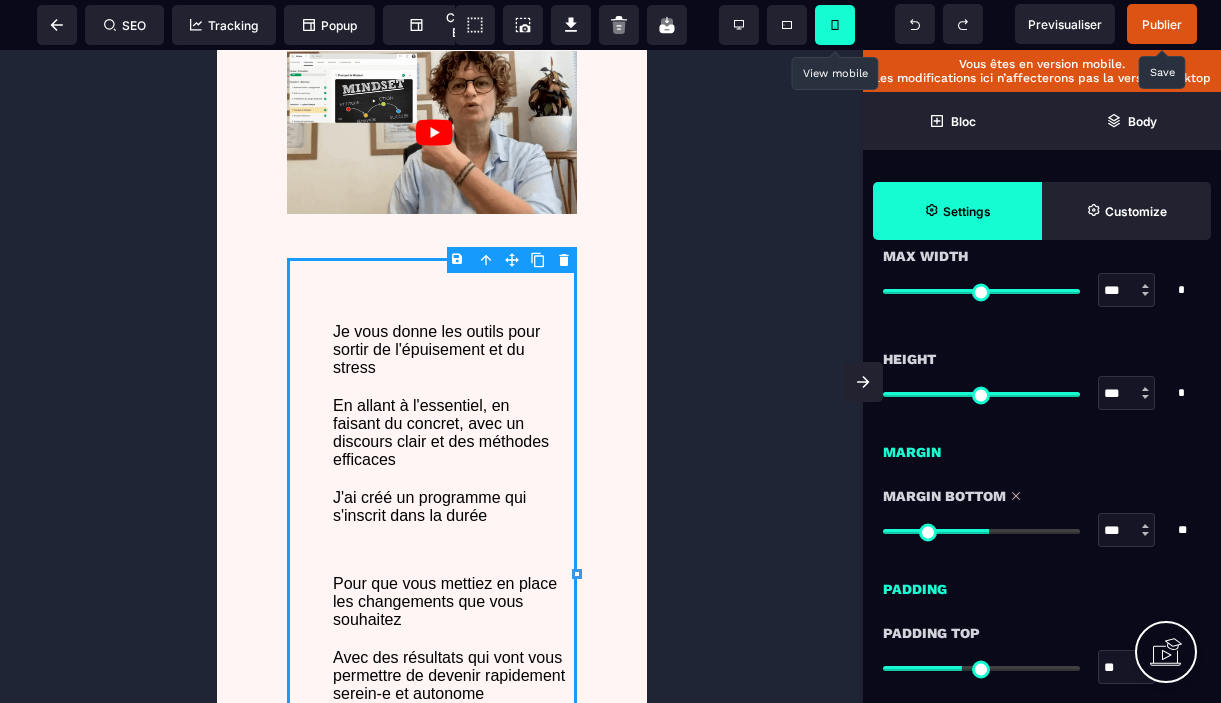 type on "***" 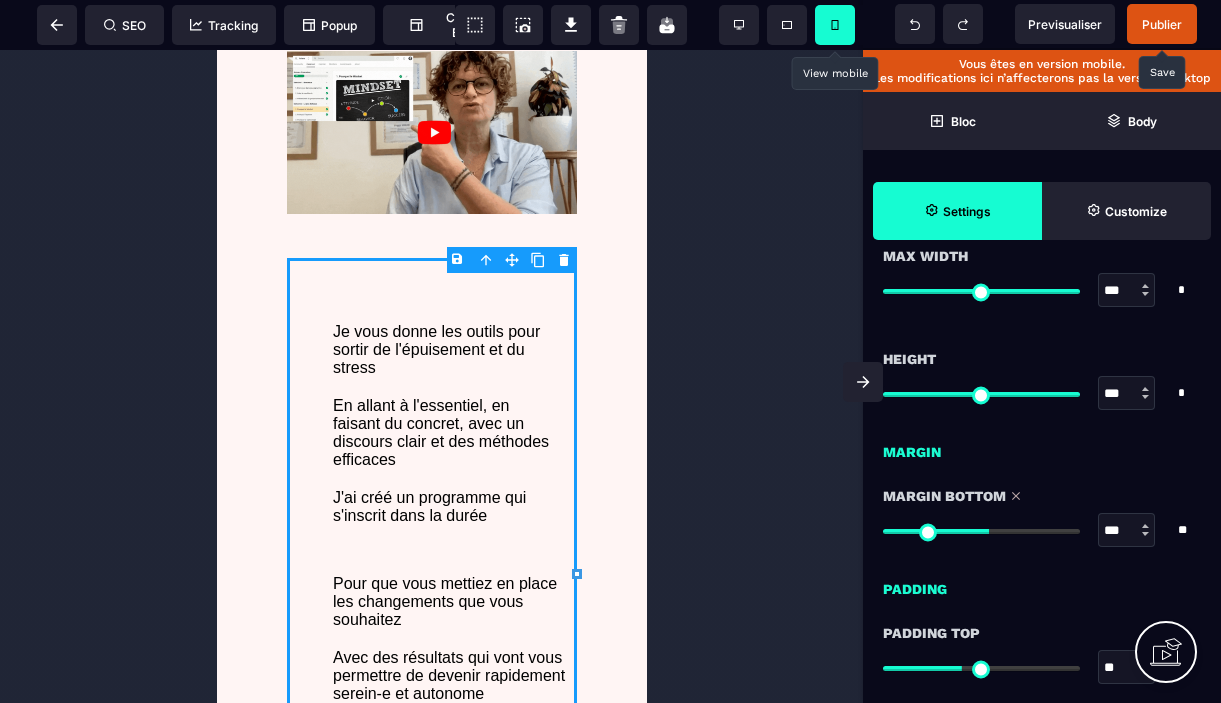 type on "***" 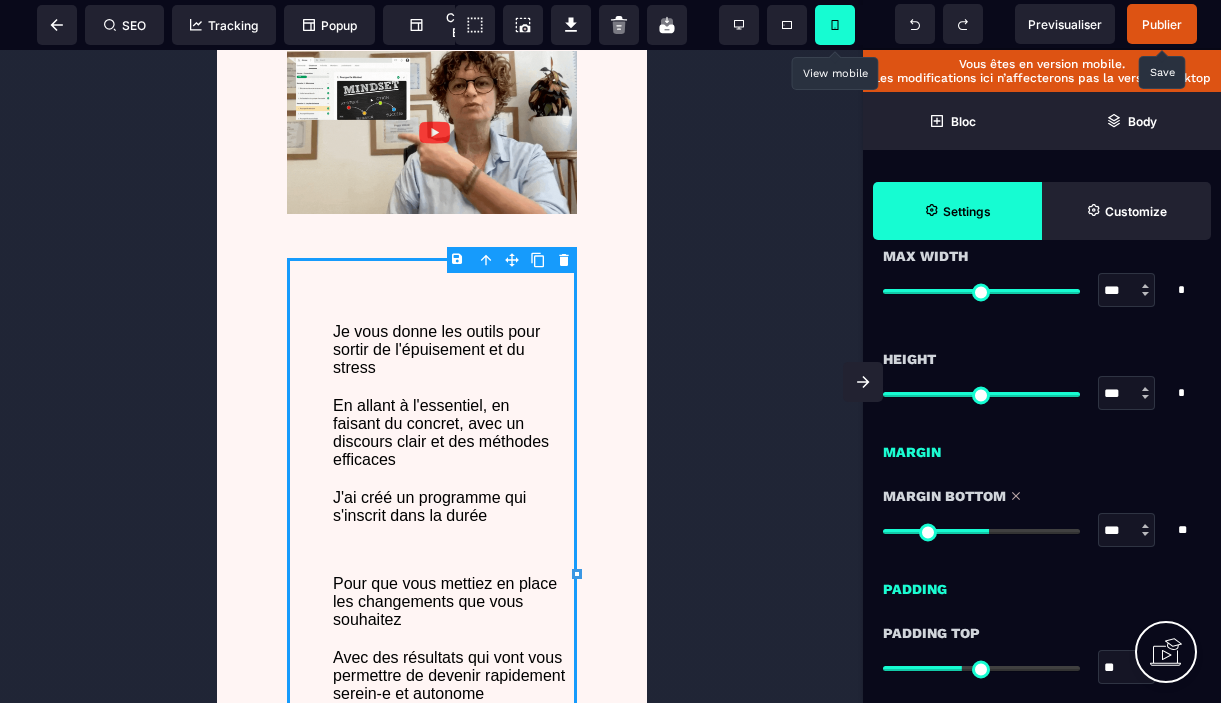 type on "***" 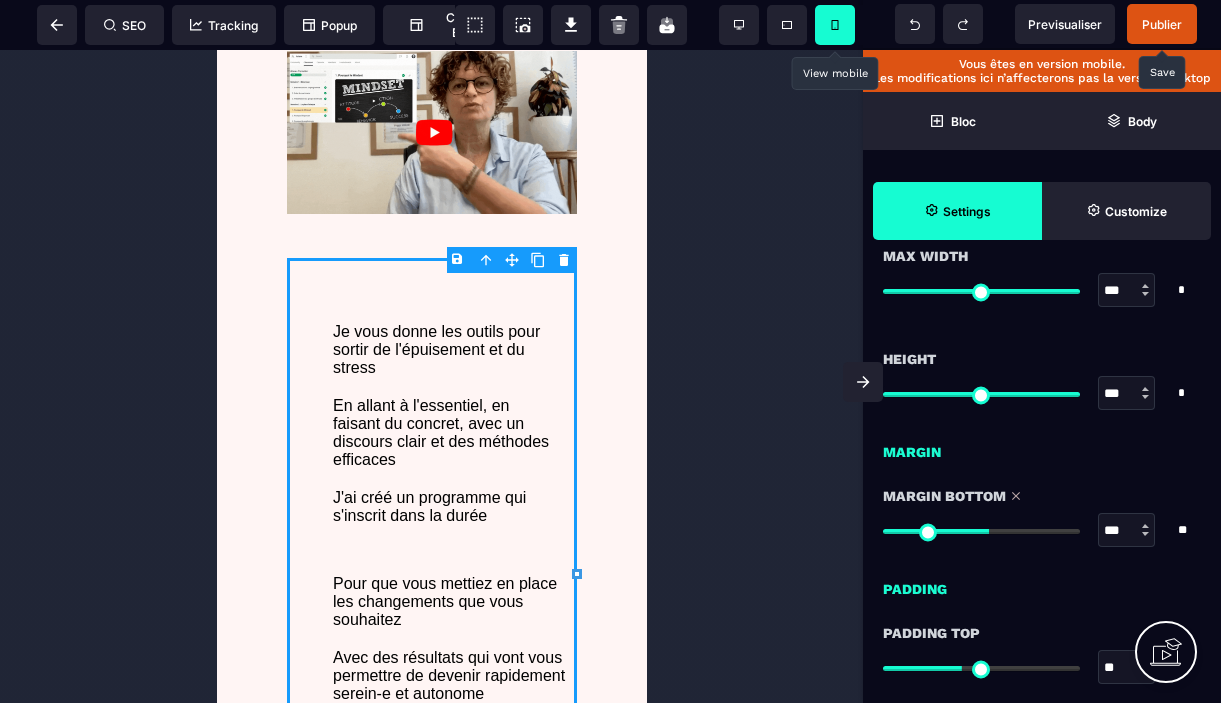 type on "***" 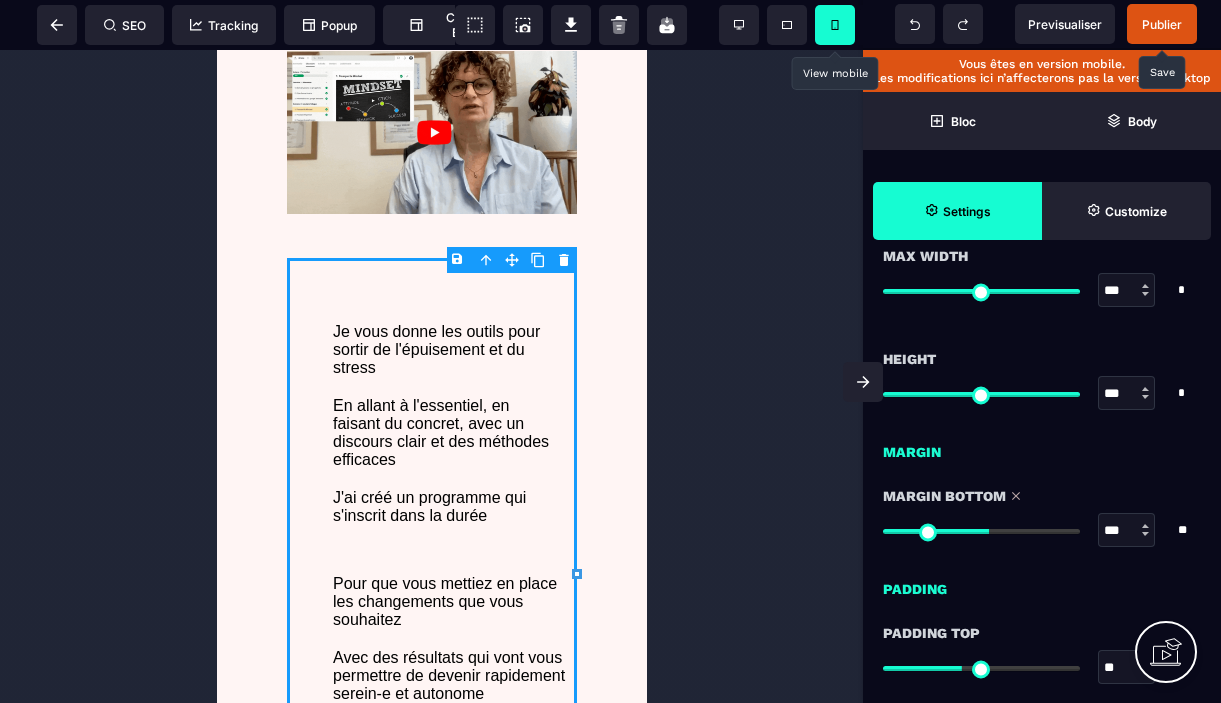 type on "***" 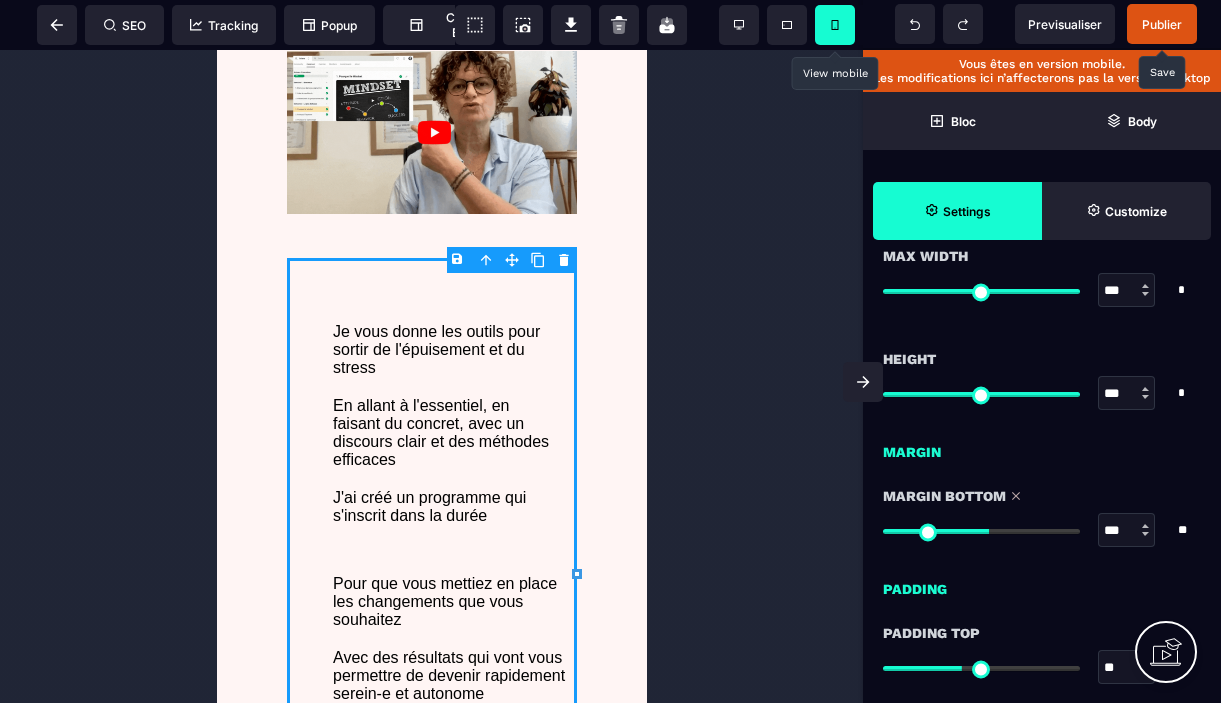 type on "***" 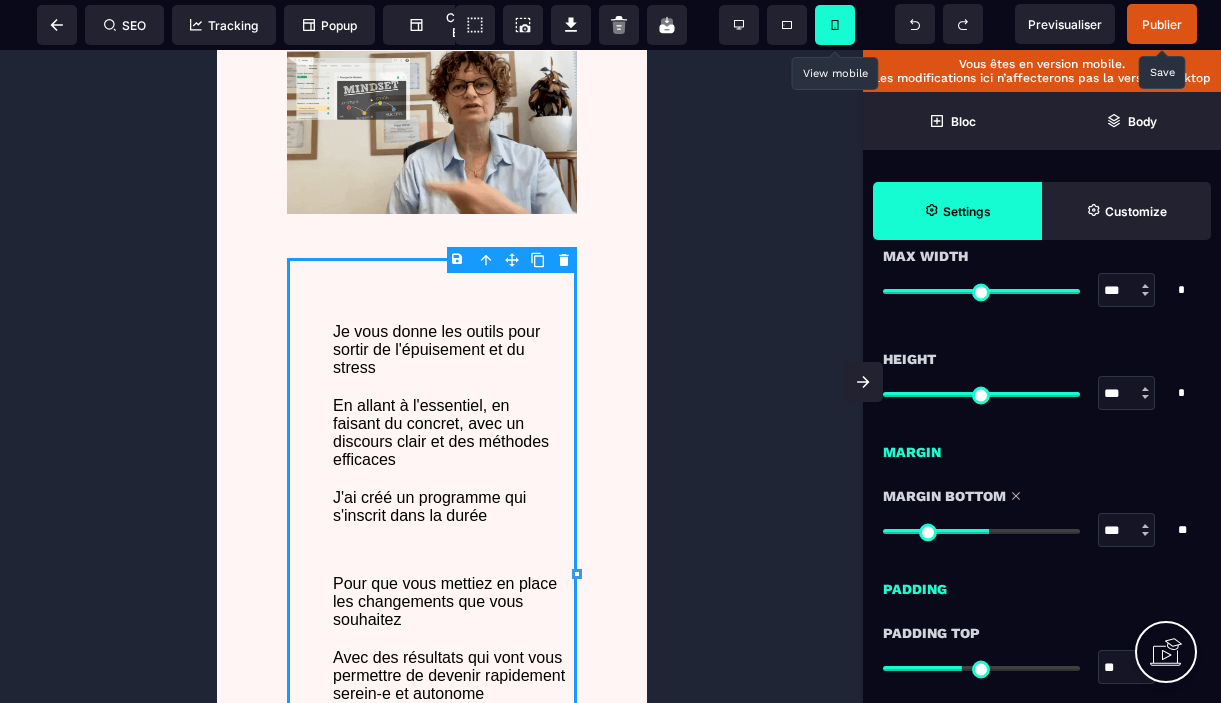 type on "***" 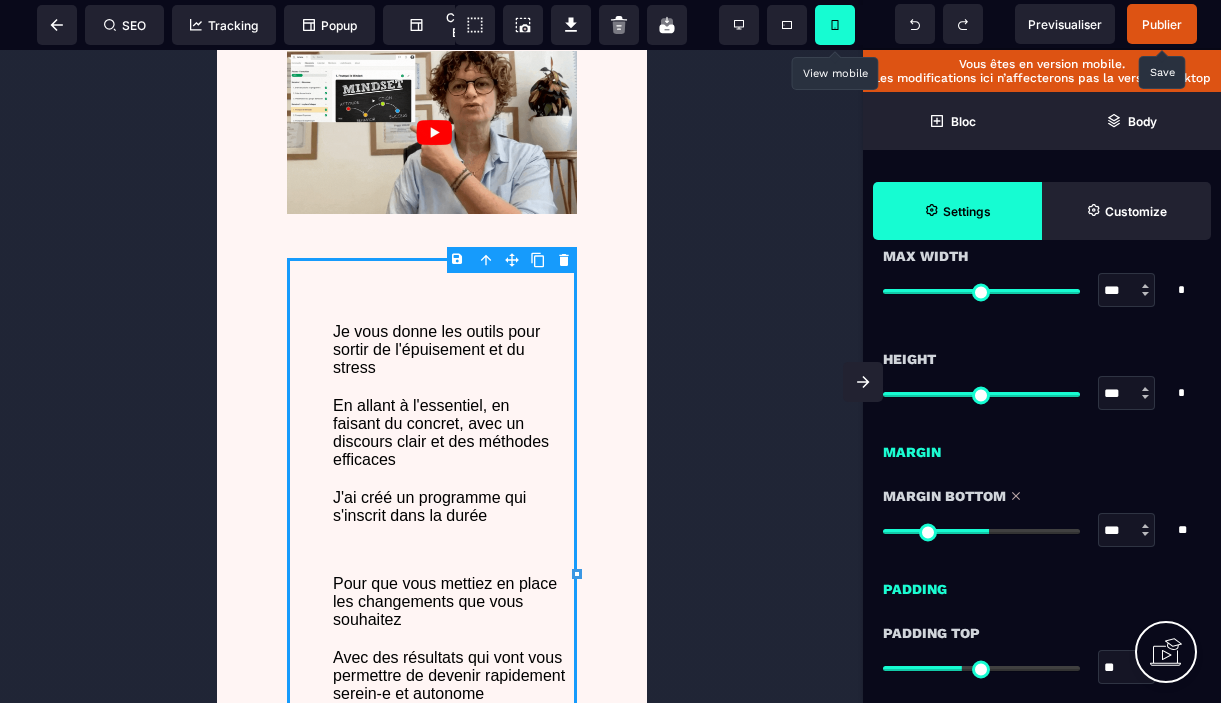 type on "***" 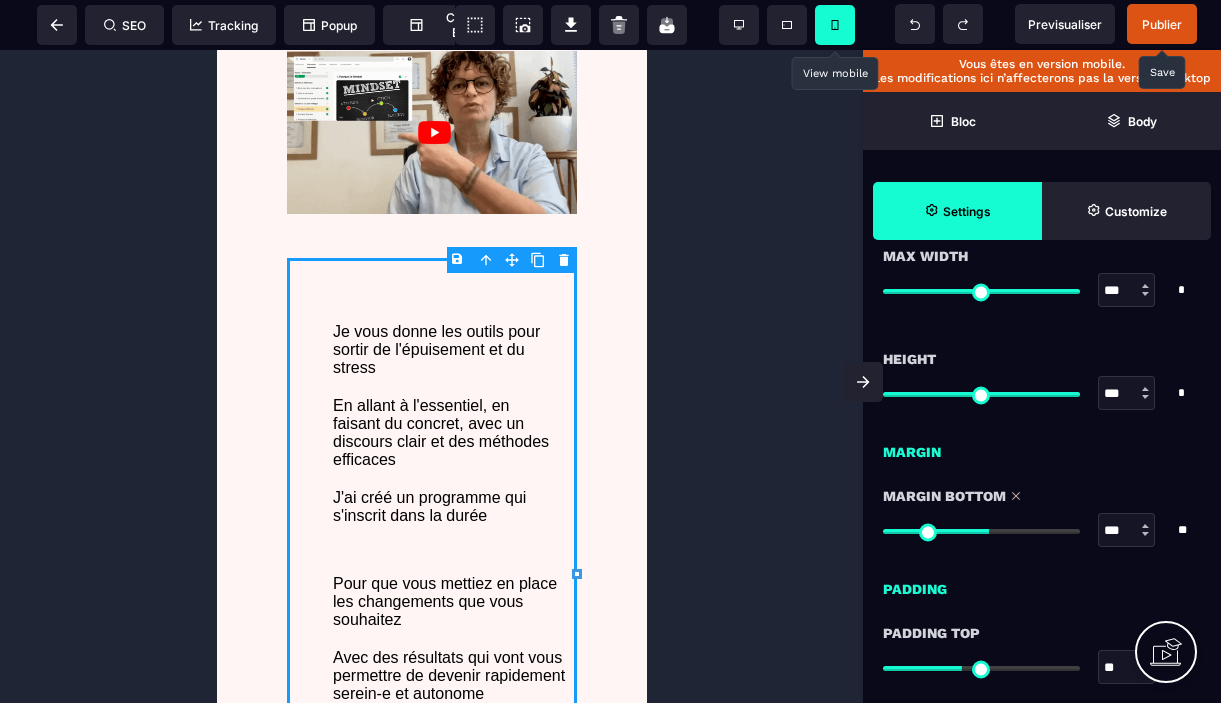 type on "***" 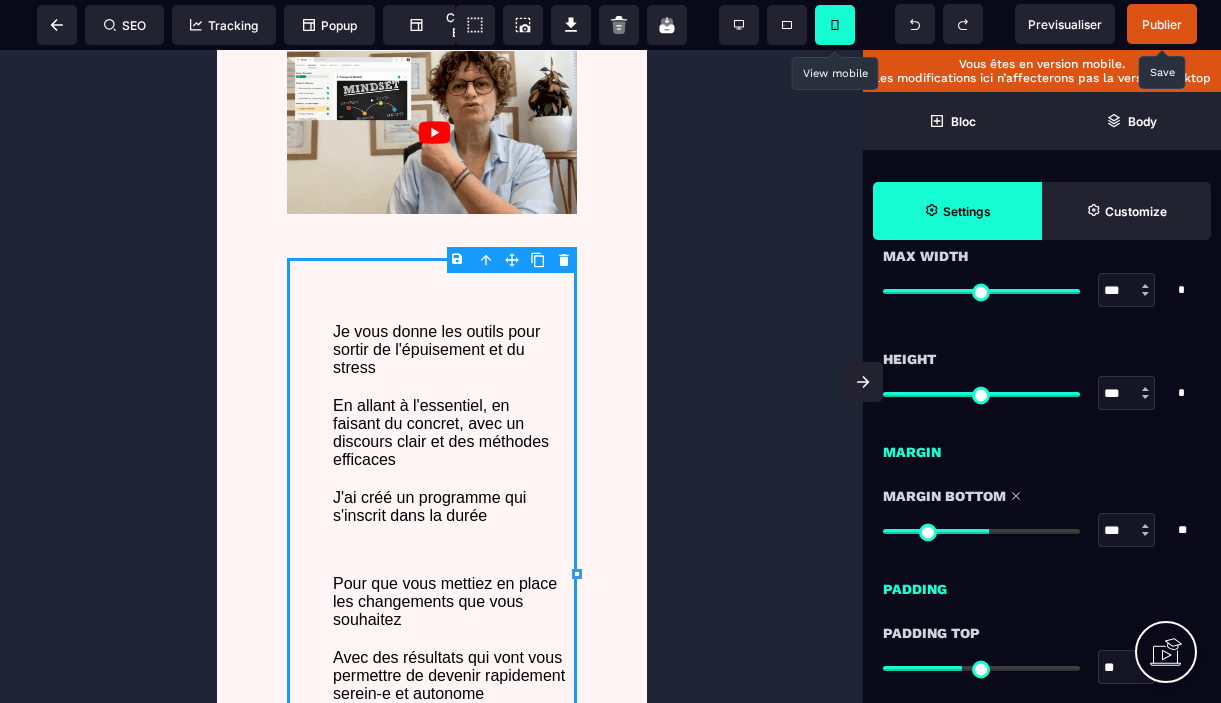 type on "***" 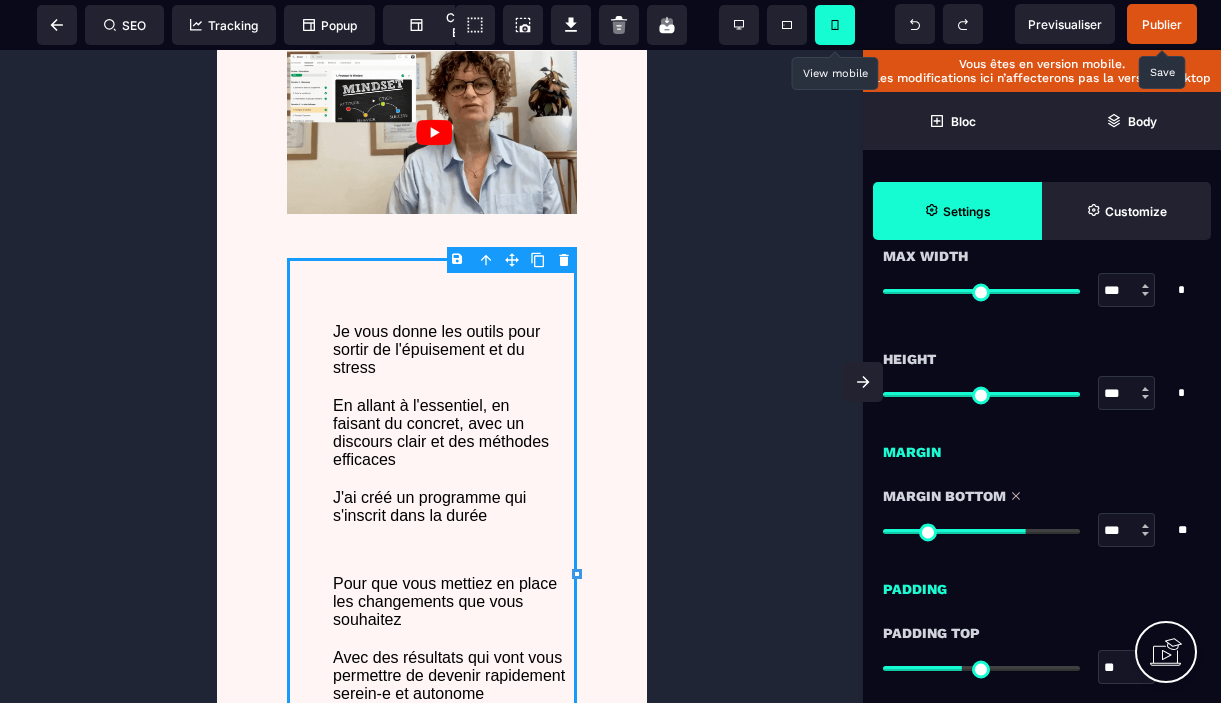 type on "***" 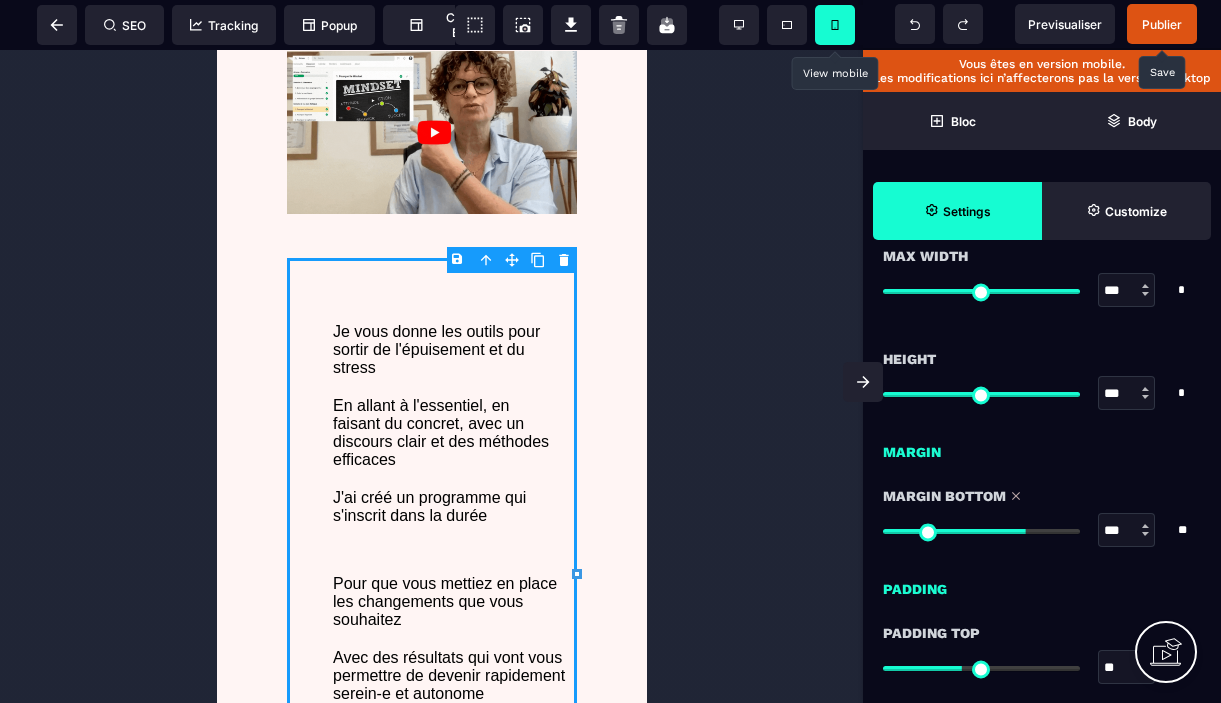 type on "***" 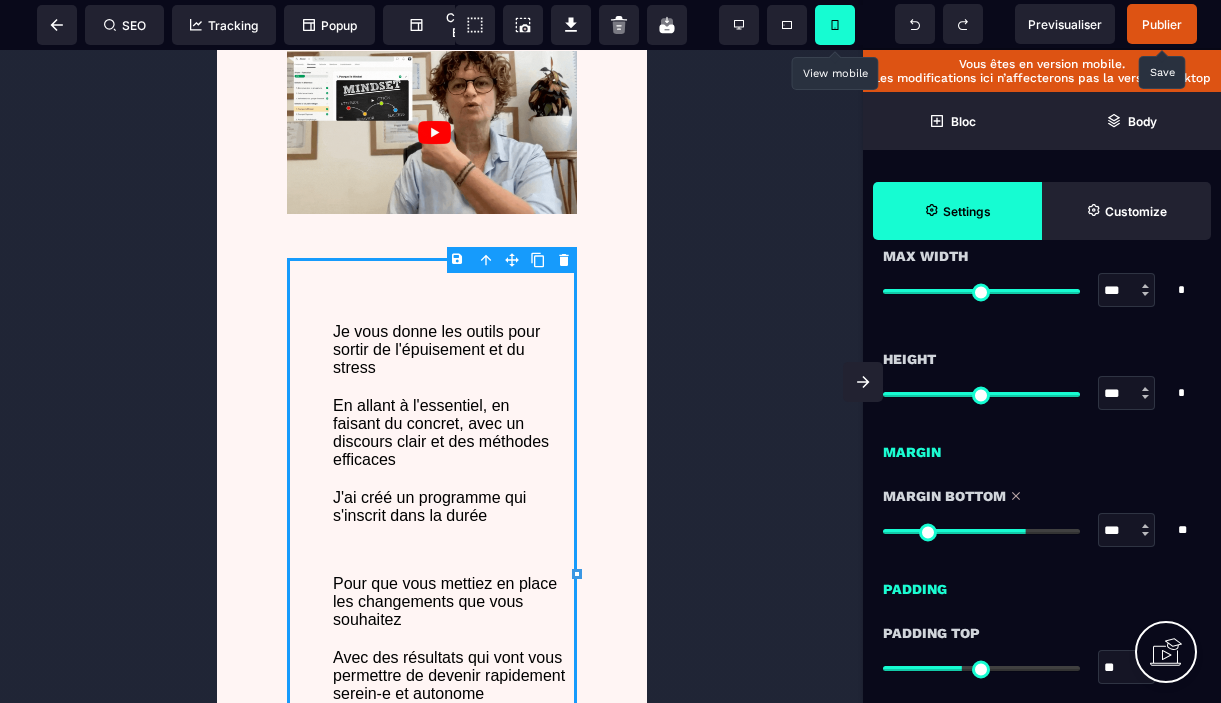 type on "***" 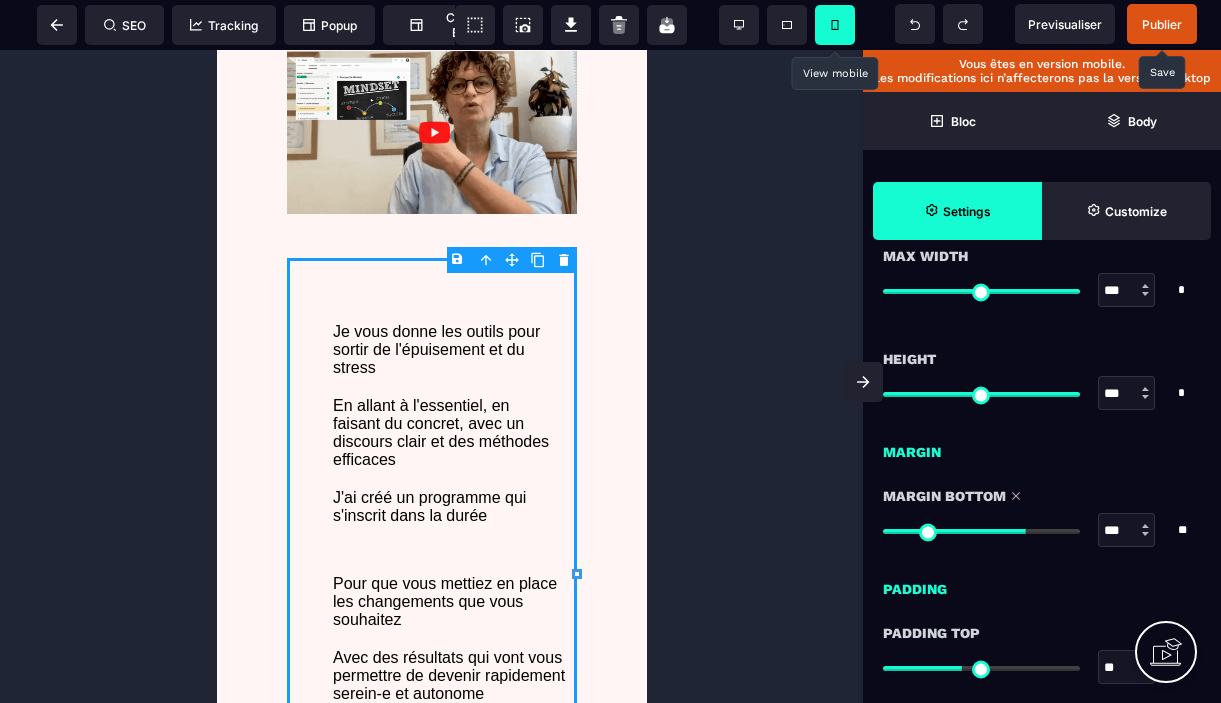 type on "***" 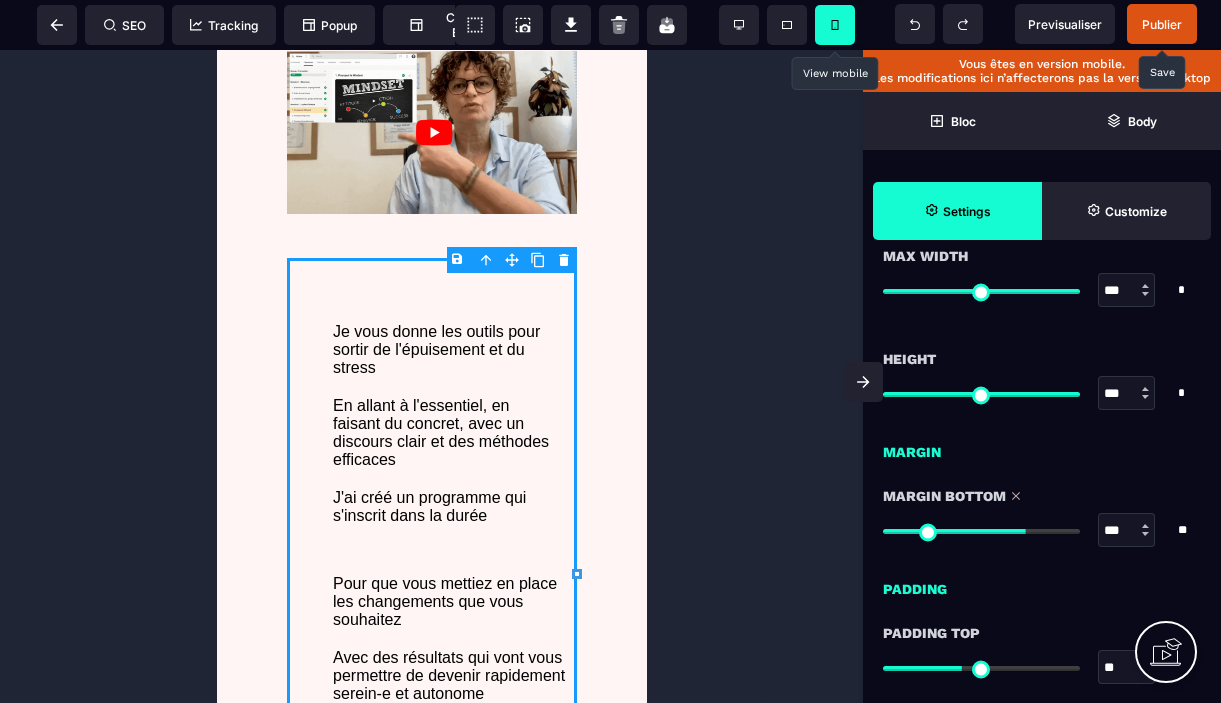 type on "***" 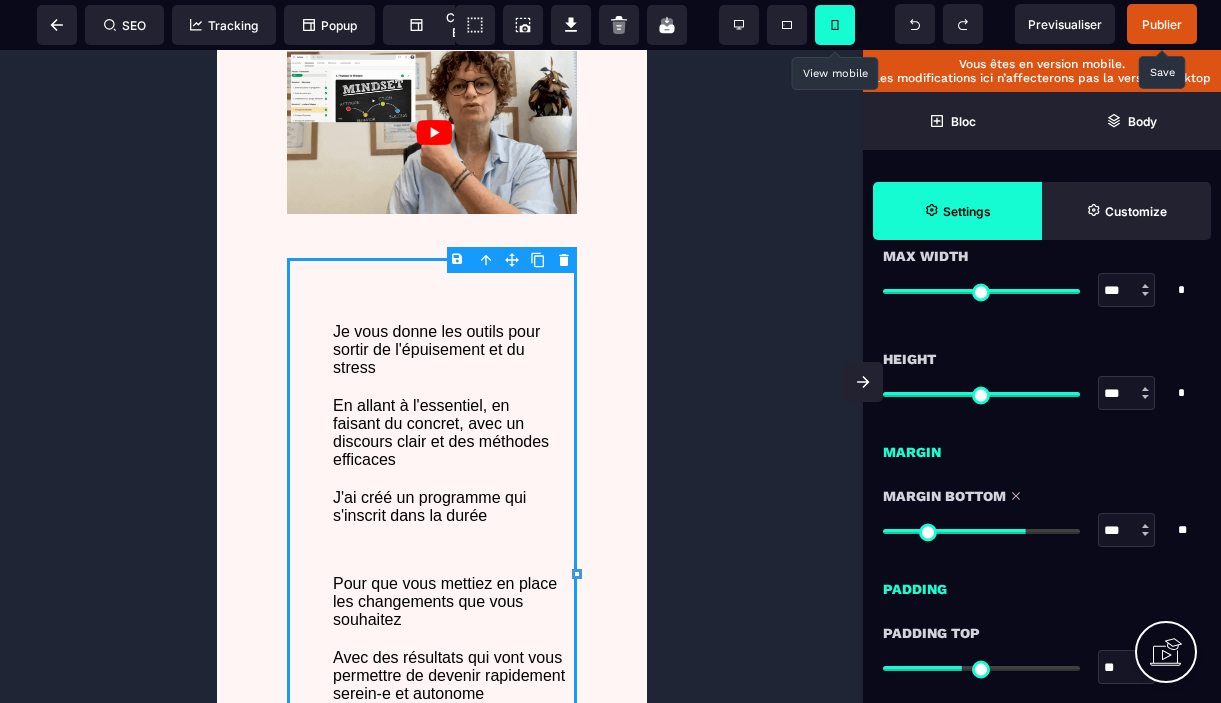type on "***" 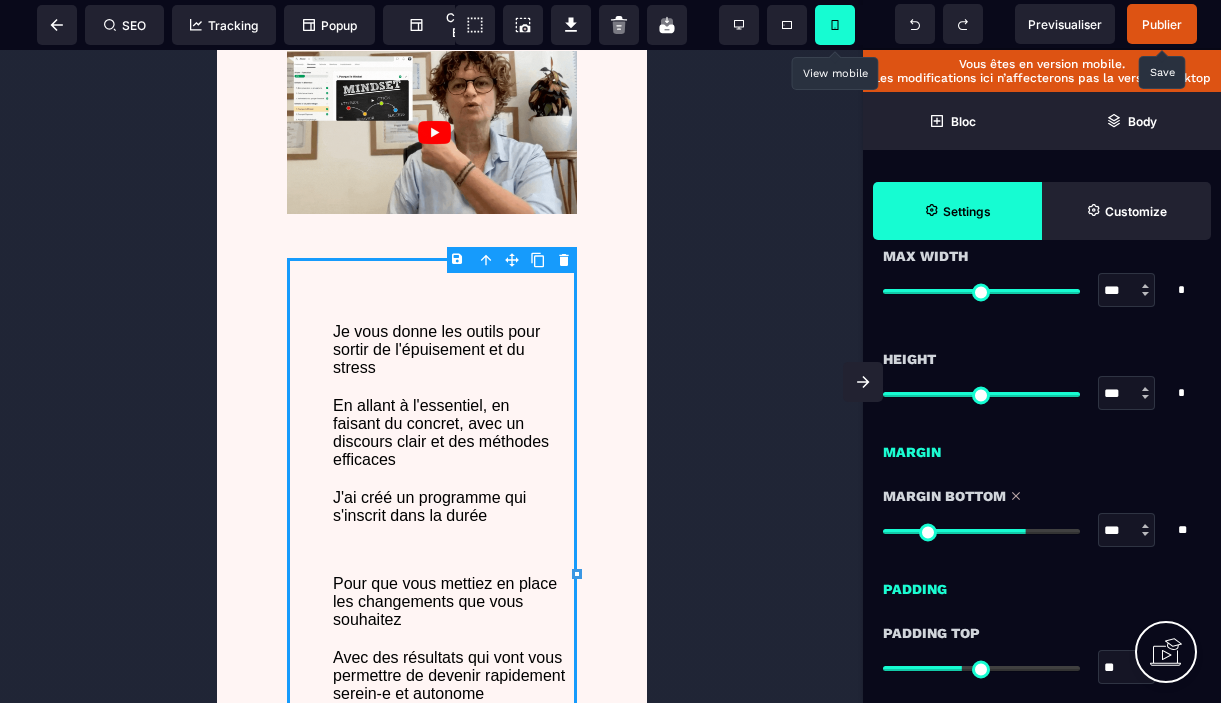 type on "***" 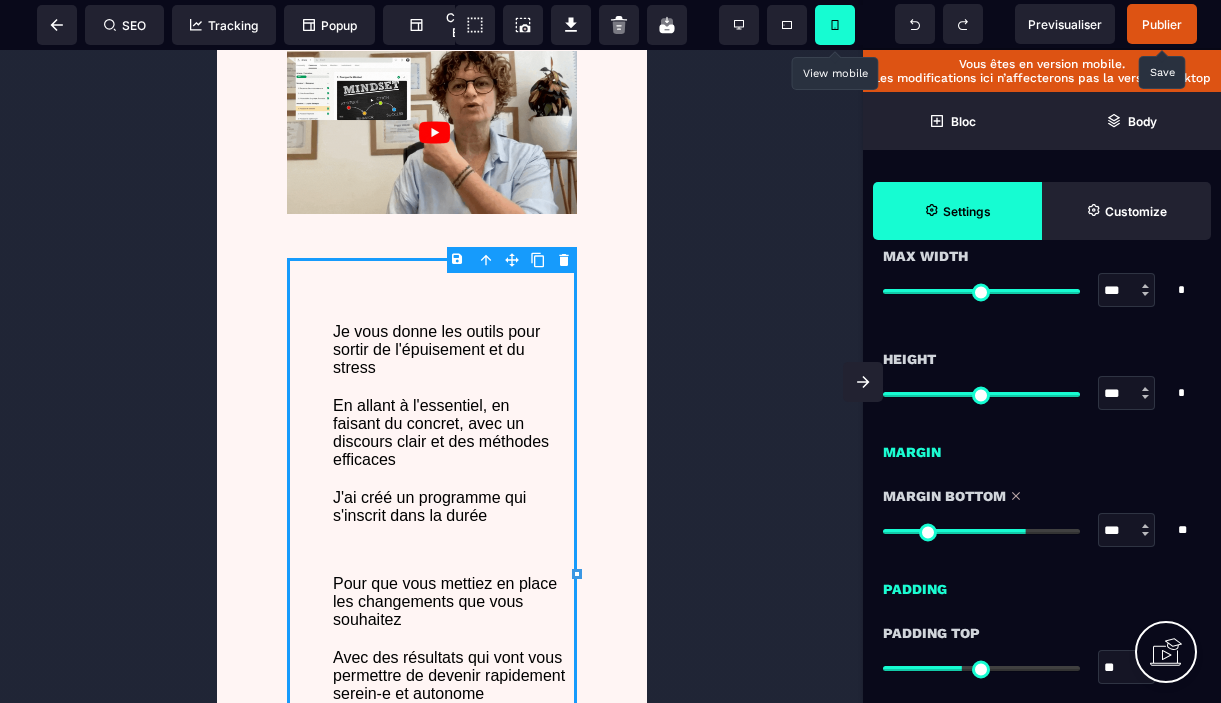 type on "***" 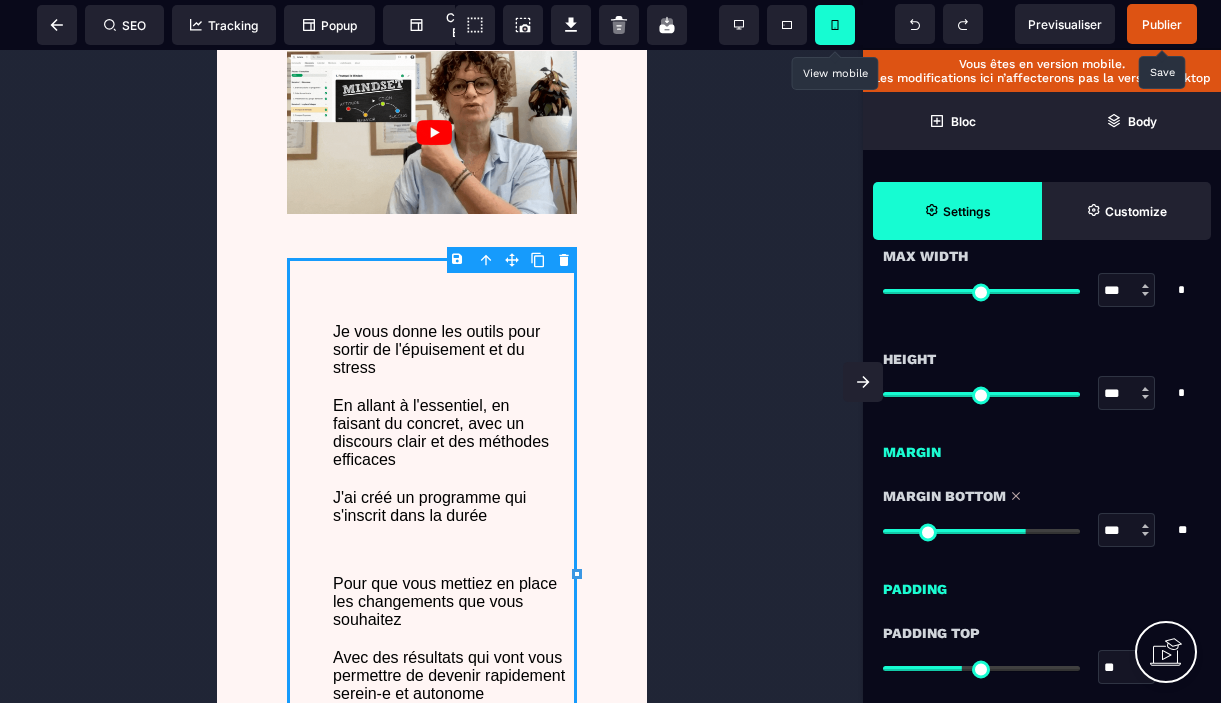 type on "***" 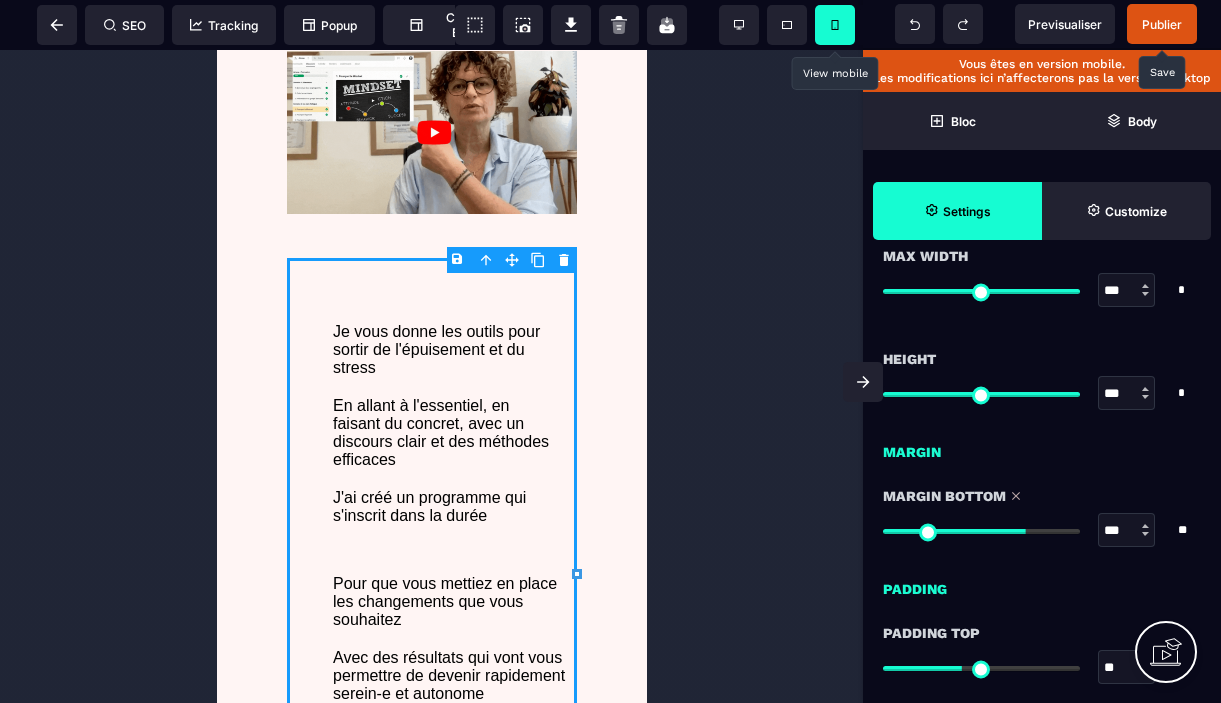 type on "***" 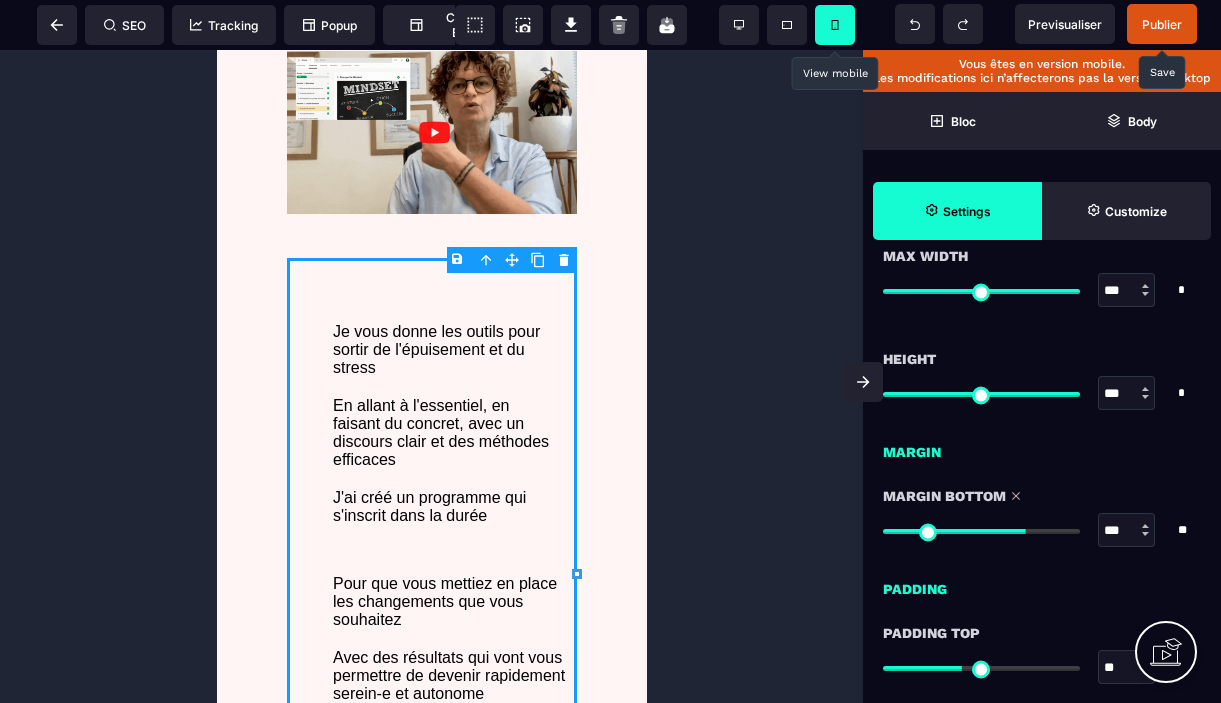 type on "***" 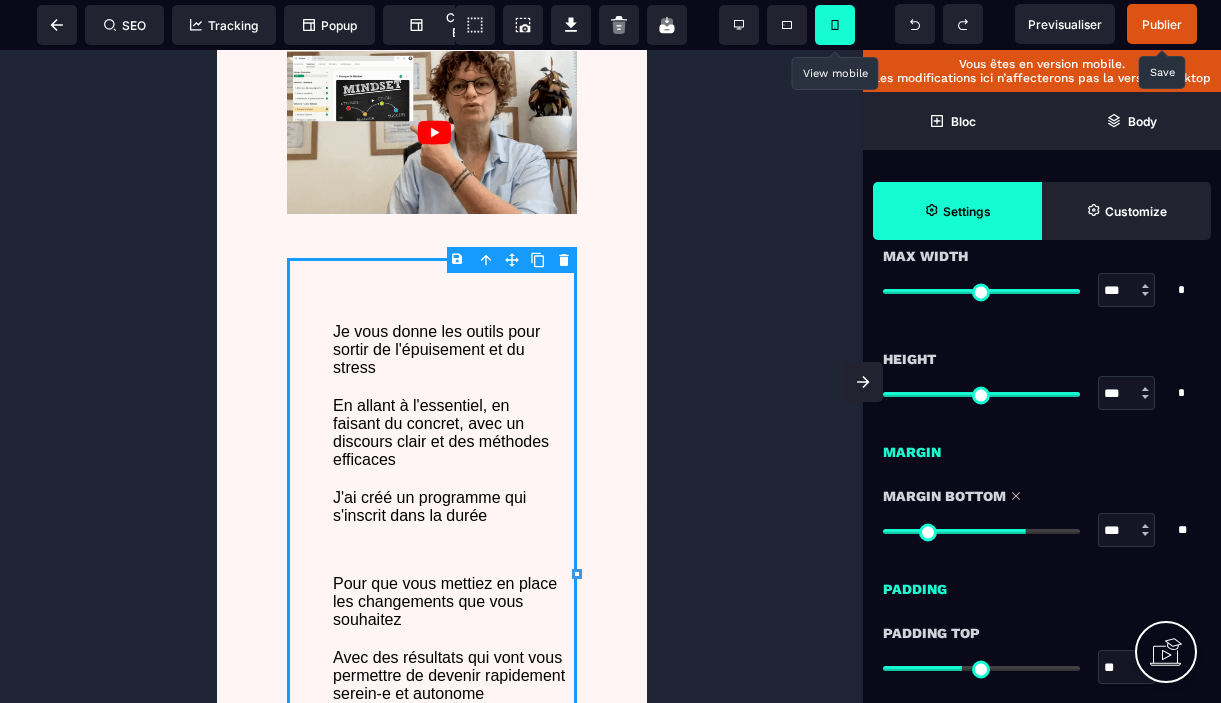 type on "***" 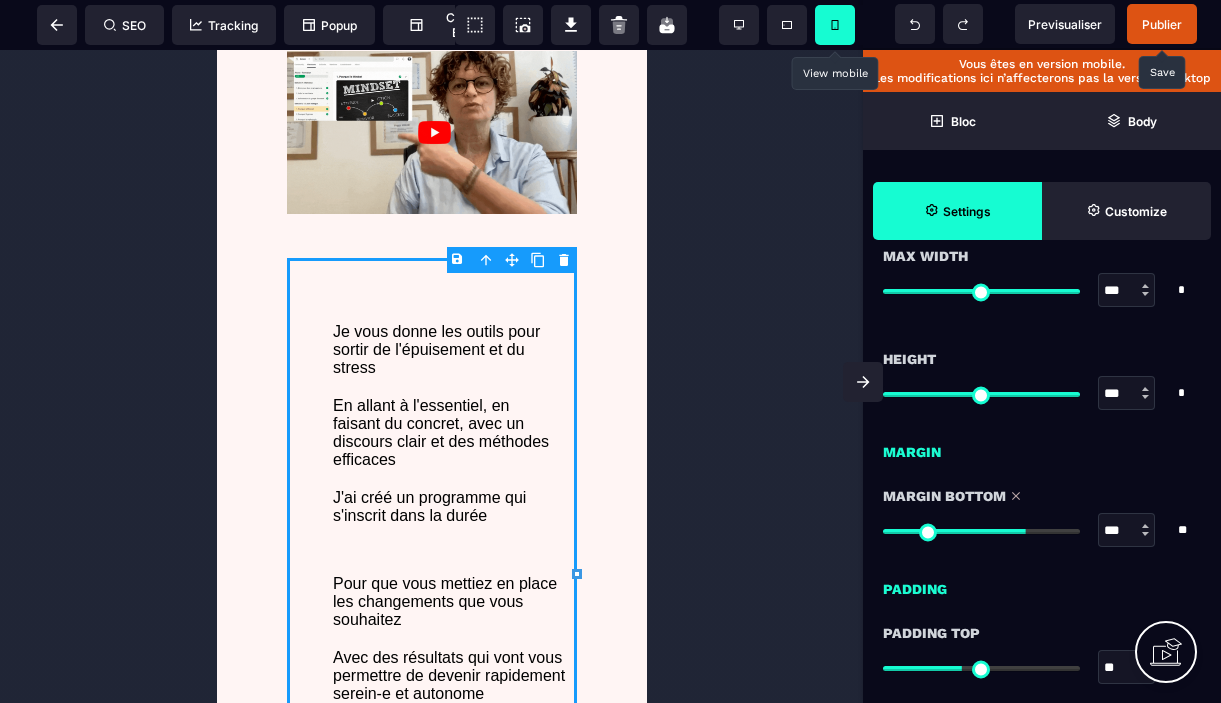 type on "***" 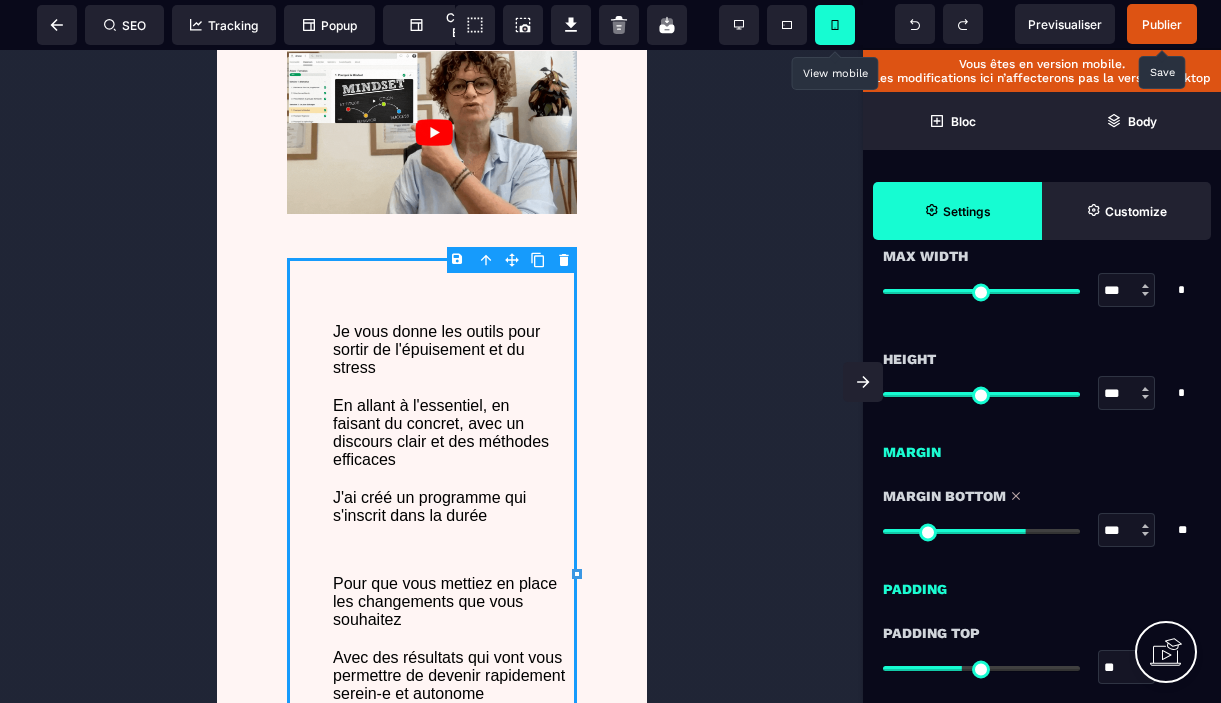 type on "***" 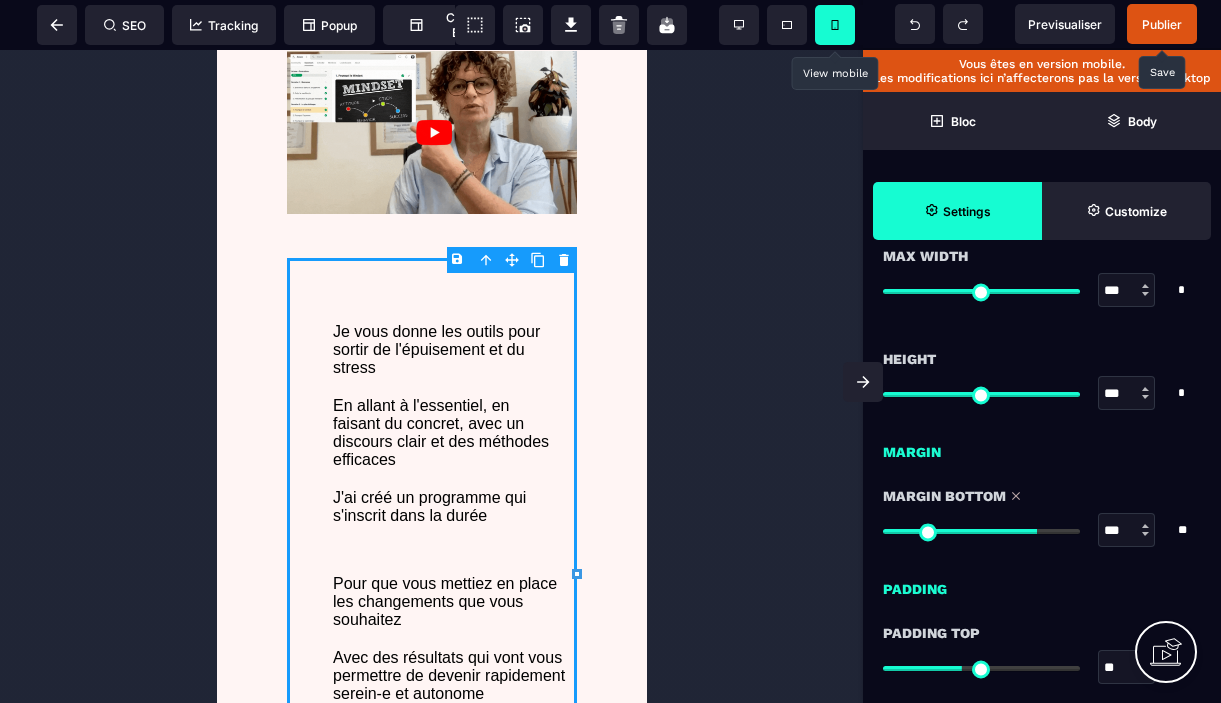 type on "***" 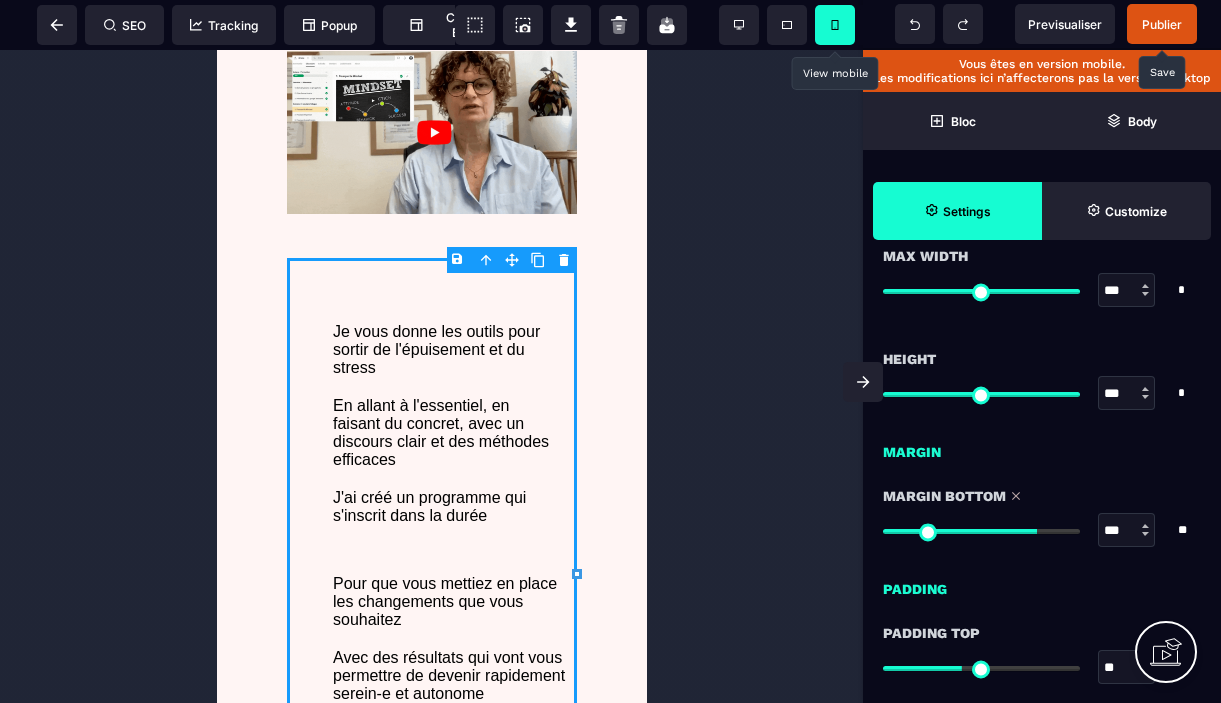 type on "***" 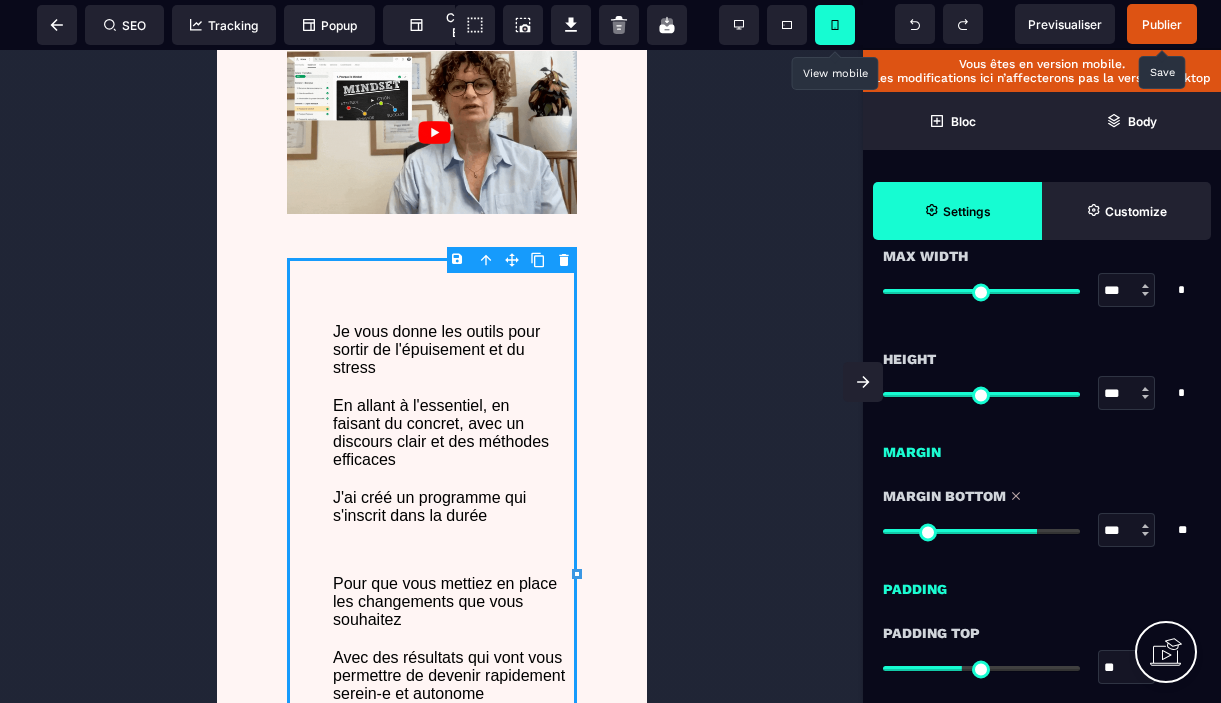 type on "***" 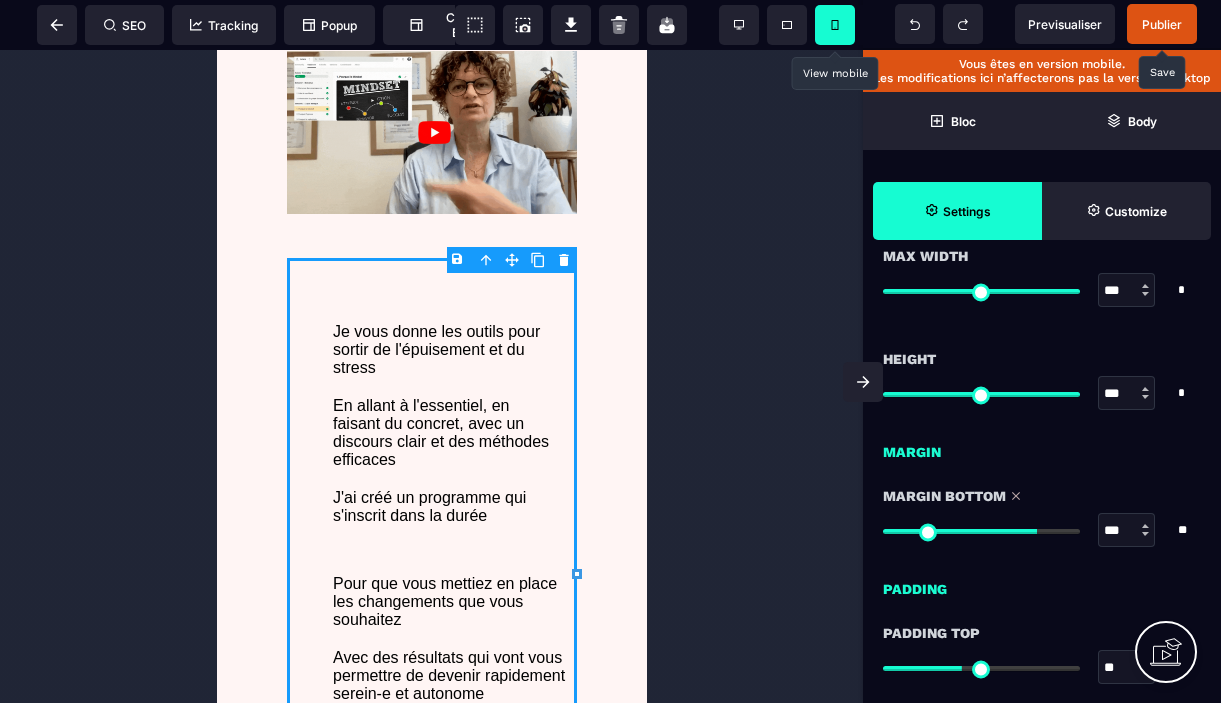 type on "***" 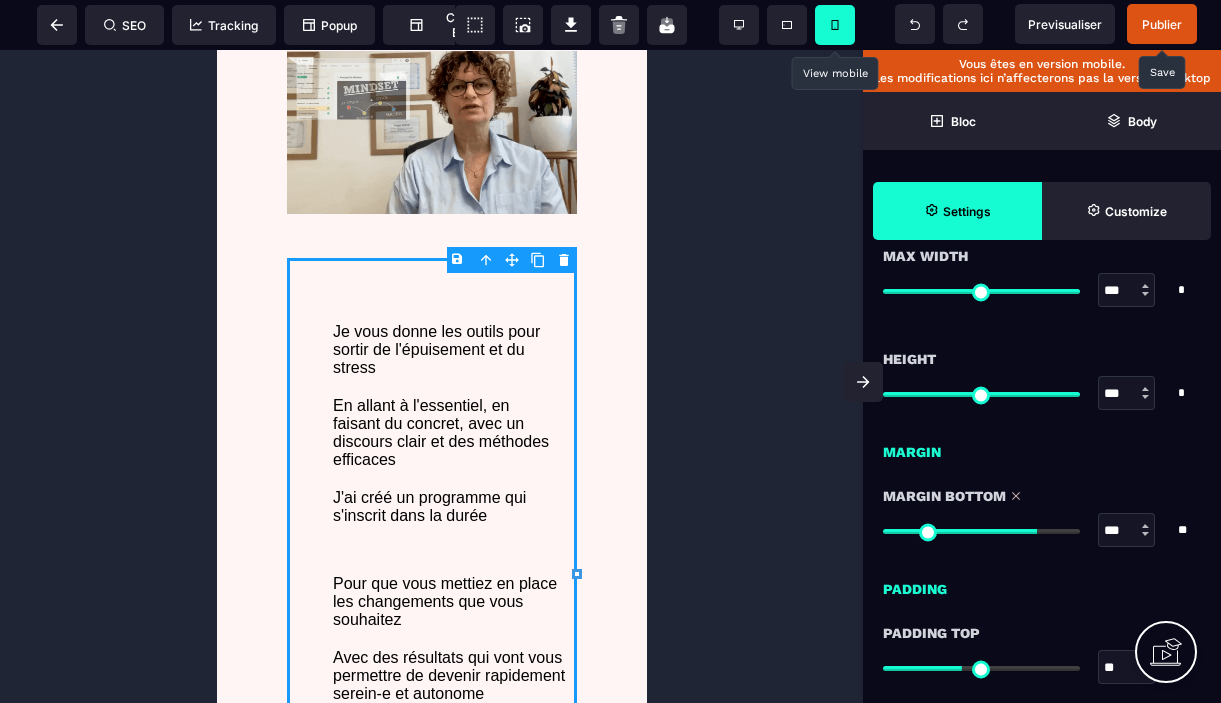type on "***" 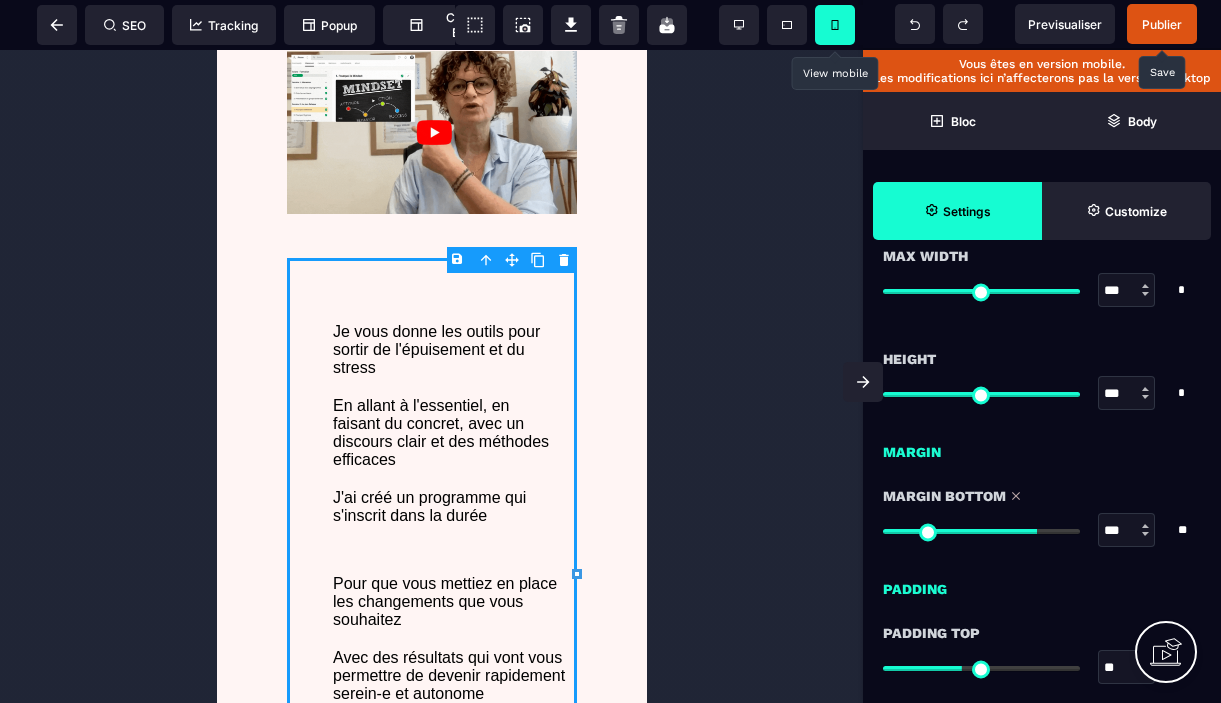 type on "***" 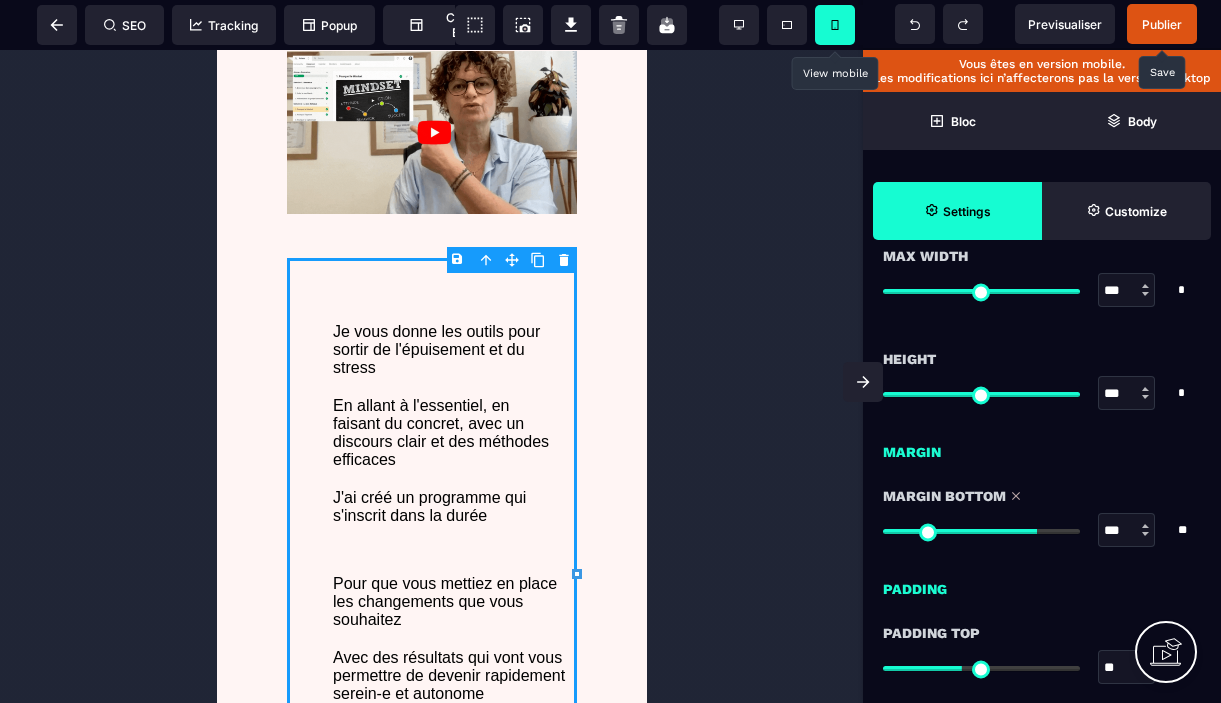 type on "***" 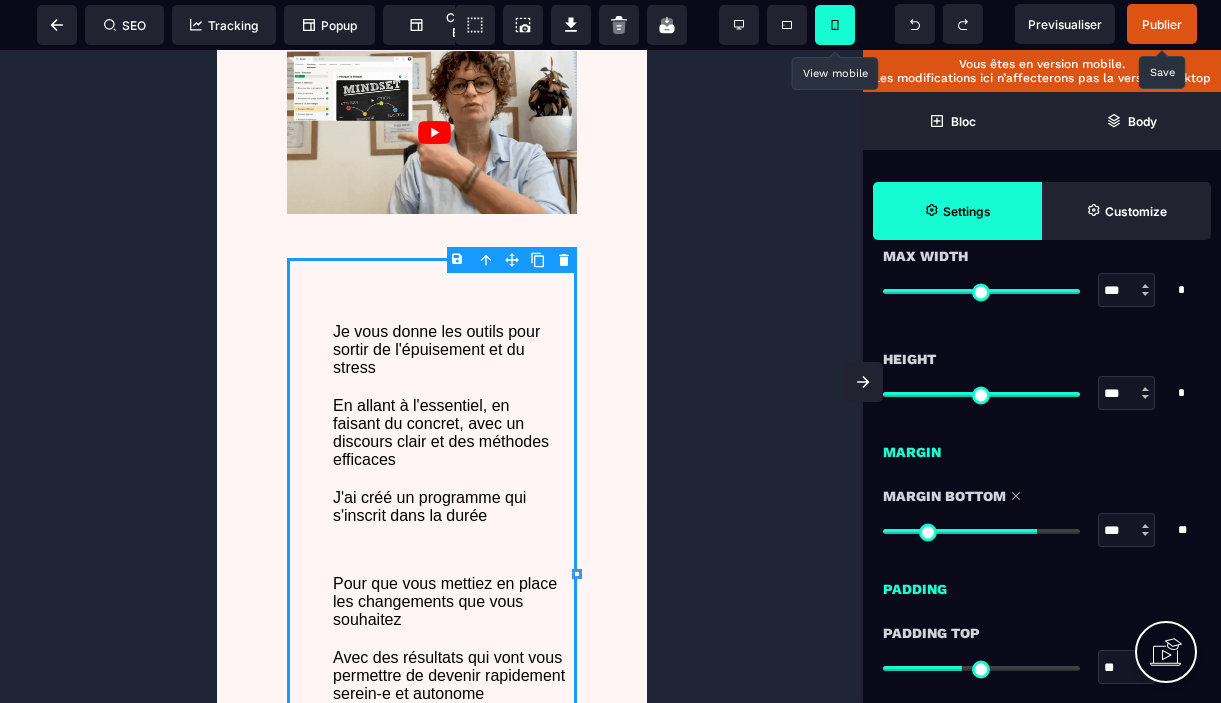 type on "***" 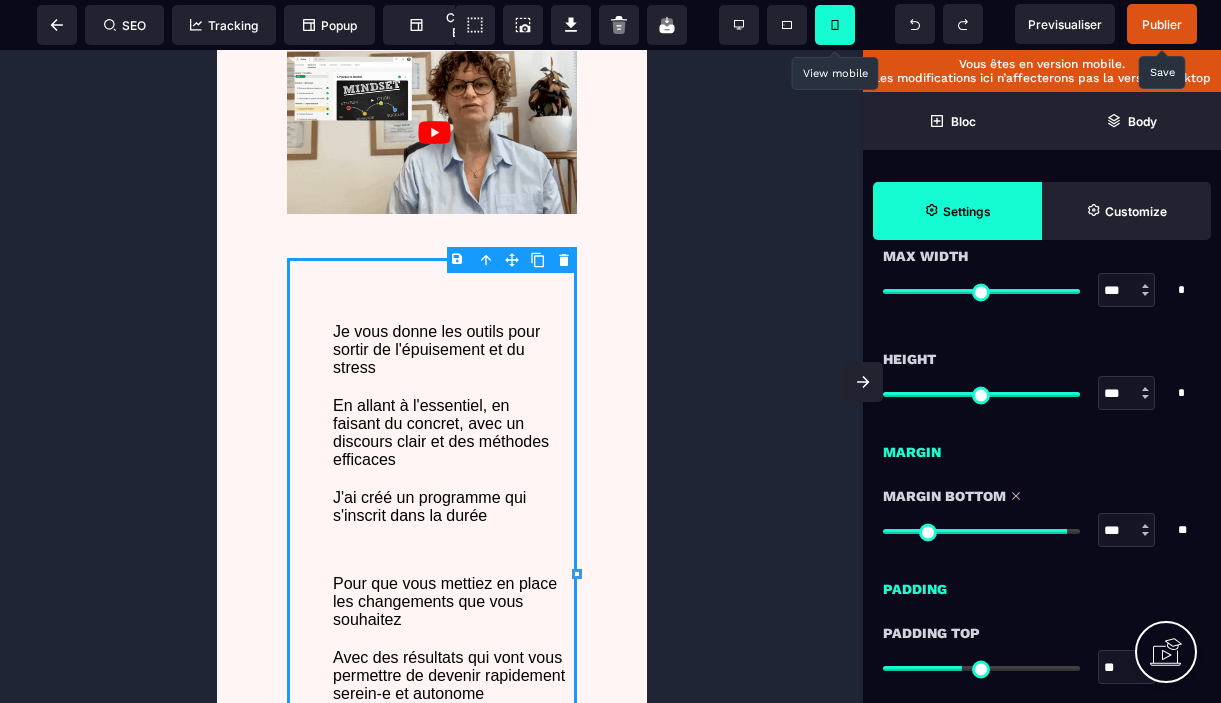 type on "***" 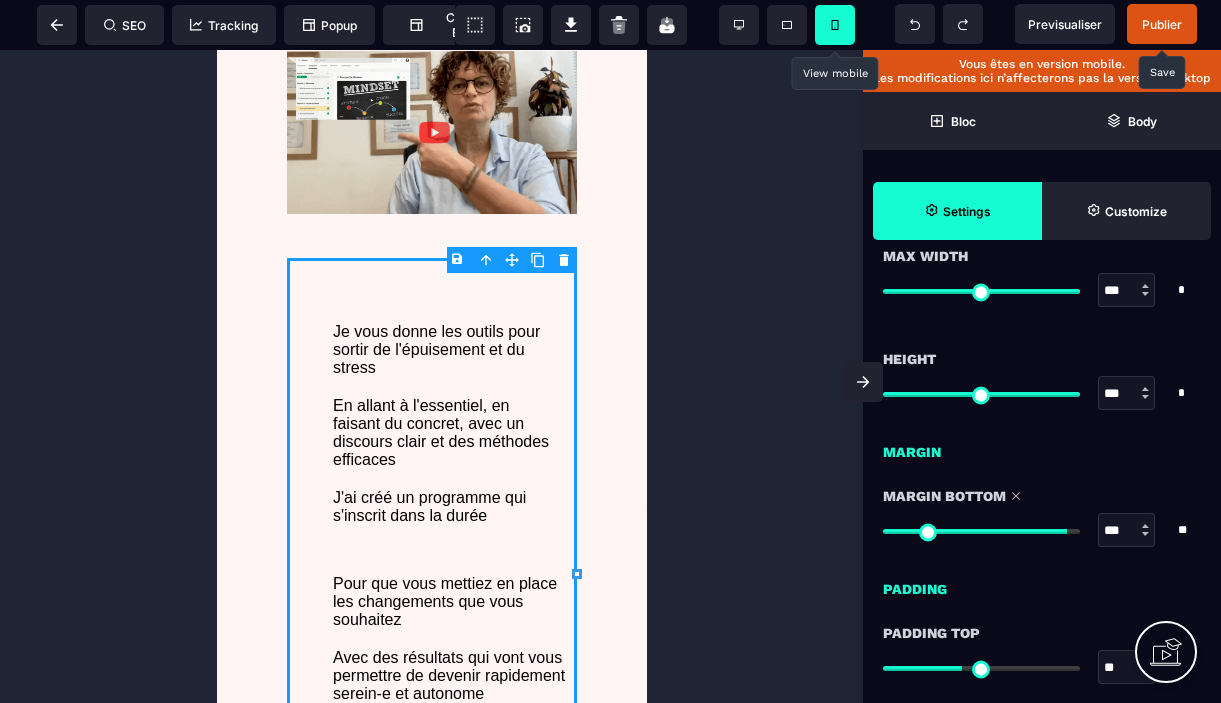 type on "***" 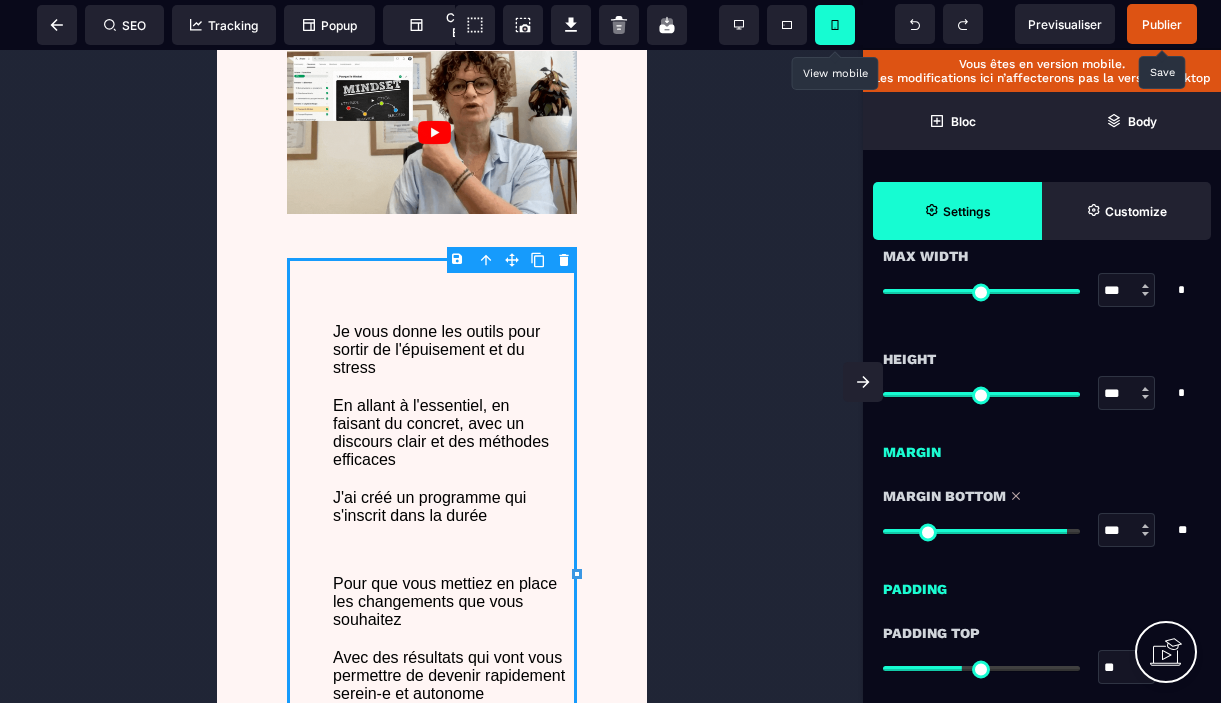 type on "***" 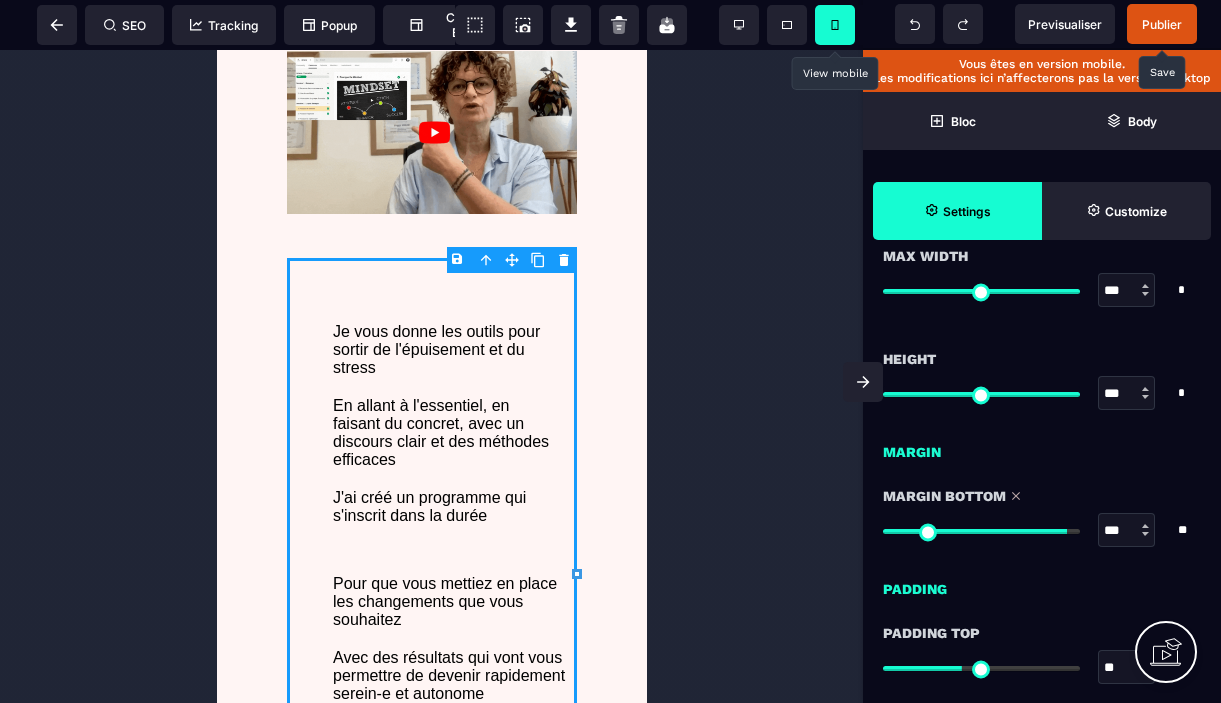 type on "***" 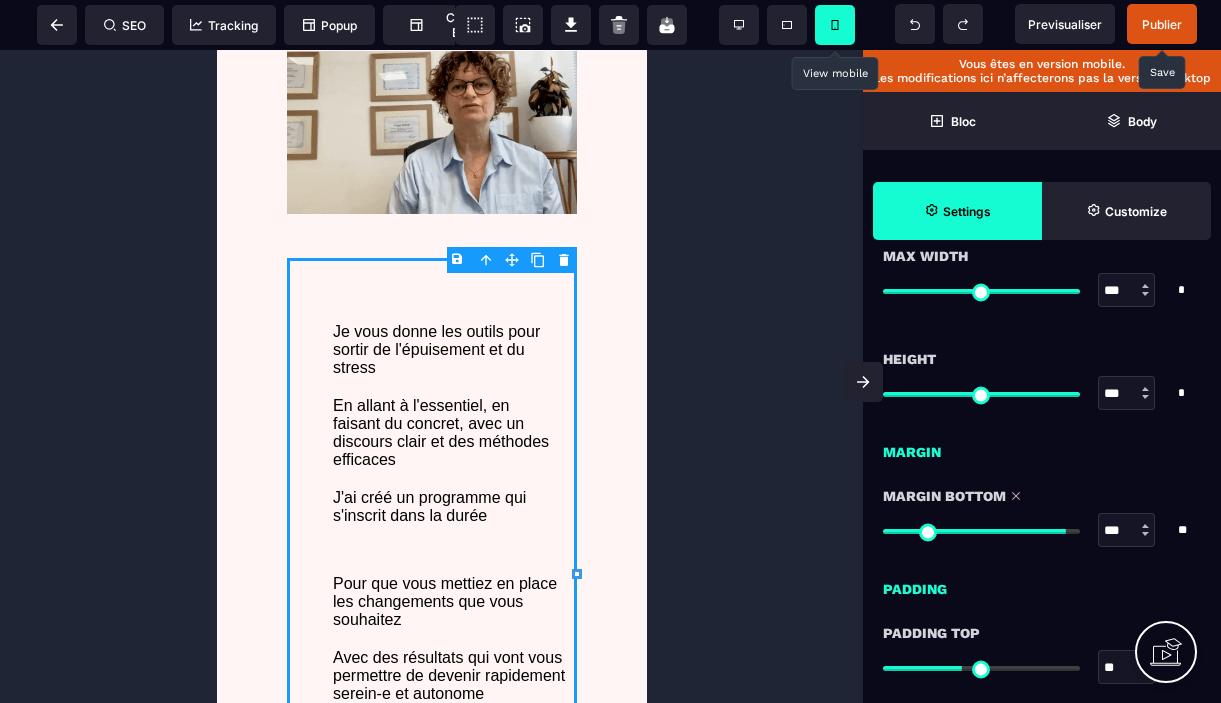 type on "***" 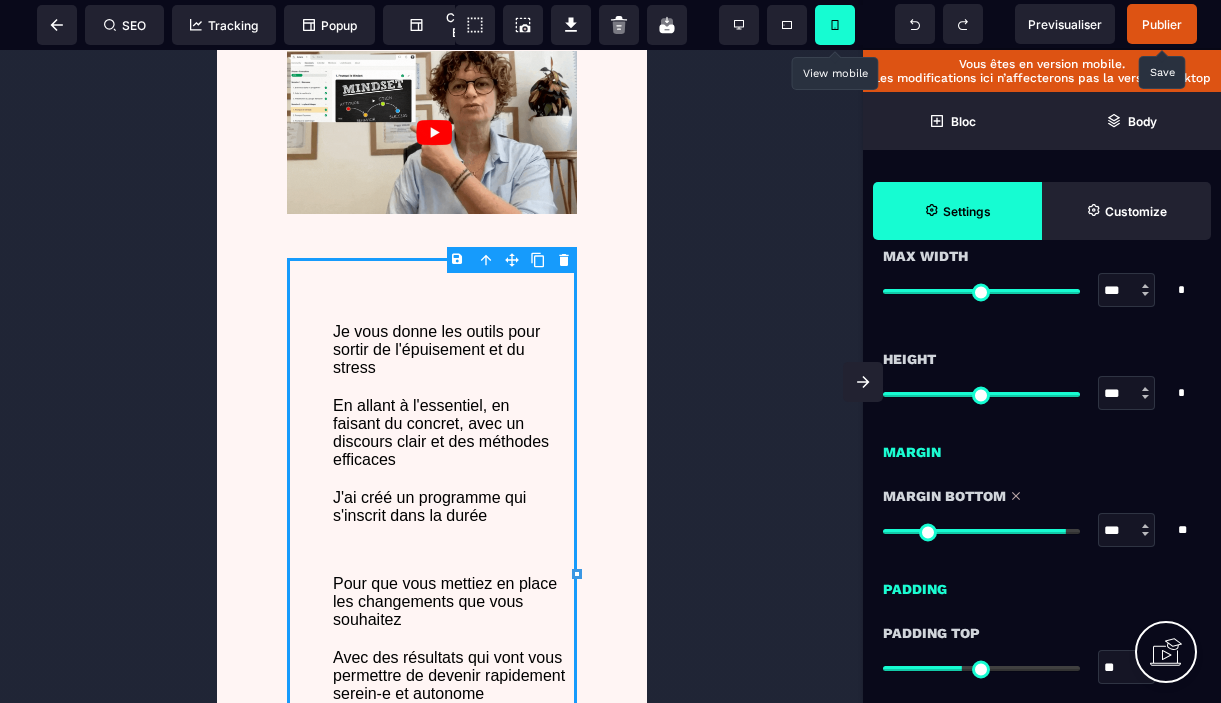 type on "***" 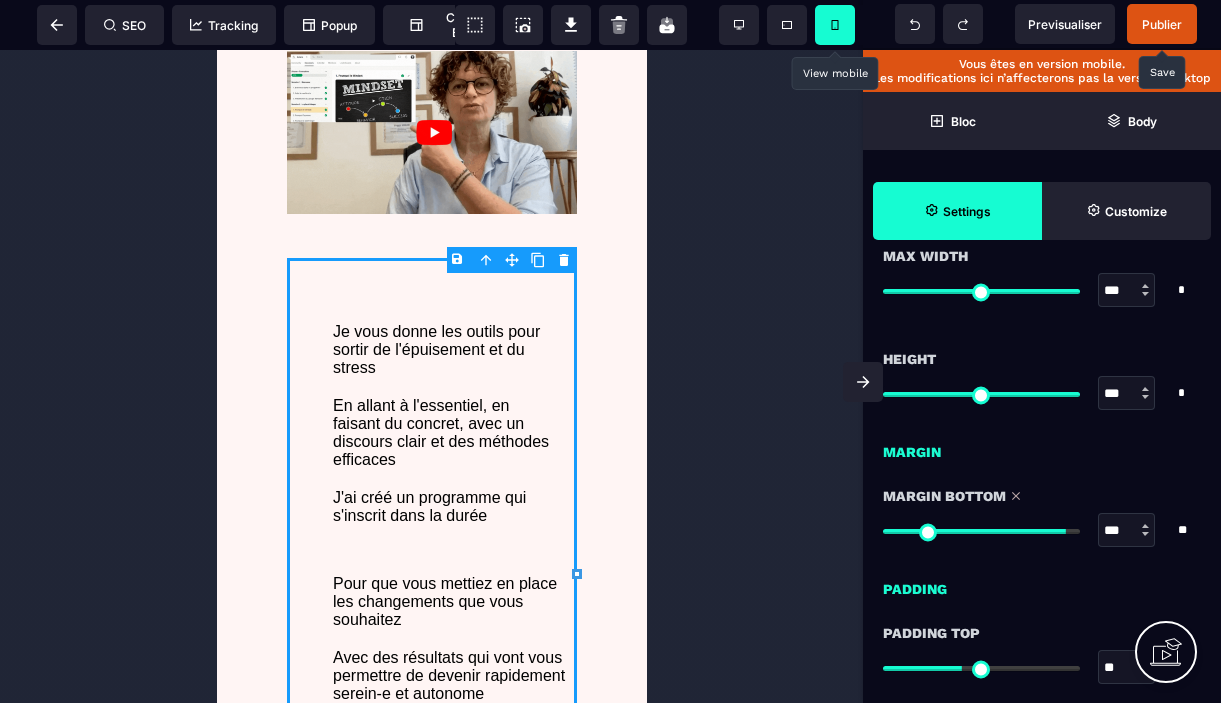 type on "***" 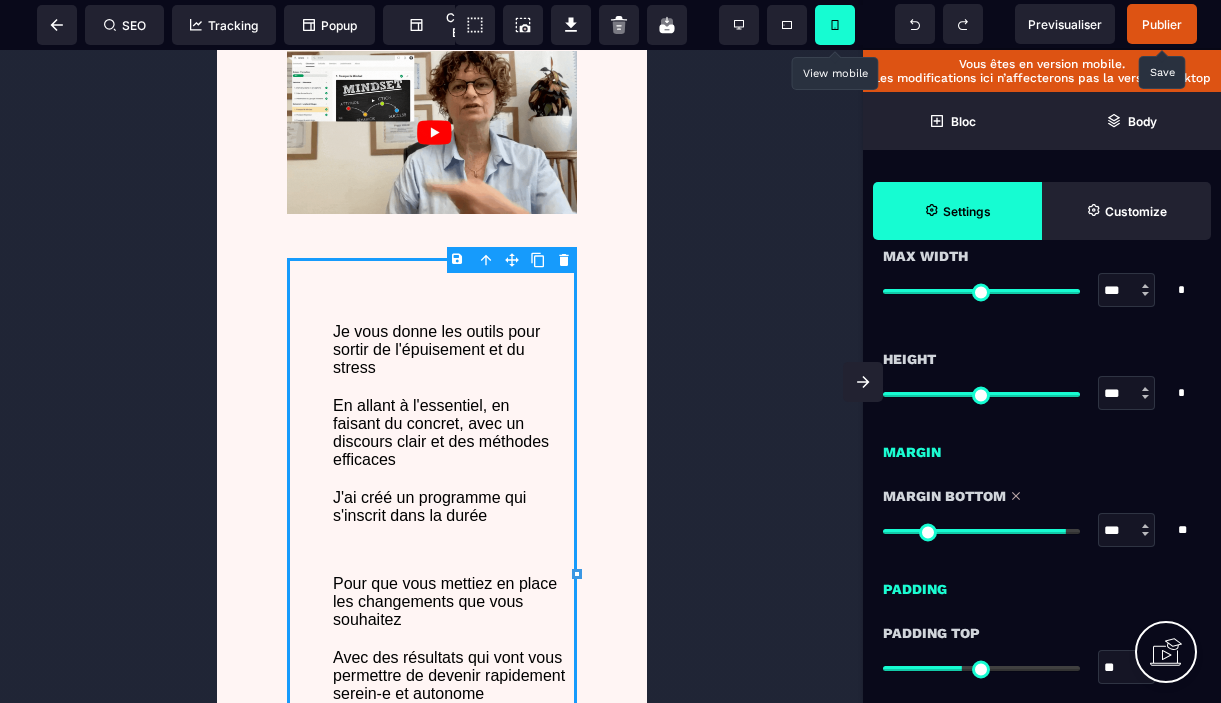 type on "***" 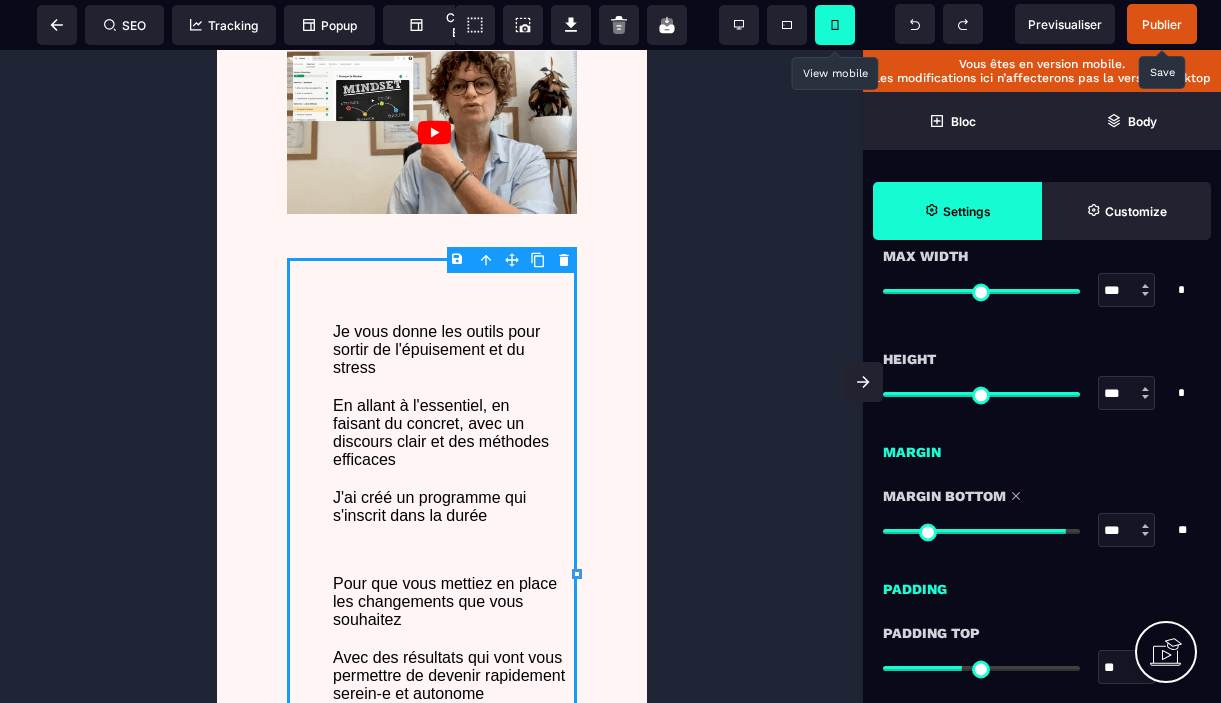 type on "***" 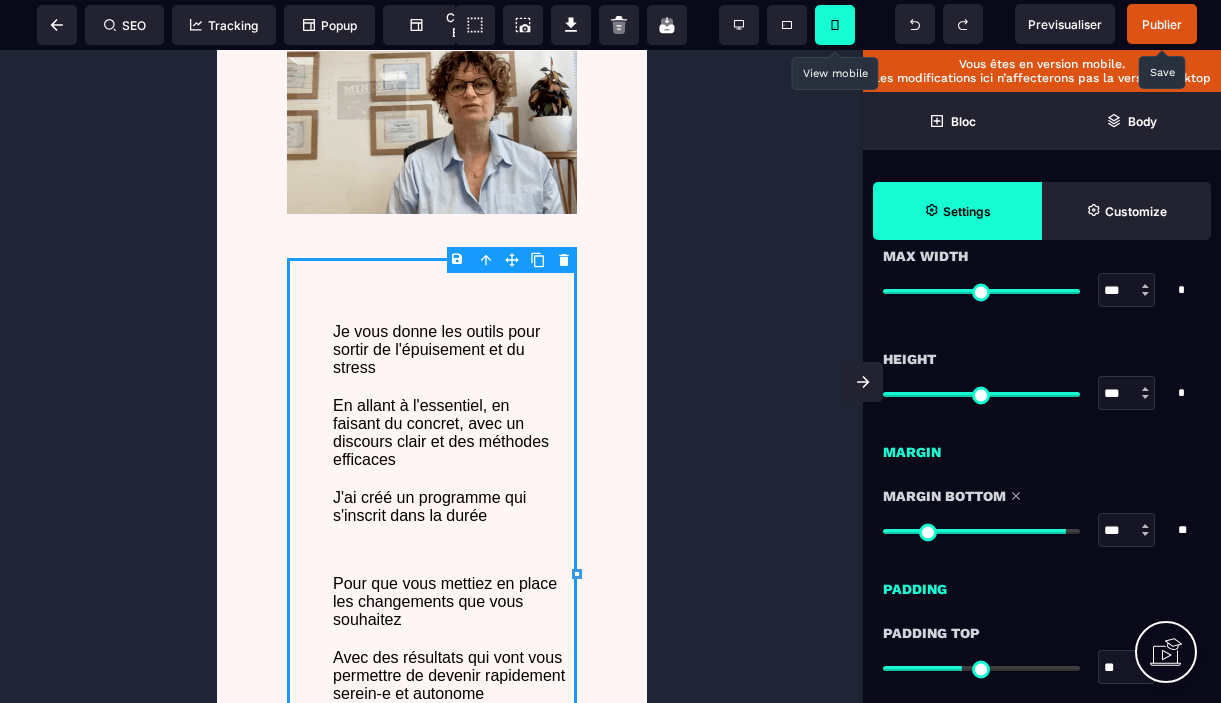 type on "***" 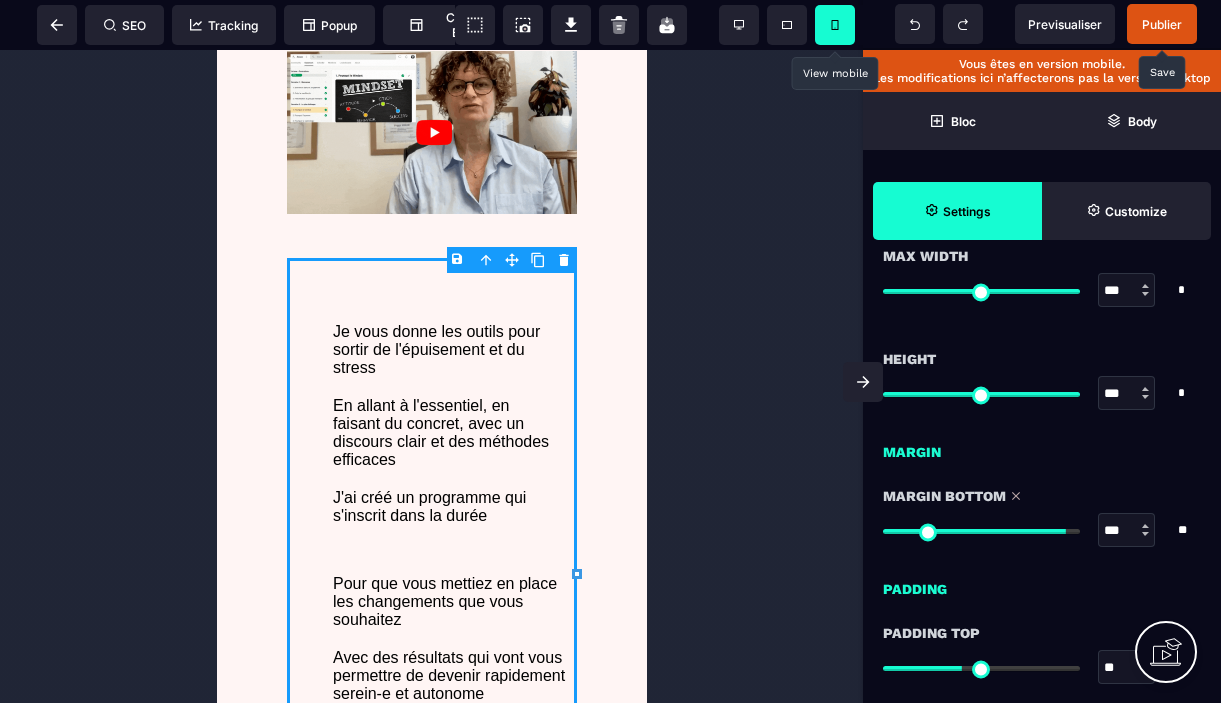 type on "***" 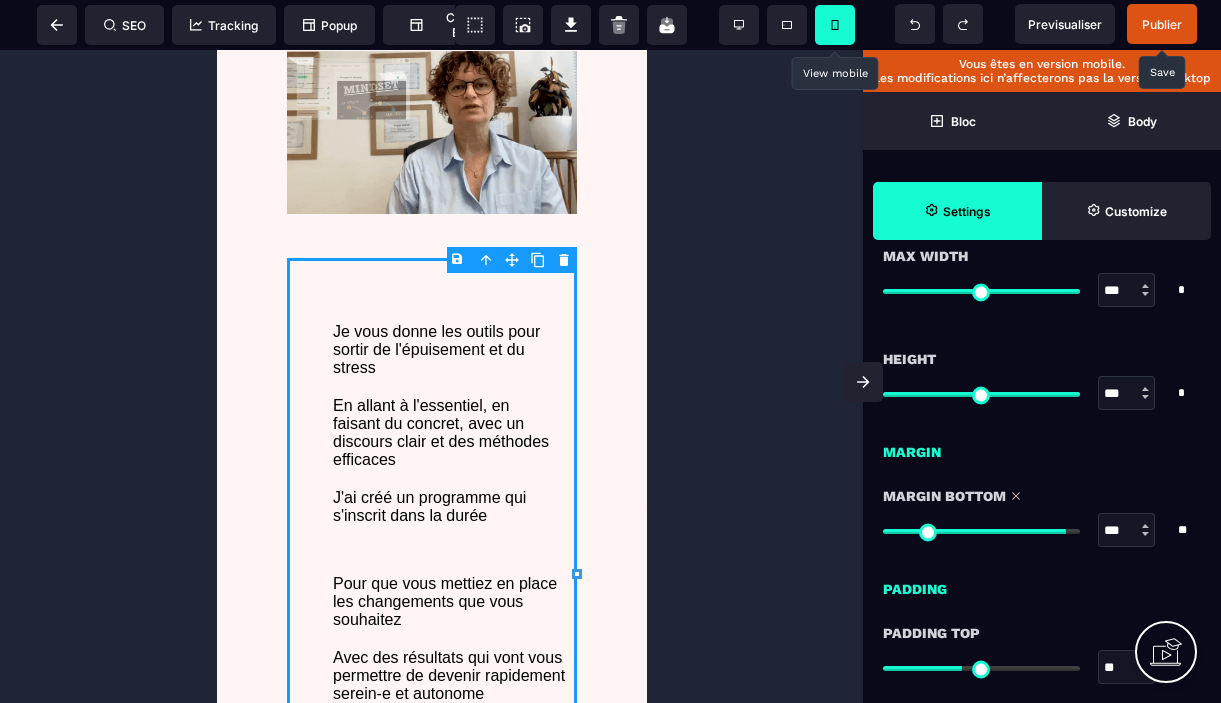 type on "***" 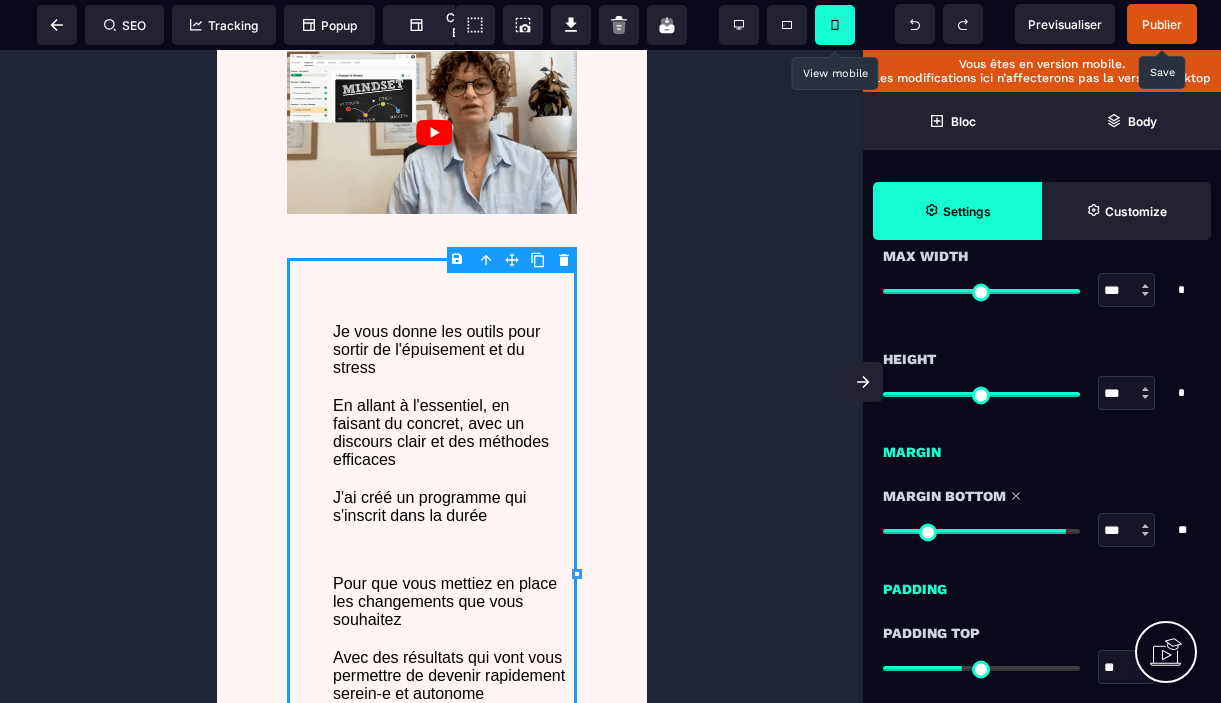 type on "***" 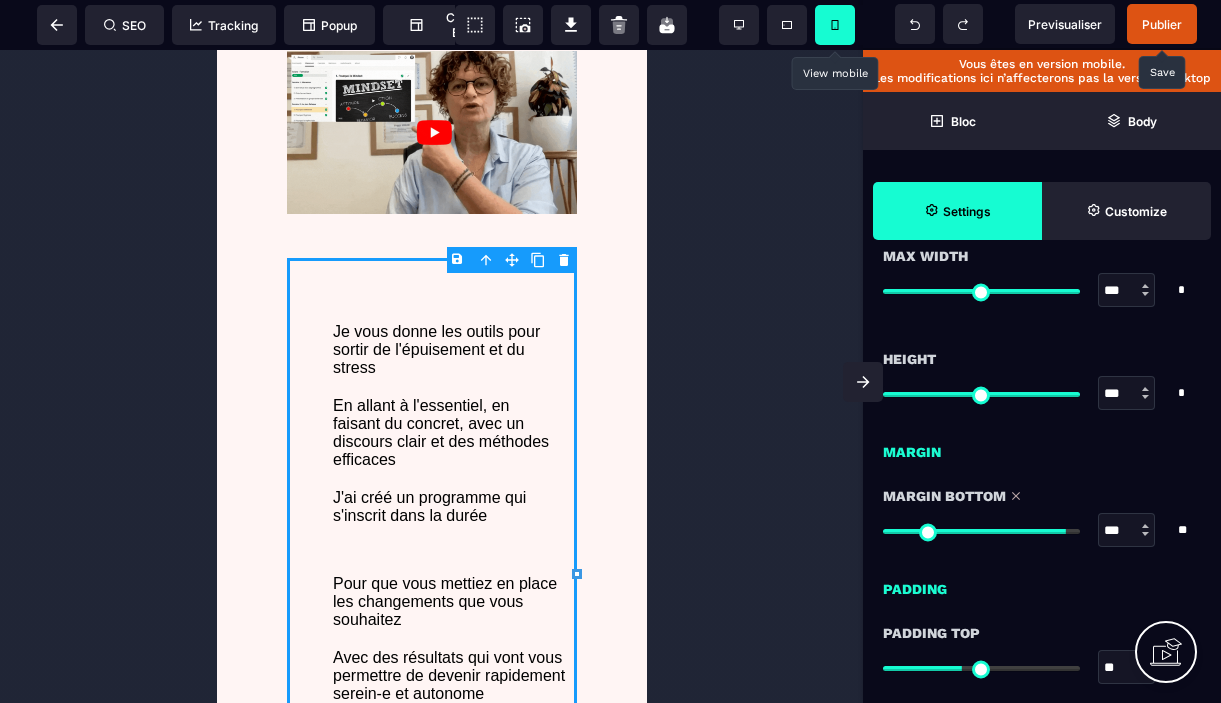 type on "***" 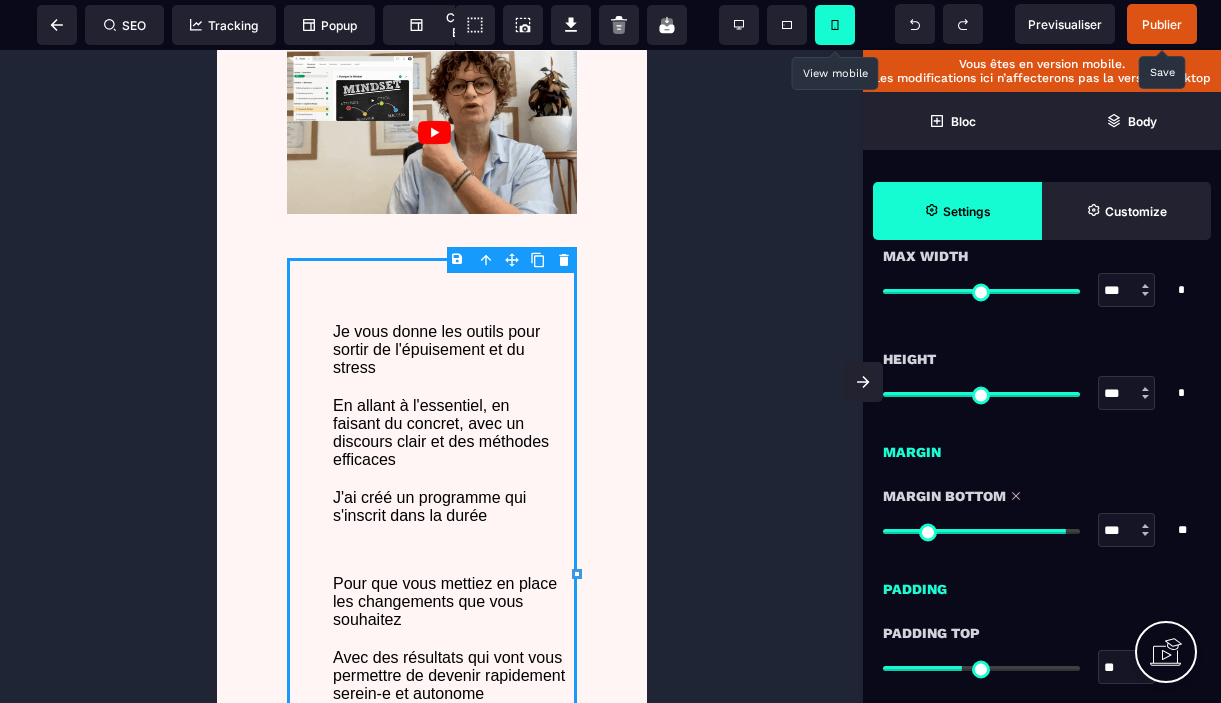 type on "***" 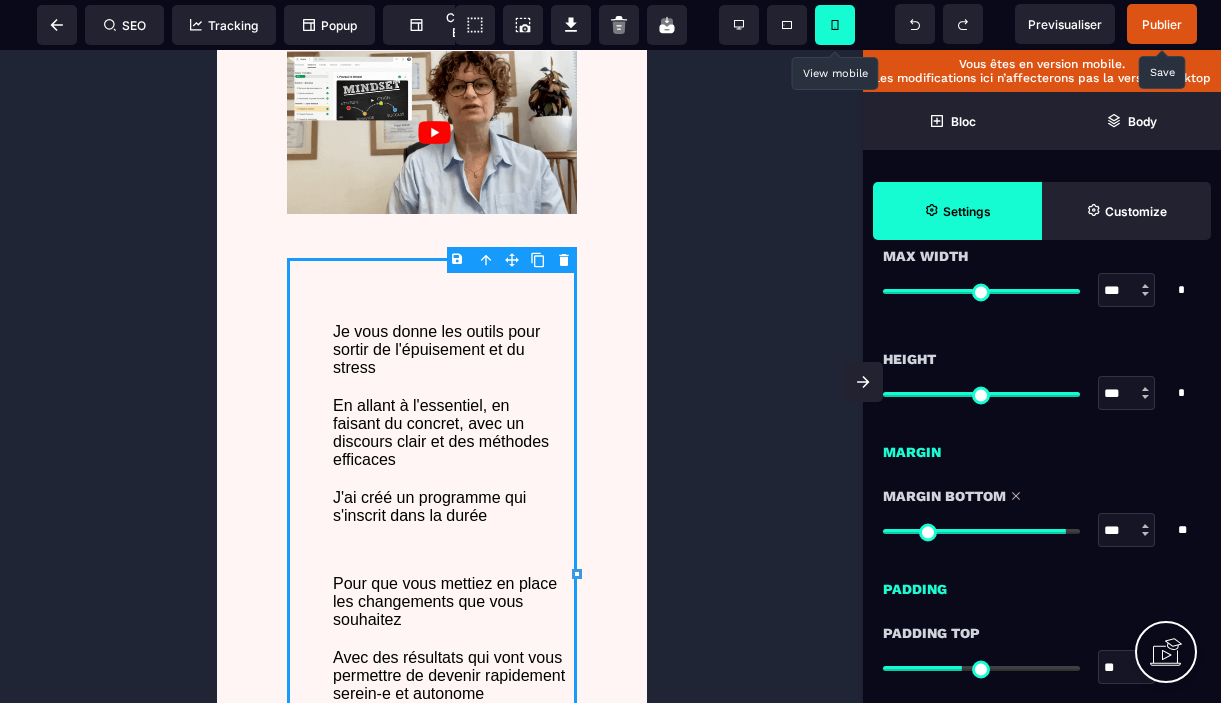 type on "***" 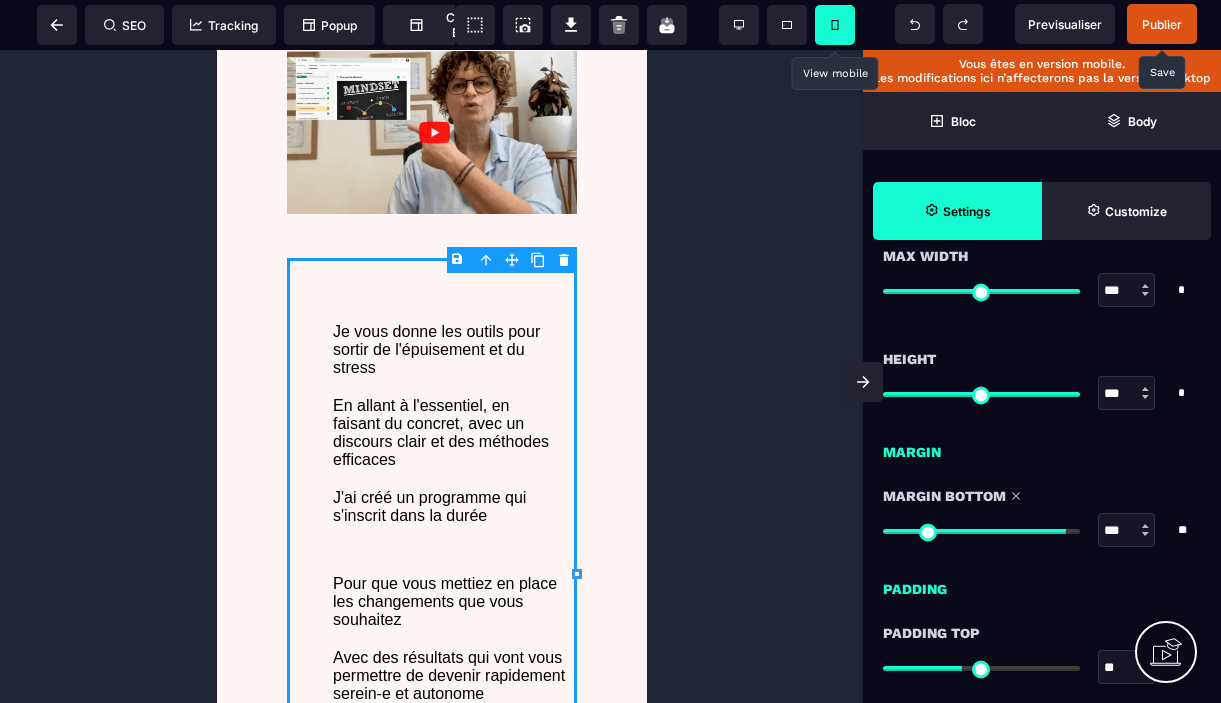 type on "***" 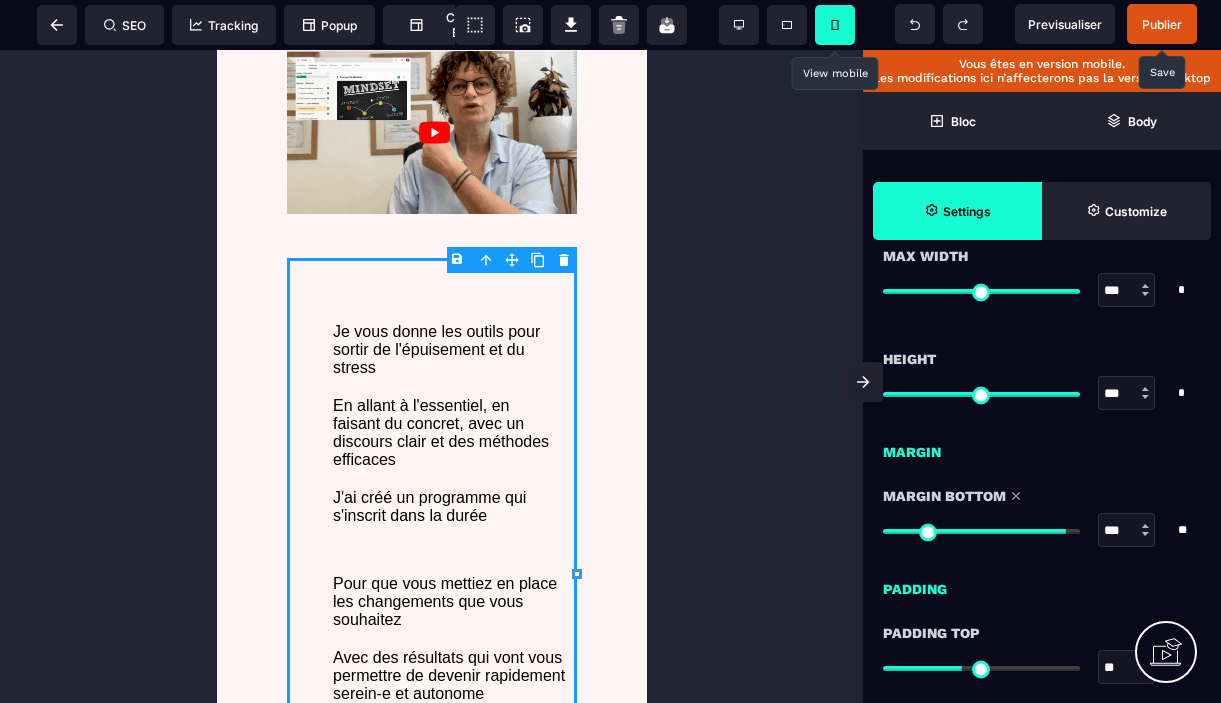 type 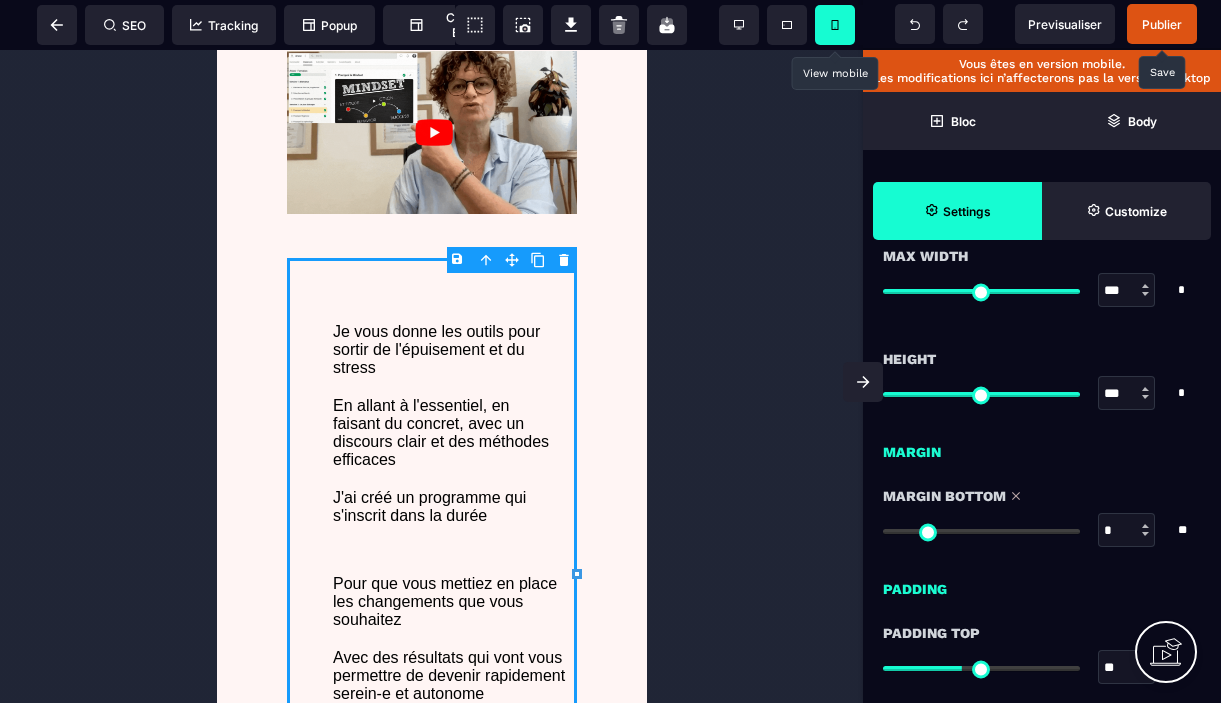 drag, startPoint x: 893, startPoint y: 536, endPoint x: 828, endPoint y: 531, distance: 65.192024 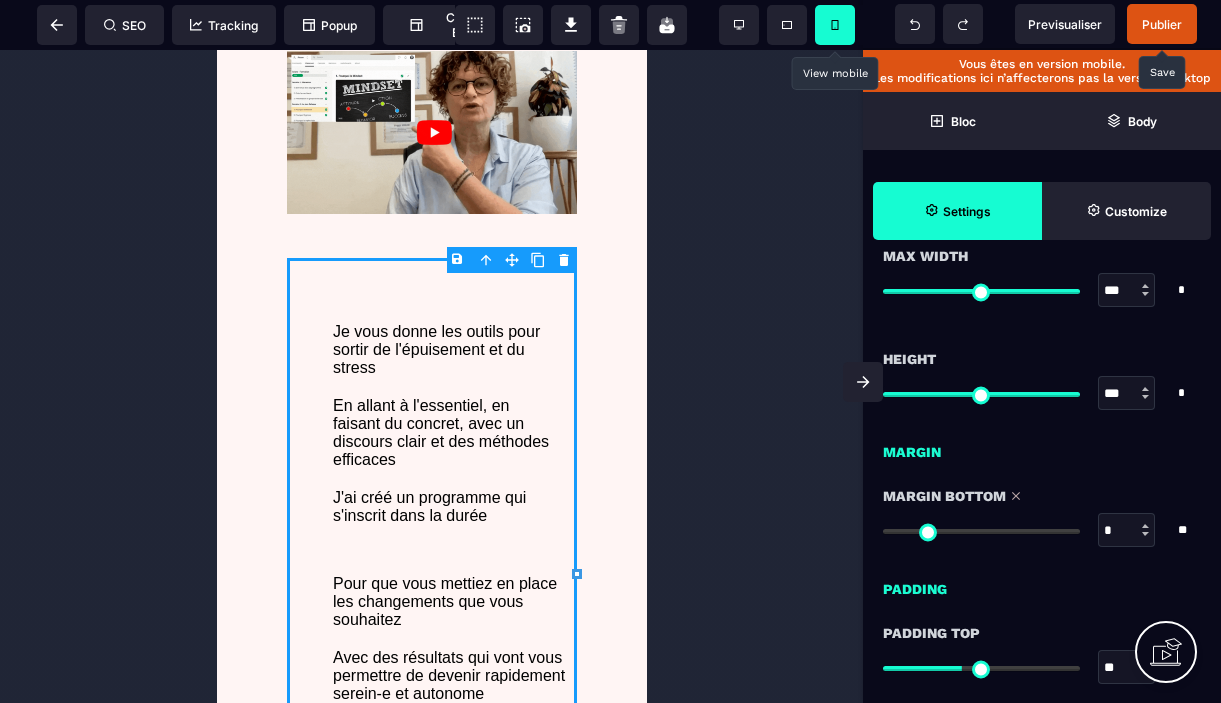 click at bounding box center [981, 531] 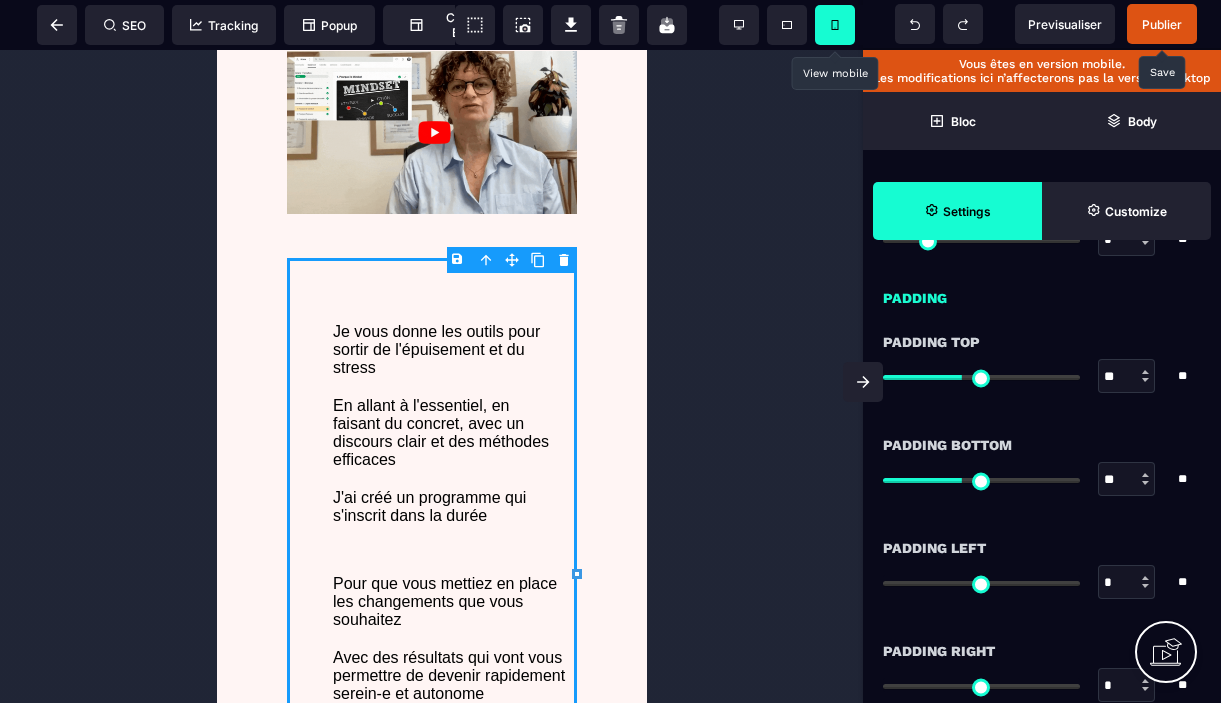 scroll, scrollTop: 1613, scrollLeft: 0, axis: vertical 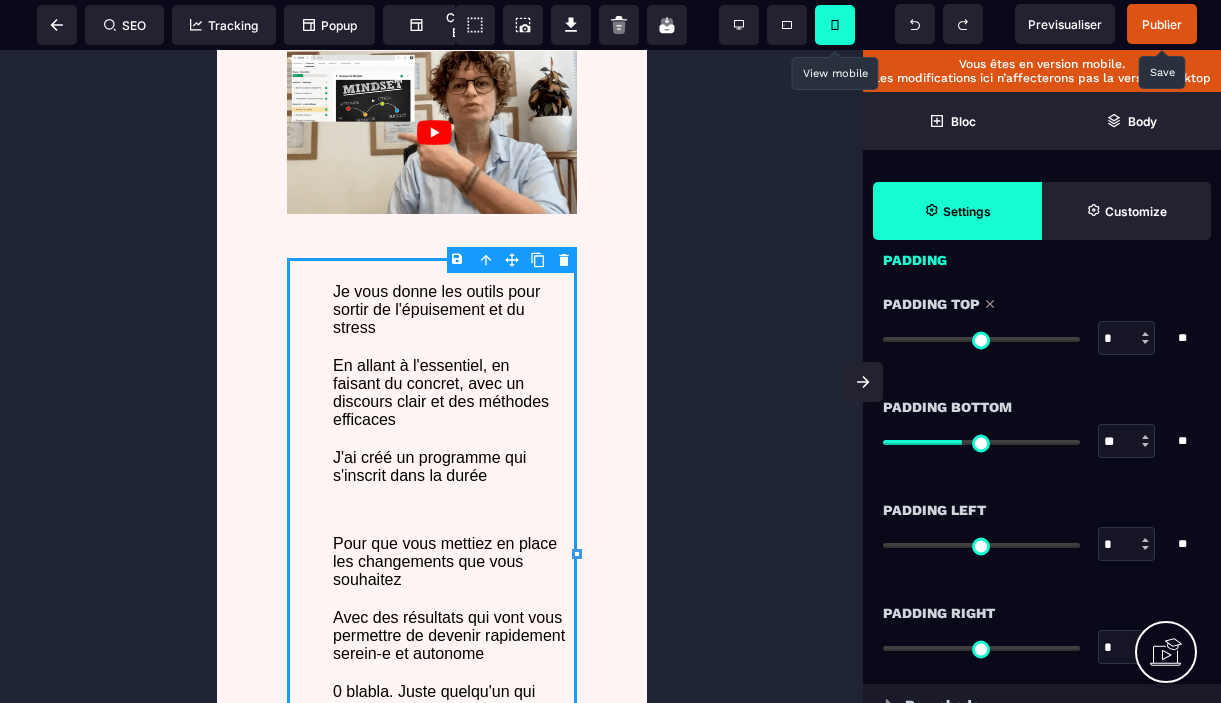 drag, startPoint x: 963, startPoint y: 345, endPoint x: 878, endPoint y: 338, distance: 85.28775 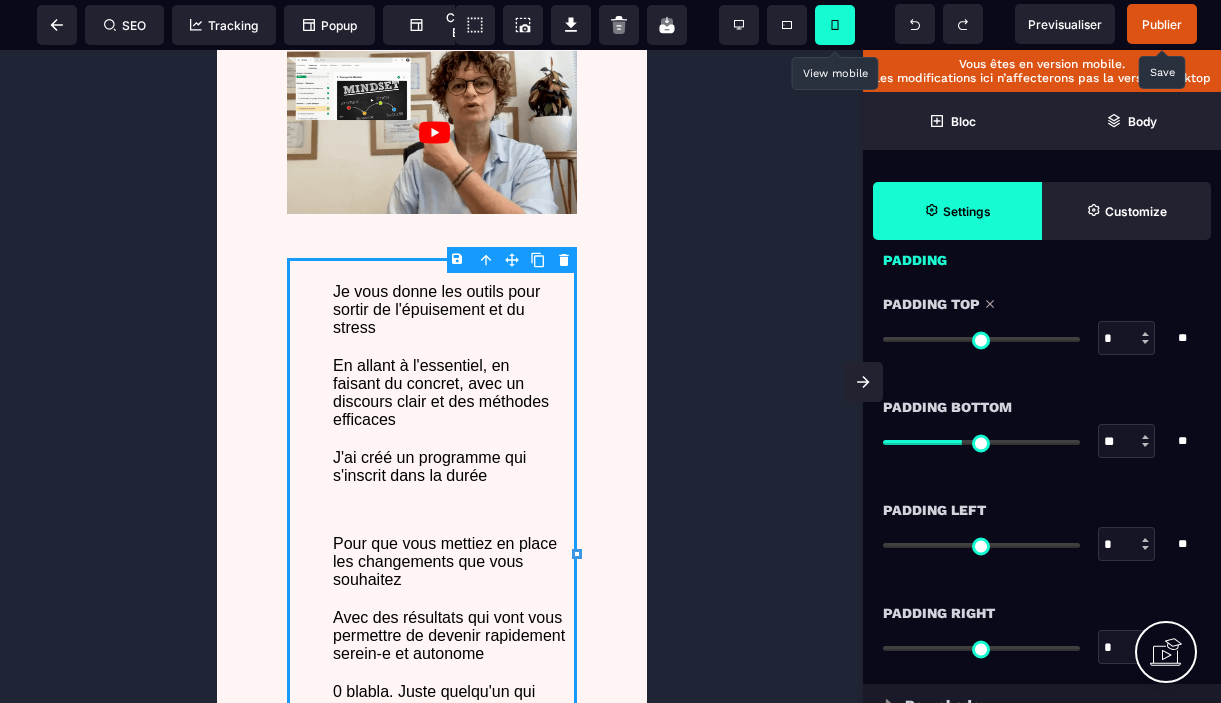 click at bounding box center (981, 339) 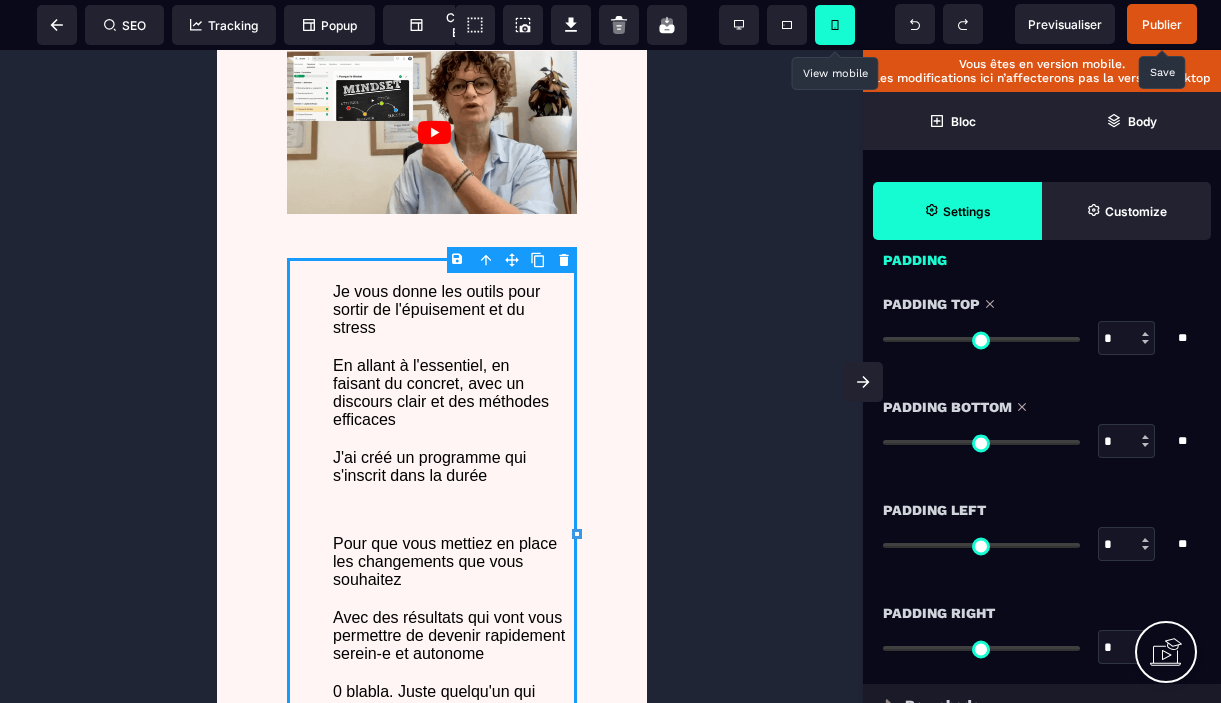 drag, startPoint x: 959, startPoint y: 439, endPoint x: 814, endPoint y: 443, distance: 145.05516 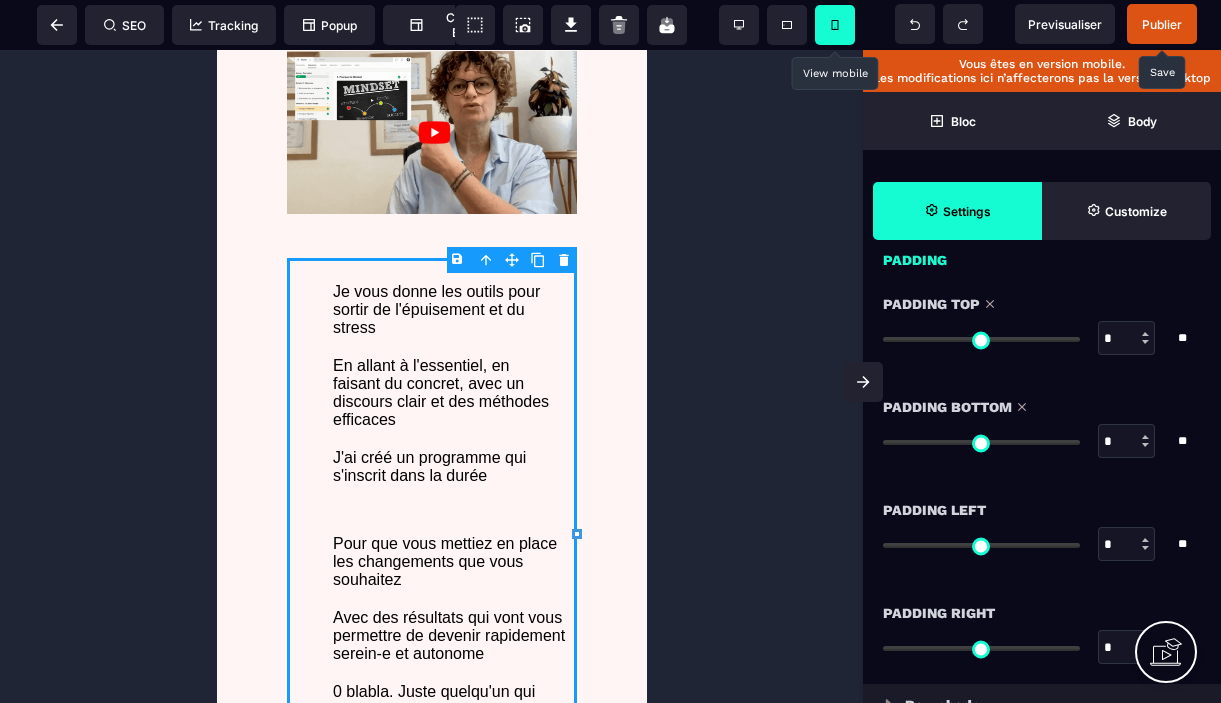 click at bounding box center (981, 442) 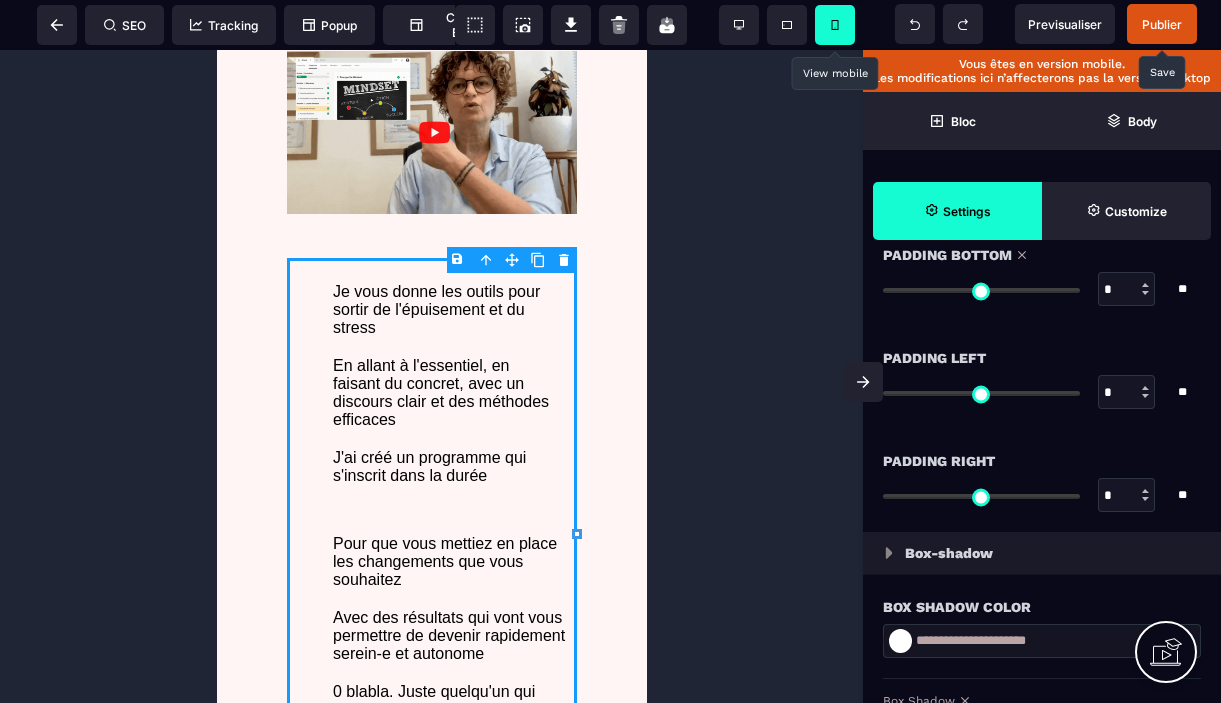 scroll, scrollTop: 1772, scrollLeft: 0, axis: vertical 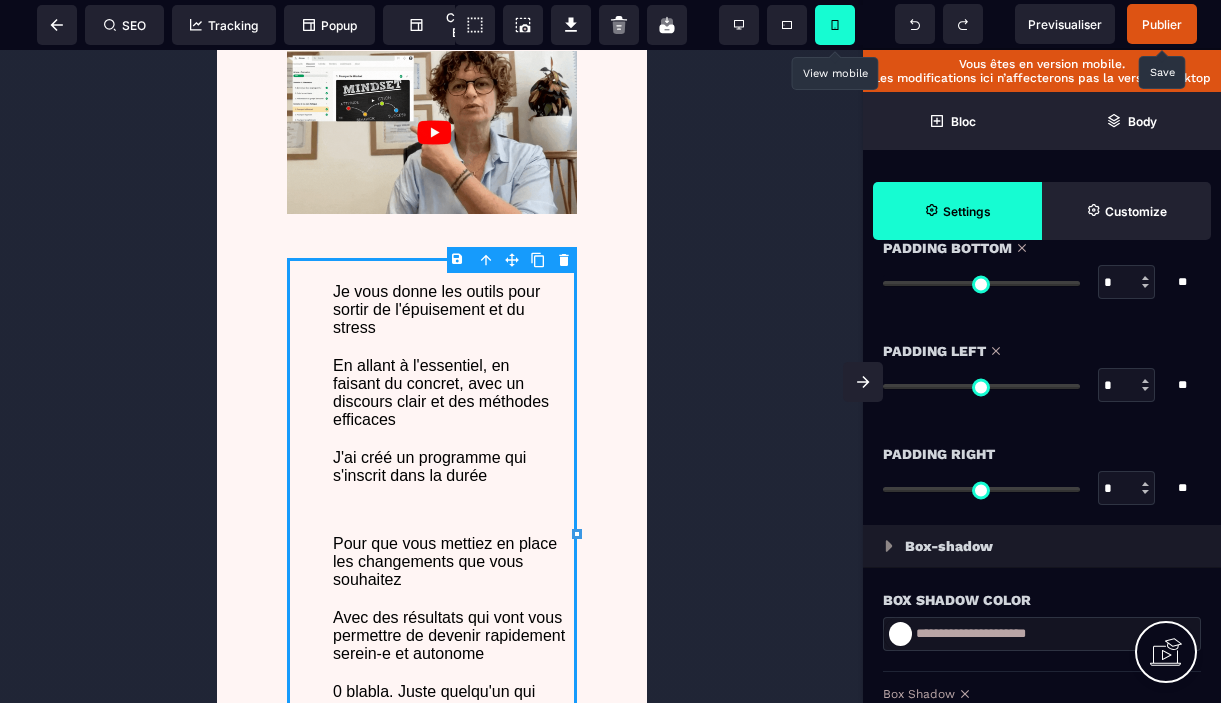 drag, startPoint x: 894, startPoint y: 382, endPoint x: 876, endPoint y: 382, distance: 18 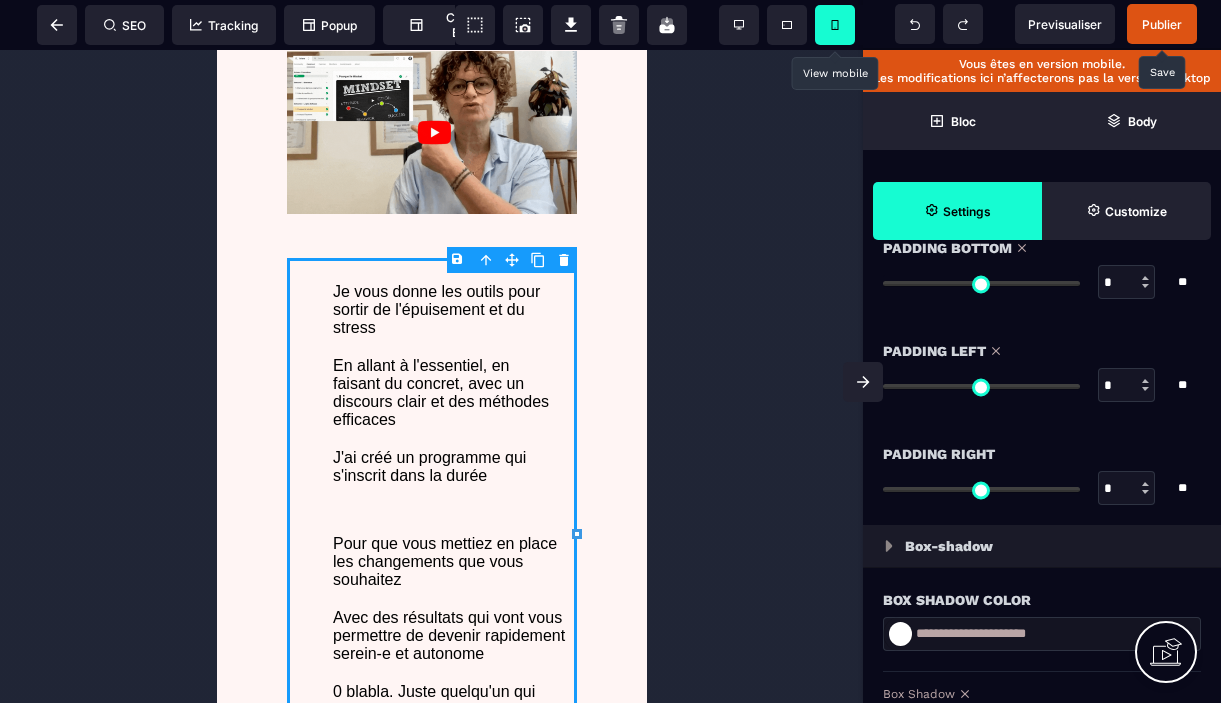 click at bounding box center (981, 386) 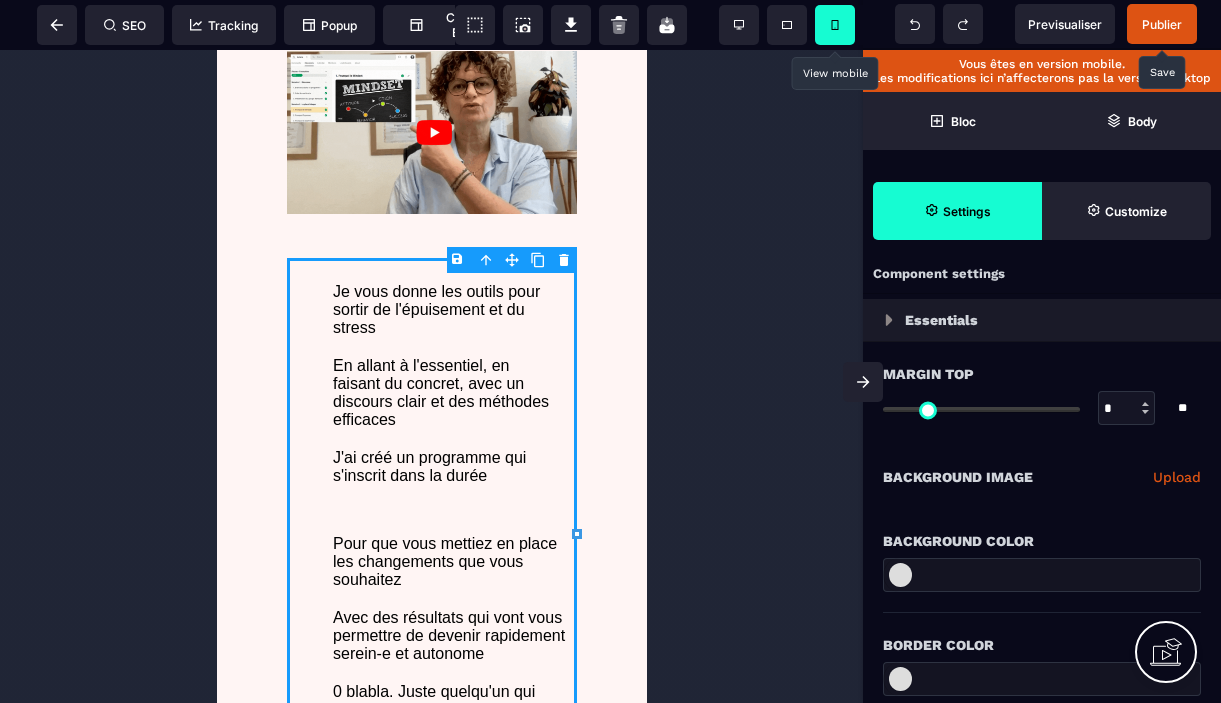 scroll, scrollTop: 0, scrollLeft: 0, axis: both 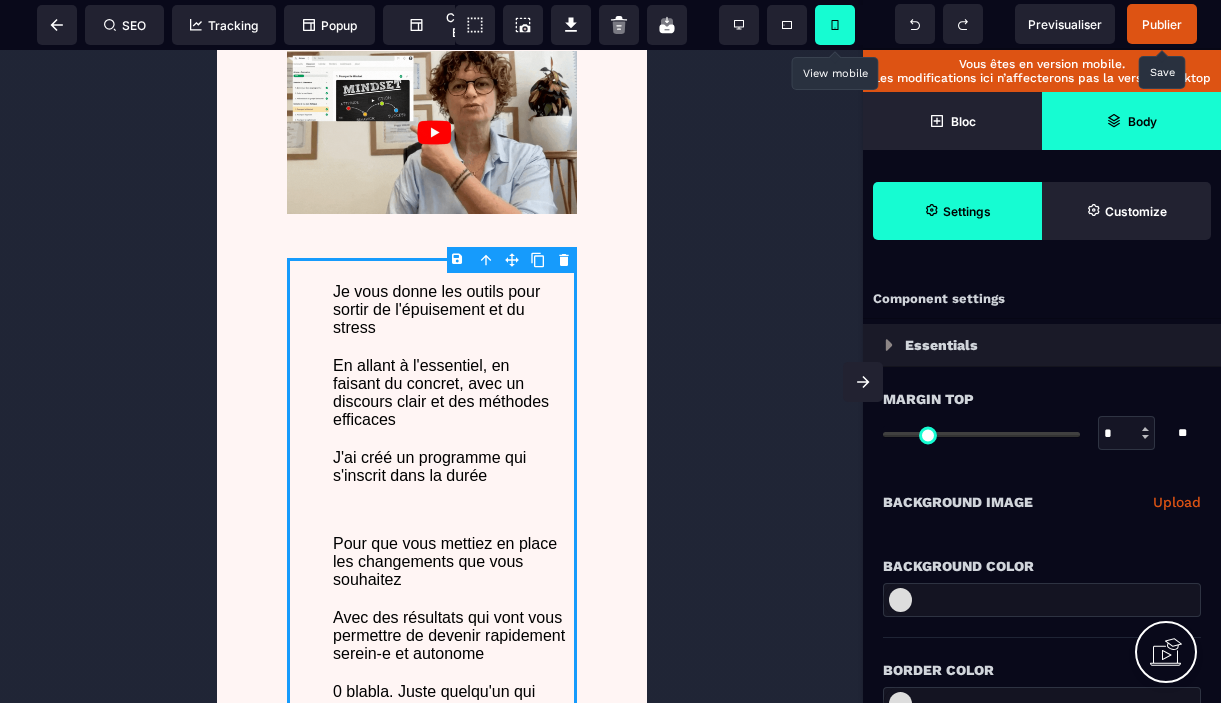 click on "Body" at bounding box center (1142, 121) 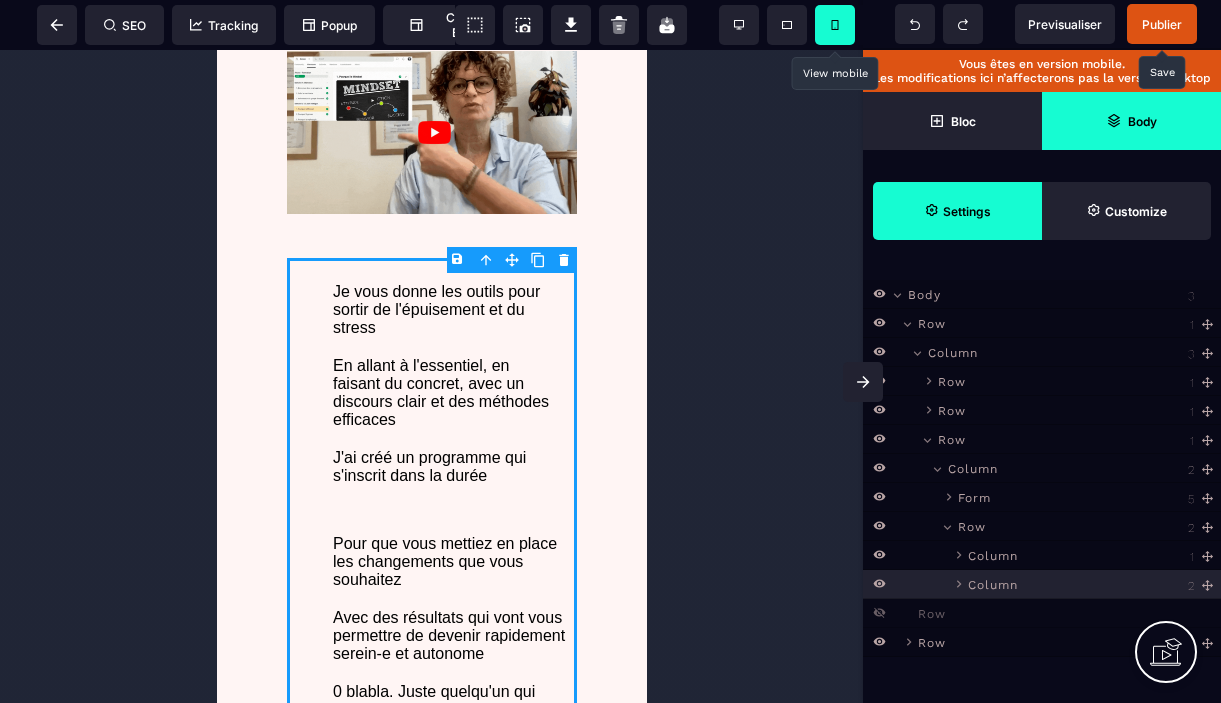click on "Settings" at bounding box center [967, 211] 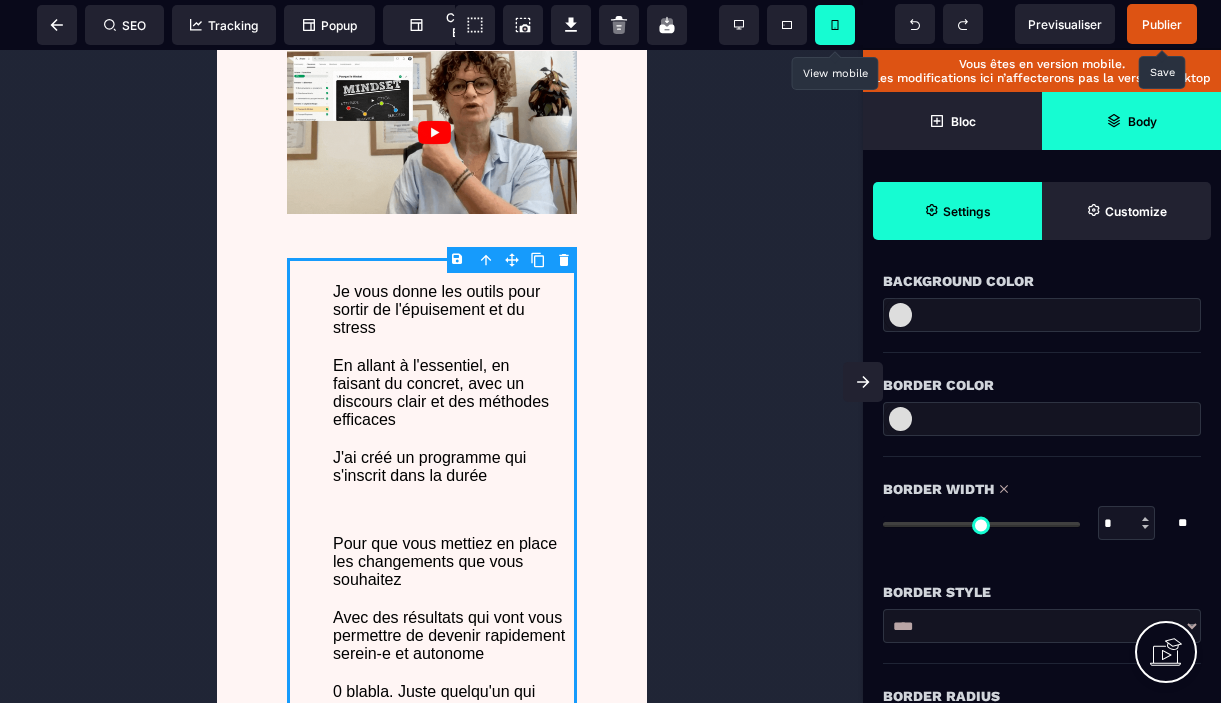 scroll, scrollTop: 0, scrollLeft: 0, axis: both 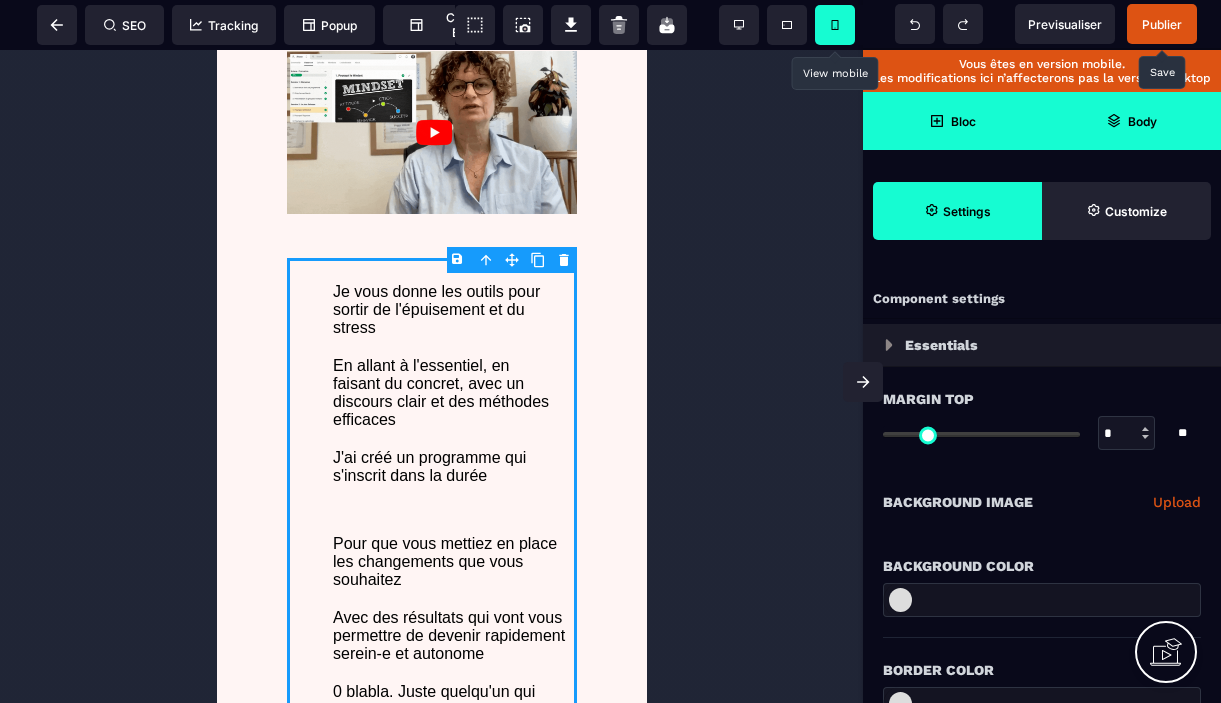 click on "Bloc" at bounding box center (963, 121) 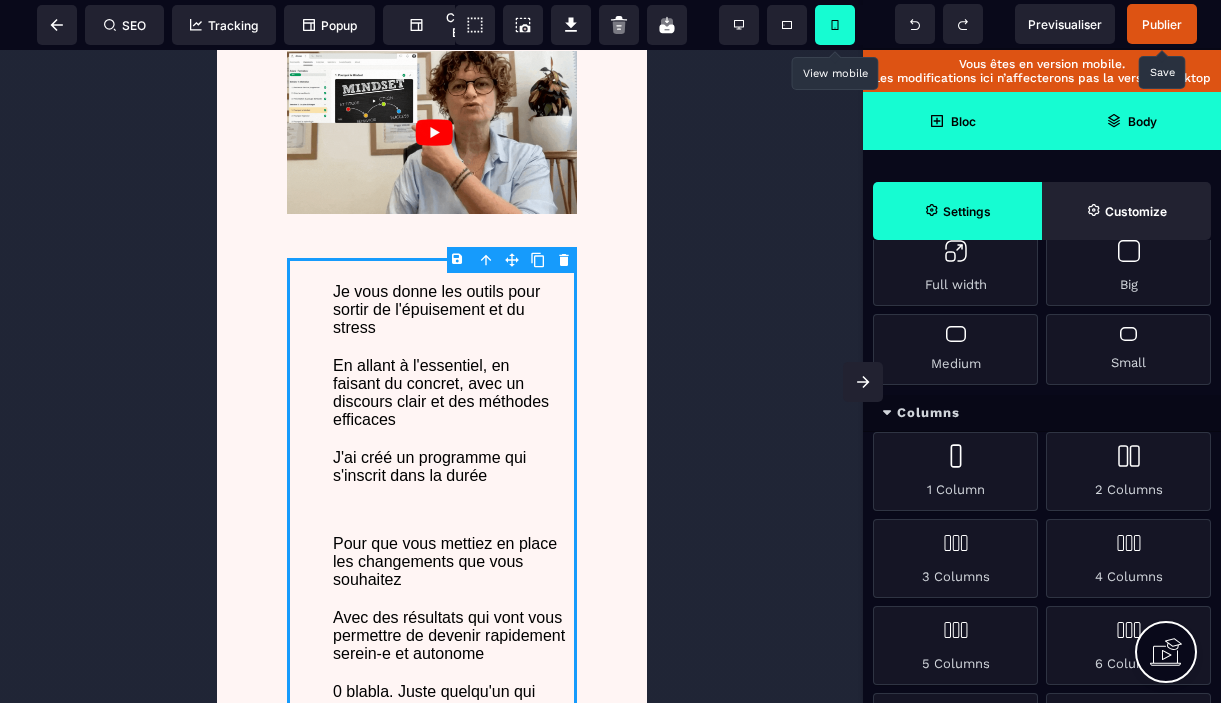 scroll, scrollTop: 0, scrollLeft: 0, axis: both 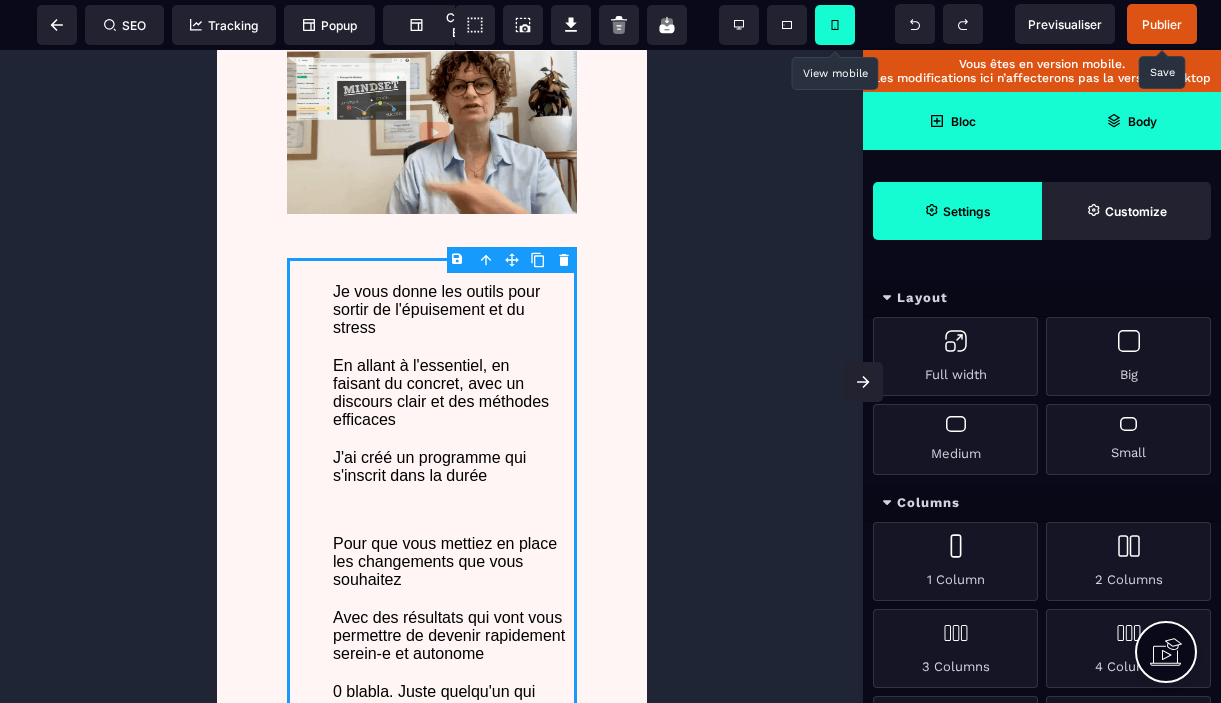 click on "Publier" at bounding box center (1162, 24) 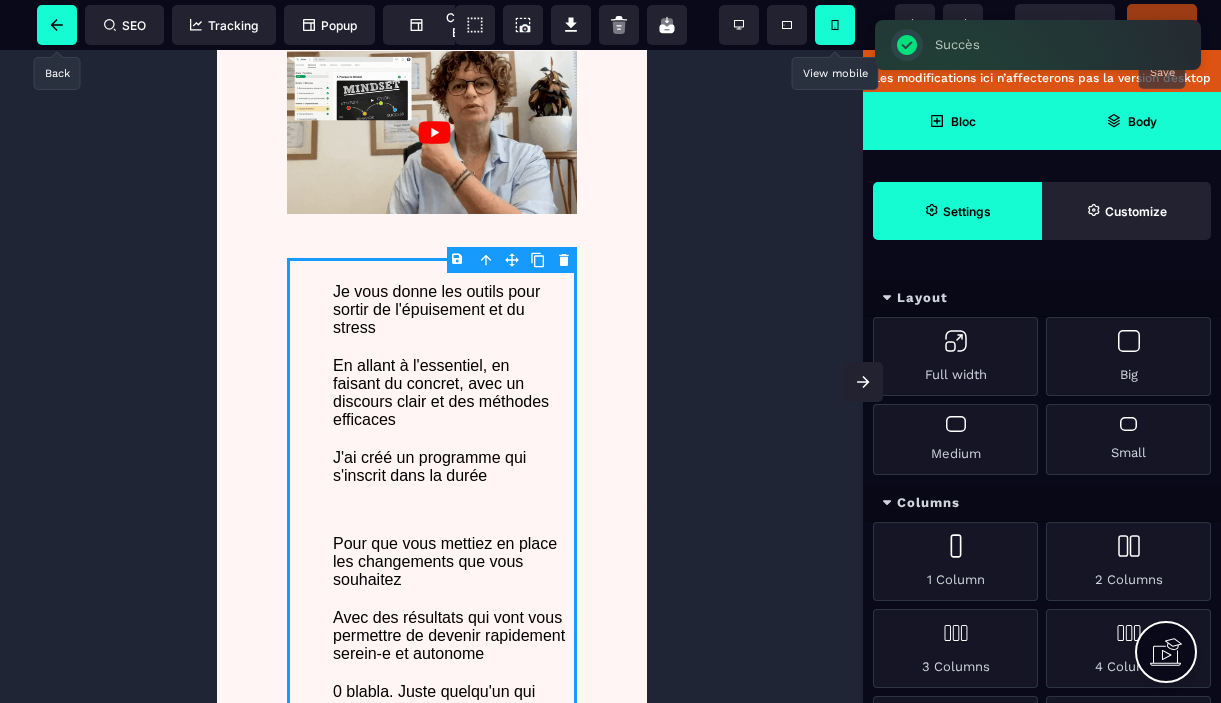 click 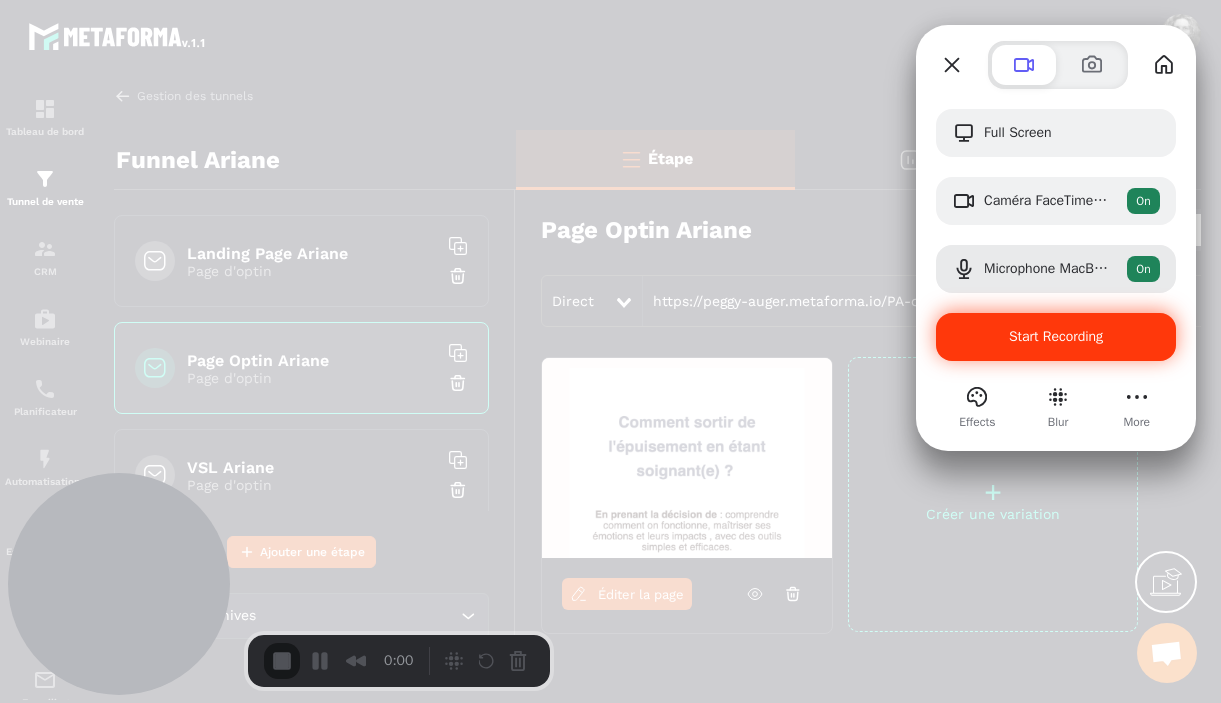 click on "Start Recording" at bounding box center [1056, 336] 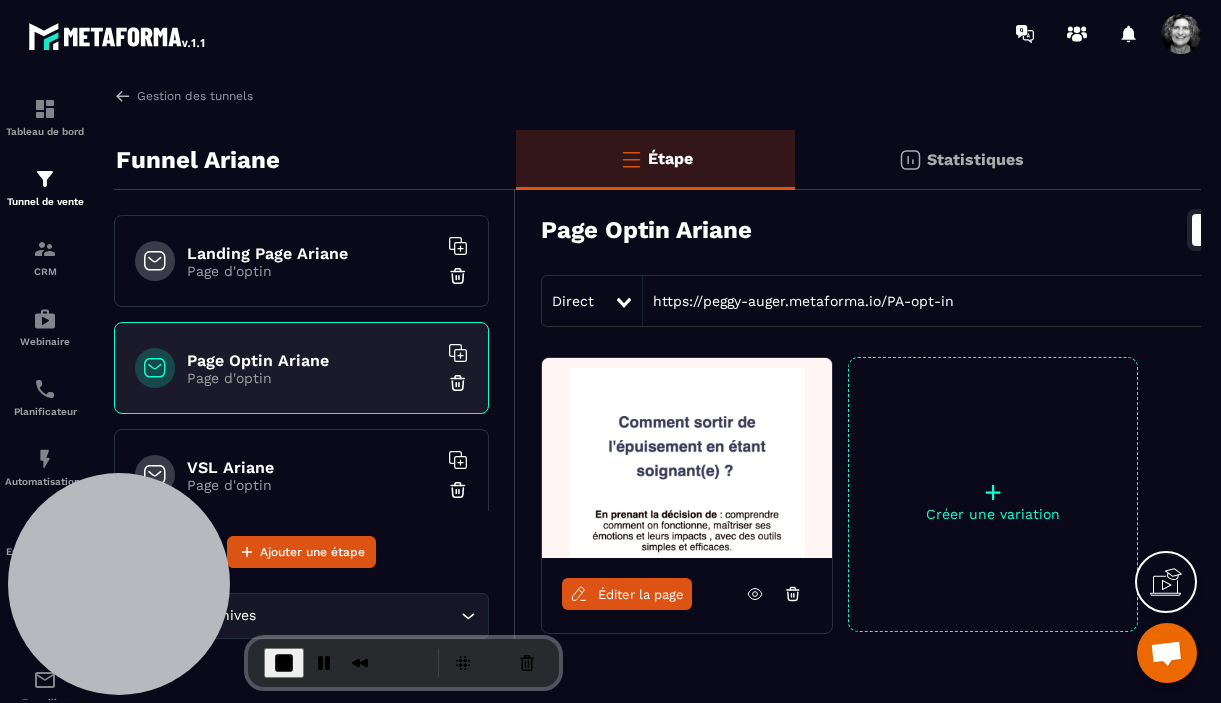 click on "Éditer la page" at bounding box center [641, 594] 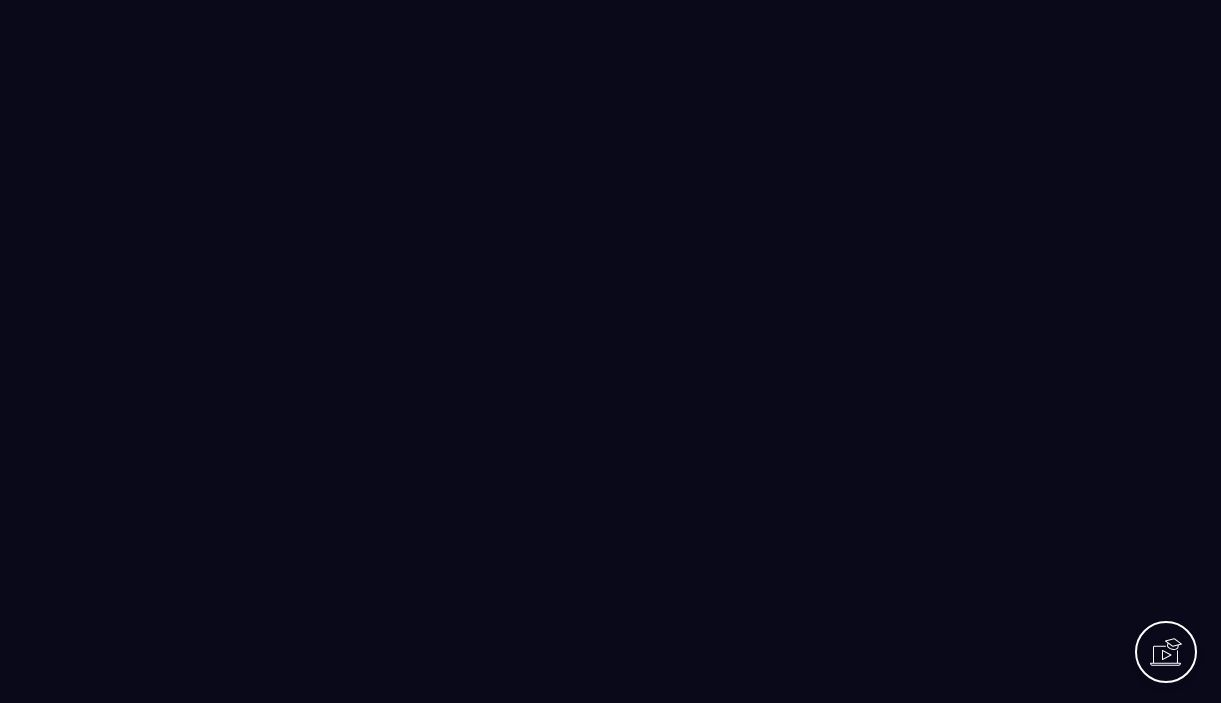 scroll, scrollTop: 0, scrollLeft: 0, axis: both 